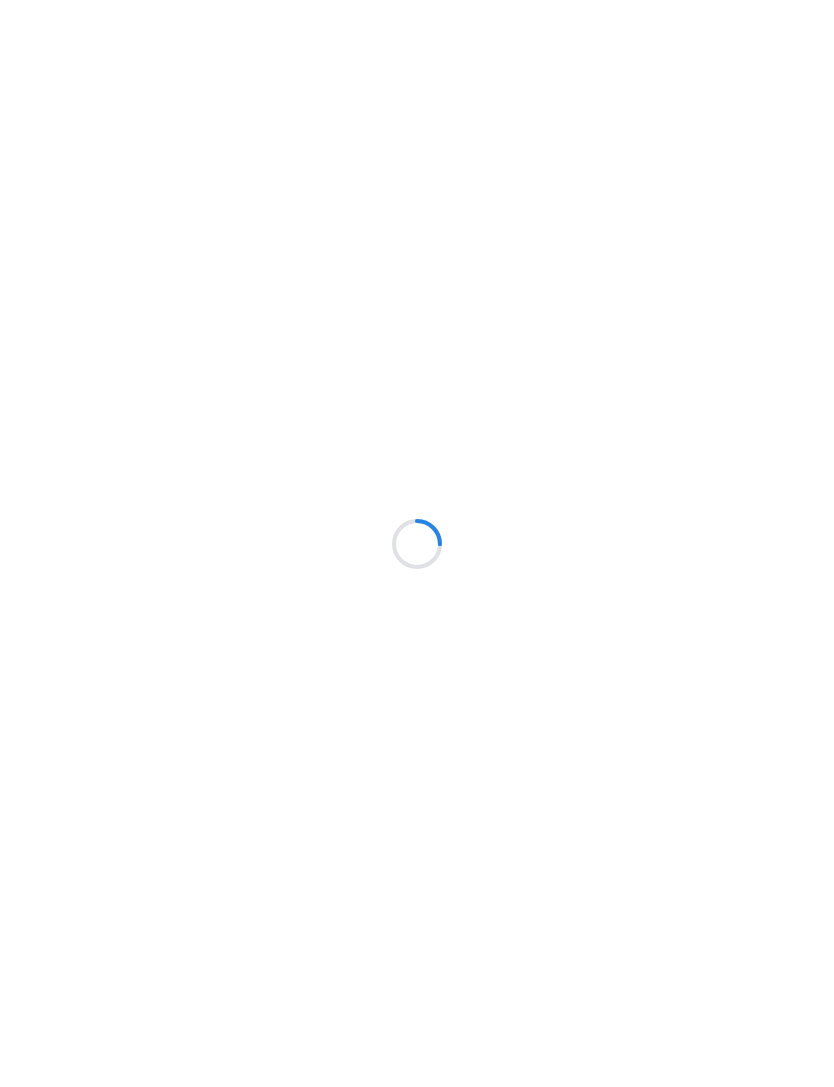 scroll, scrollTop: 0, scrollLeft: 0, axis: both 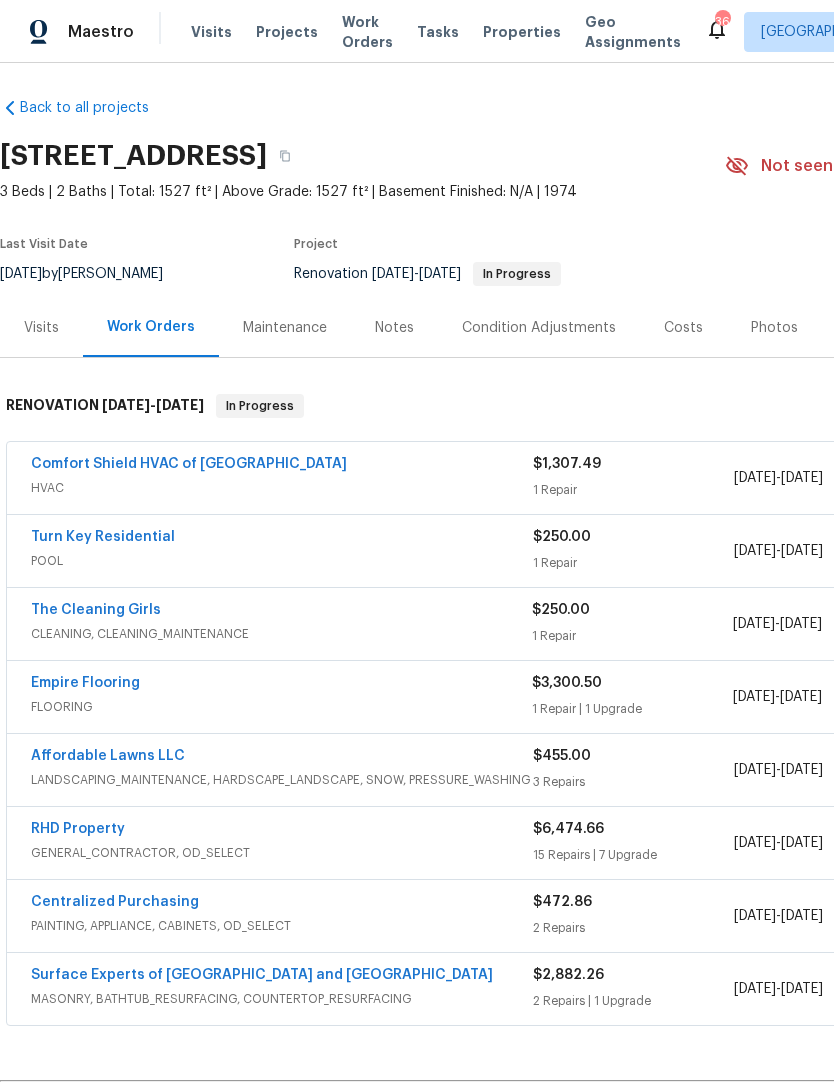 click on "Turn Key Residential" at bounding box center (103, 537) 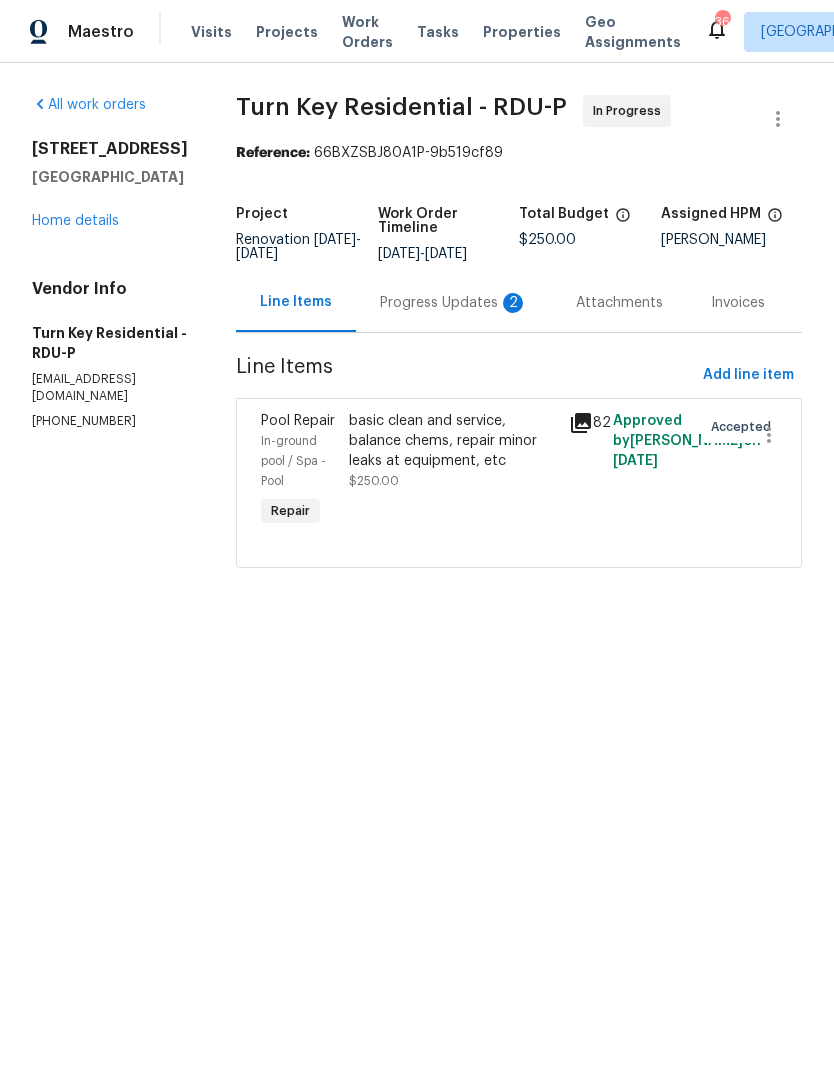 click on "basic clean and service, balance chems, repair minor leaks at equipment, etc $250.00" at bounding box center [453, 451] 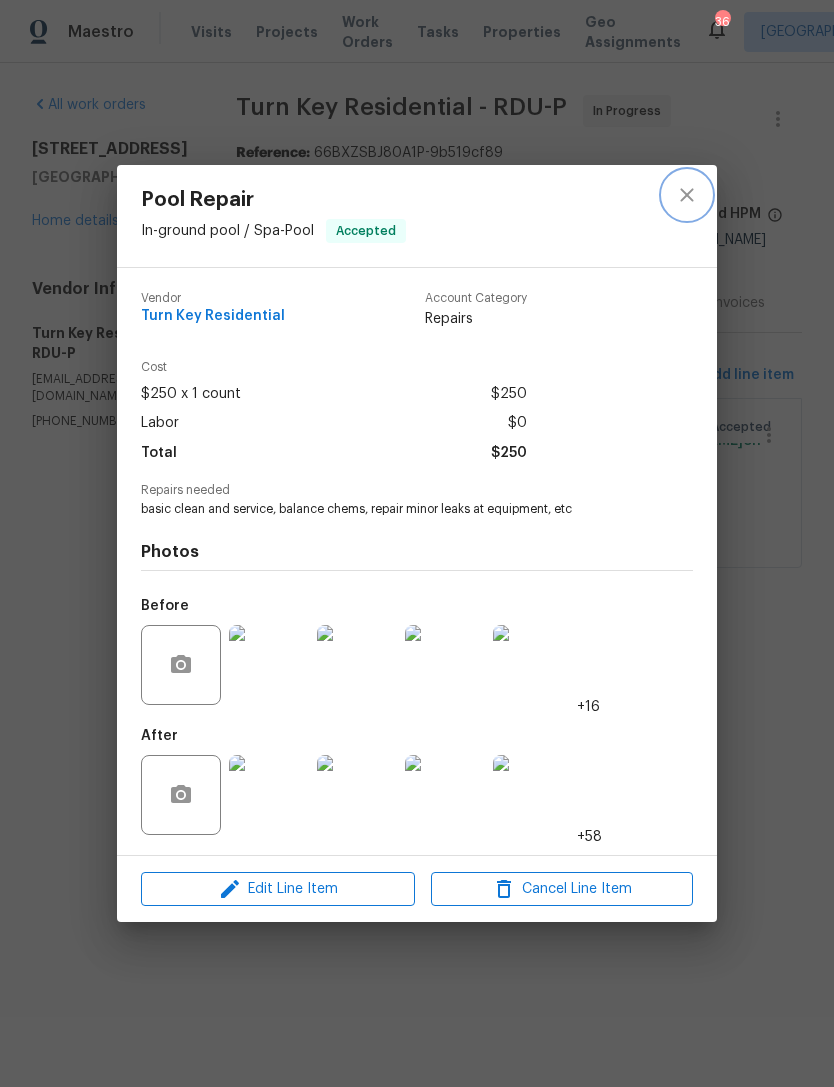 click 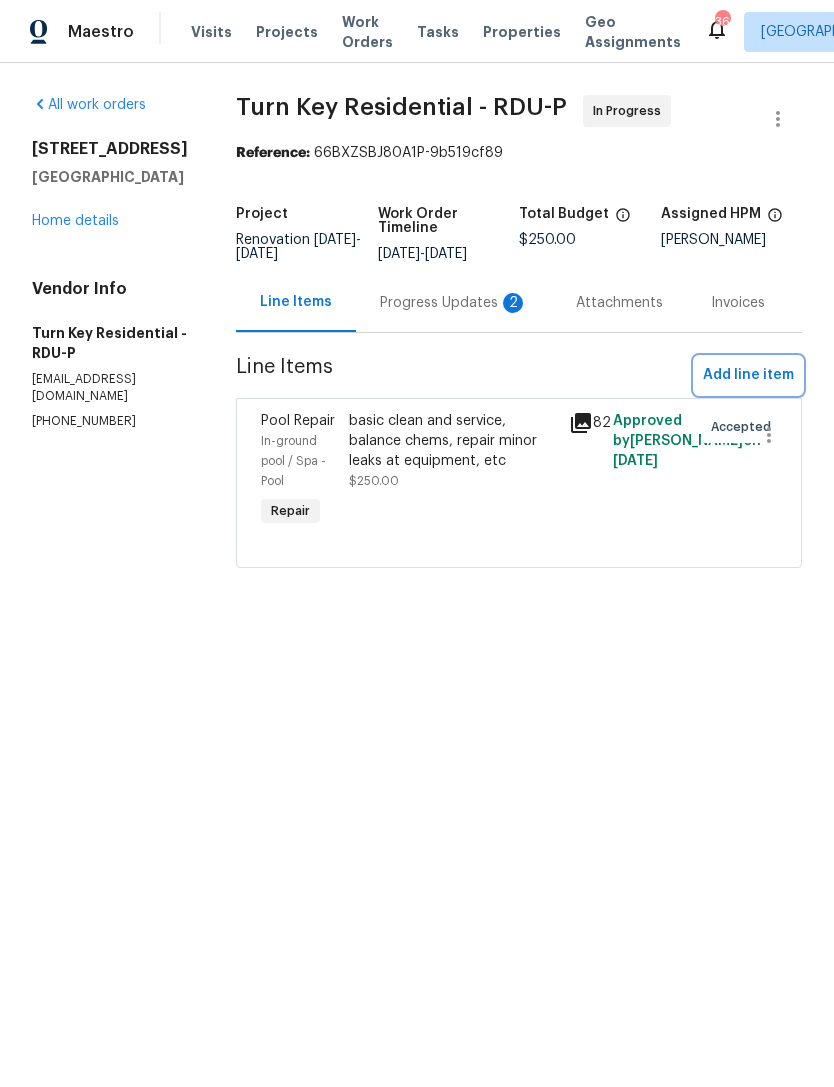 click on "Add line item" at bounding box center [748, 375] 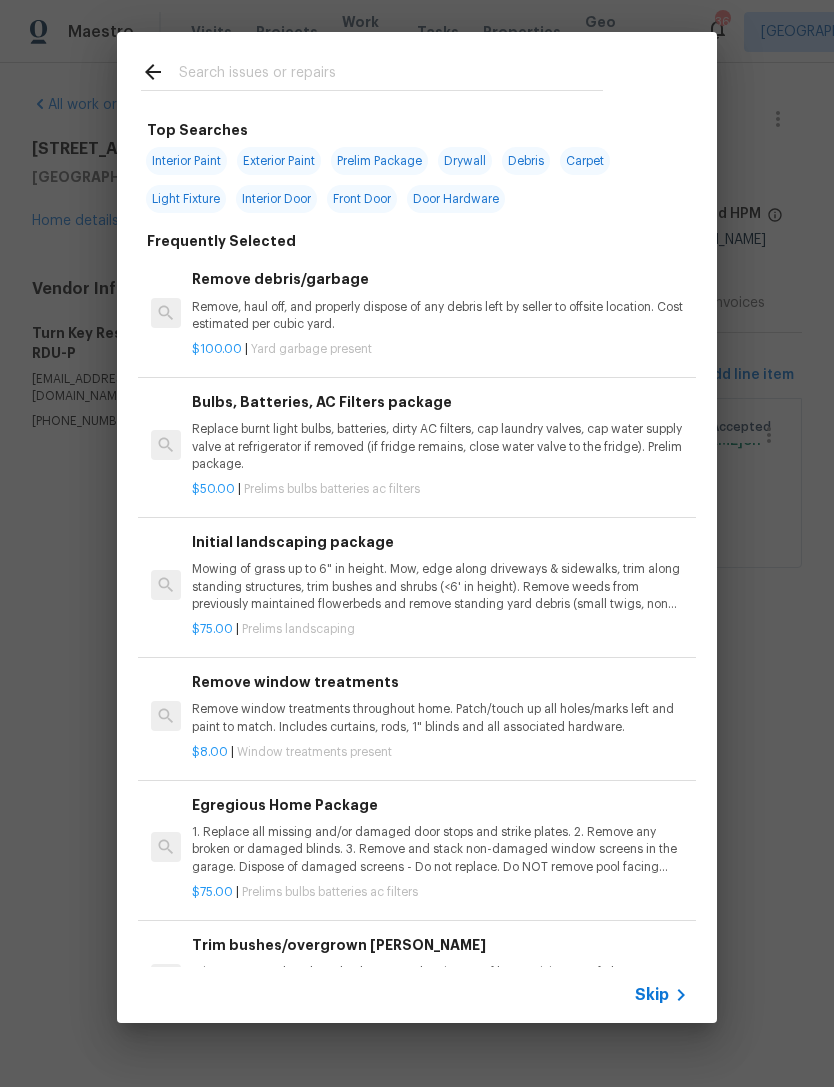 click at bounding box center (391, 75) 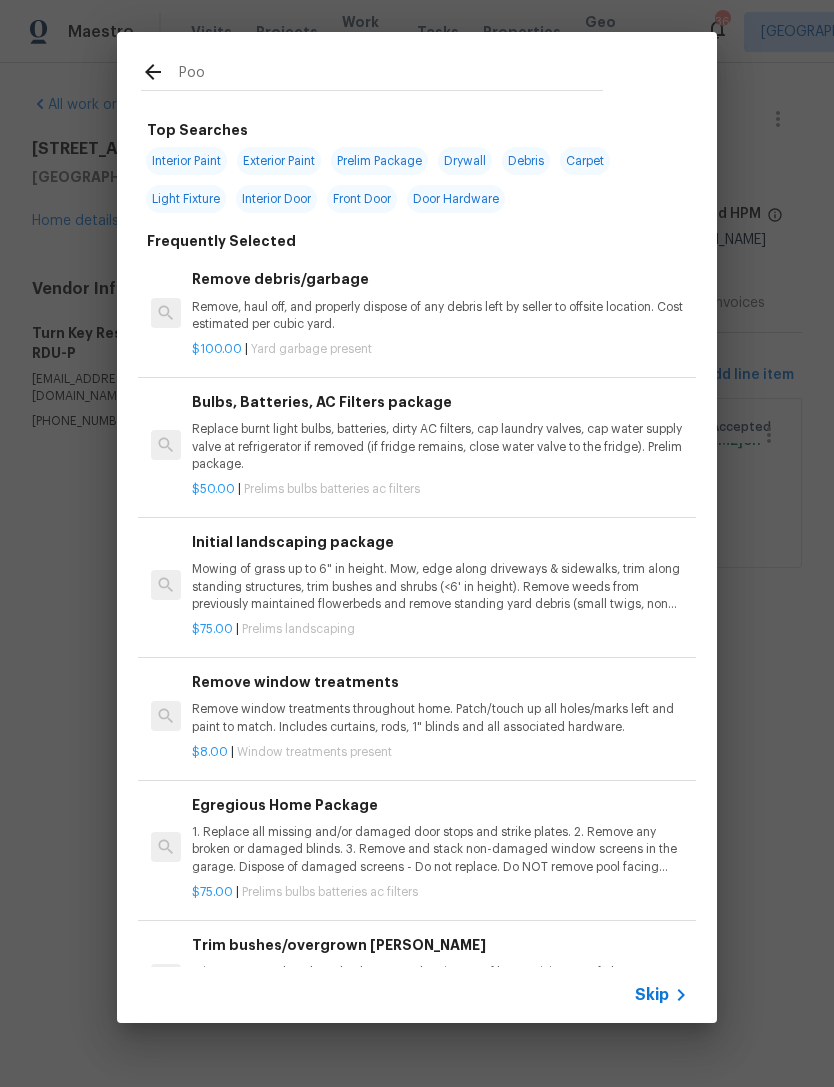 type on "Pool" 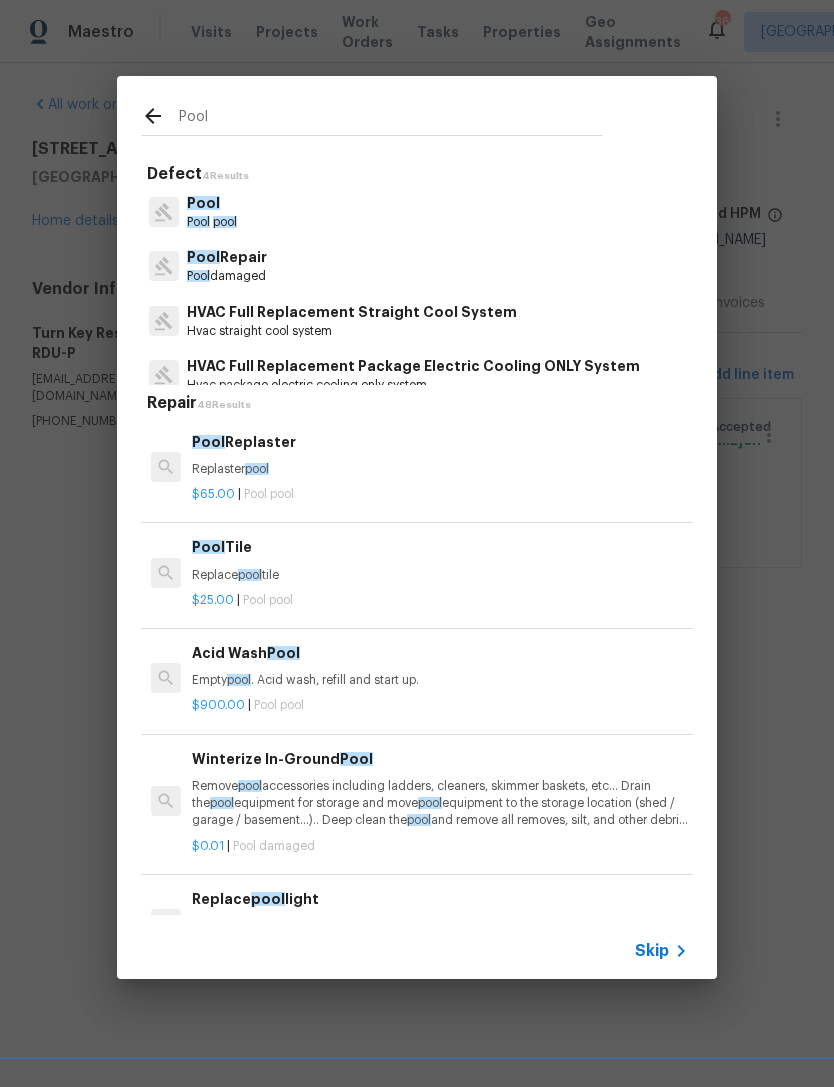 click on "Pool  damaged" at bounding box center (227, 276) 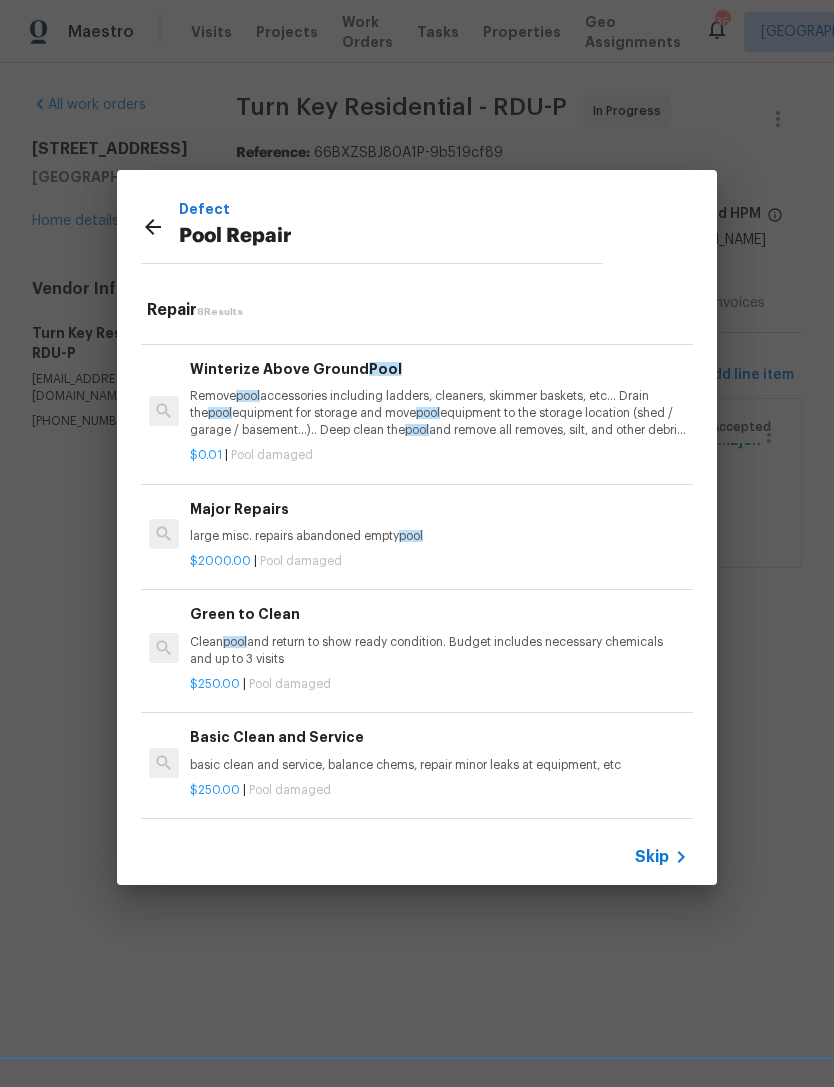 scroll, scrollTop: 226, scrollLeft: 2, axis: both 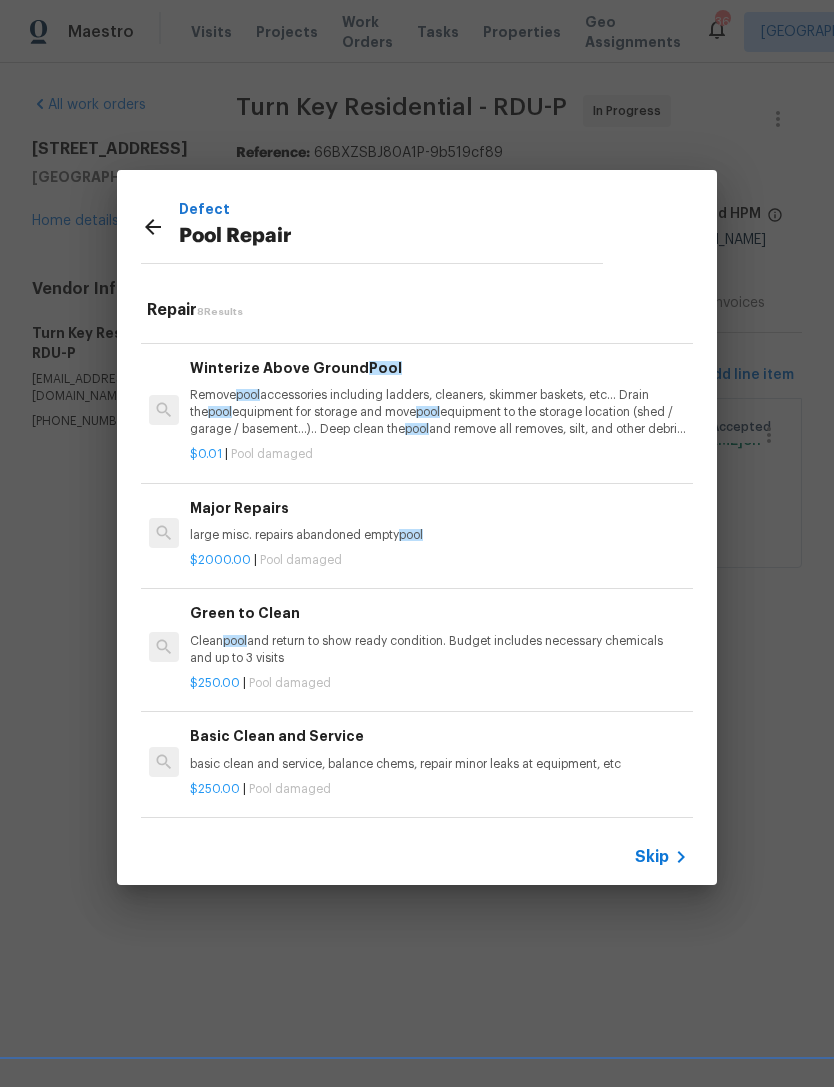 click on "Clean  pool  and return to show ready condition. Budget includes necessary chemicals and up to 3 visits" at bounding box center [438, 650] 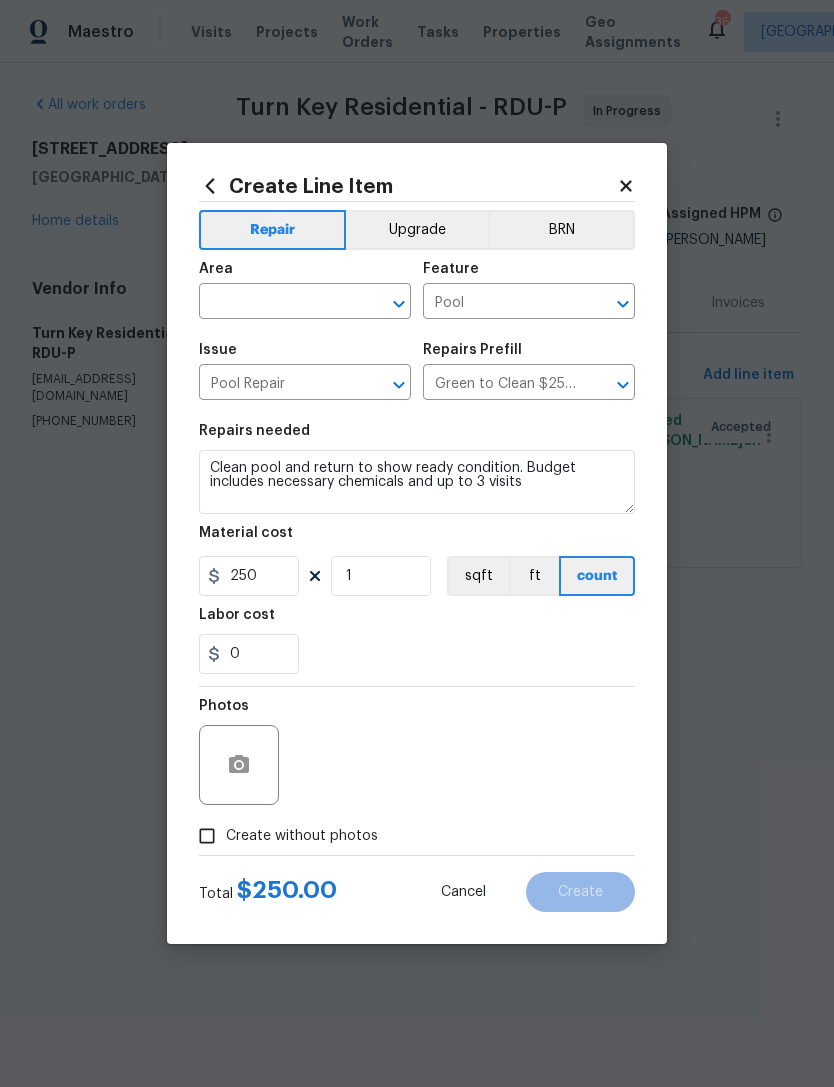 click at bounding box center (277, 303) 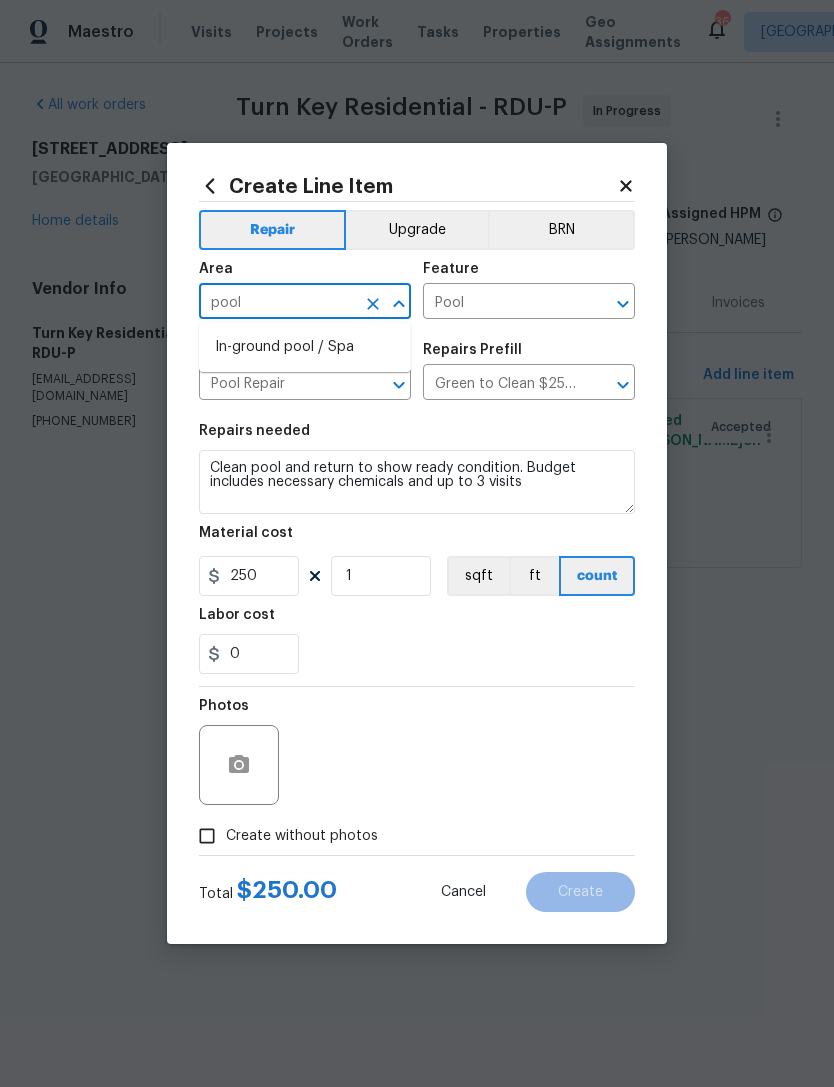 click on "In-ground pool / Spa" at bounding box center [305, 347] 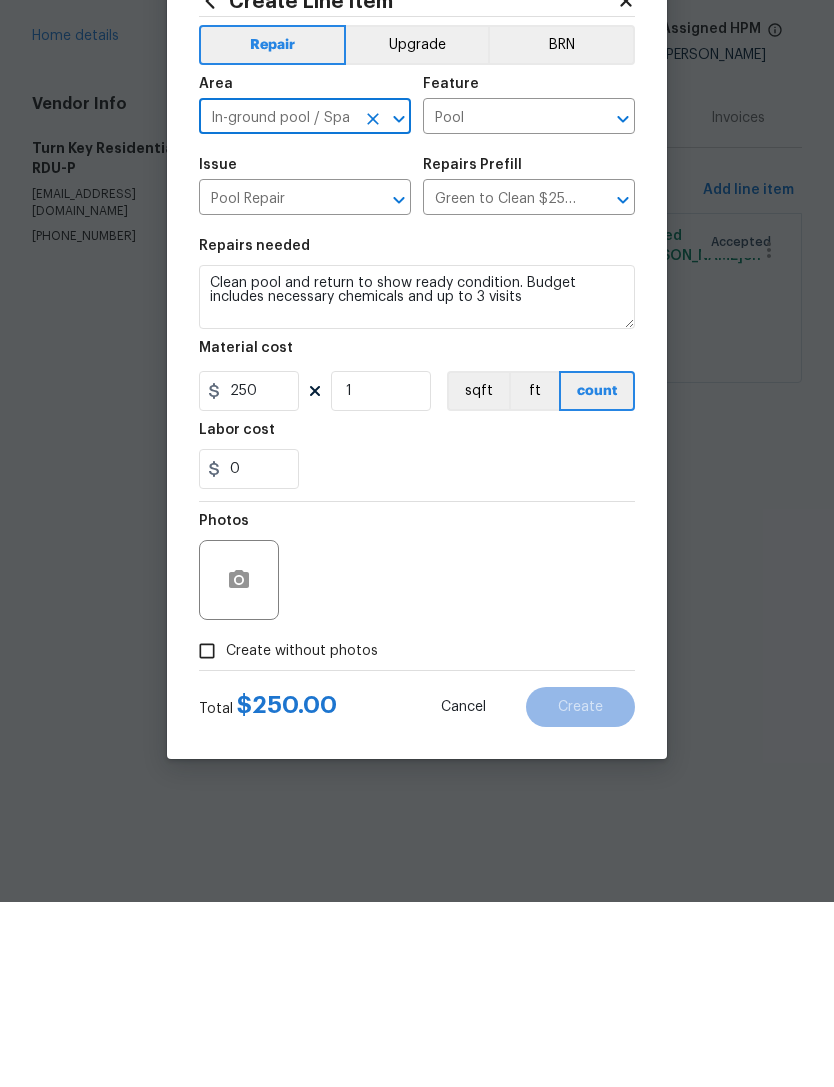click on "Create without photos" at bounding box center (302, 836) 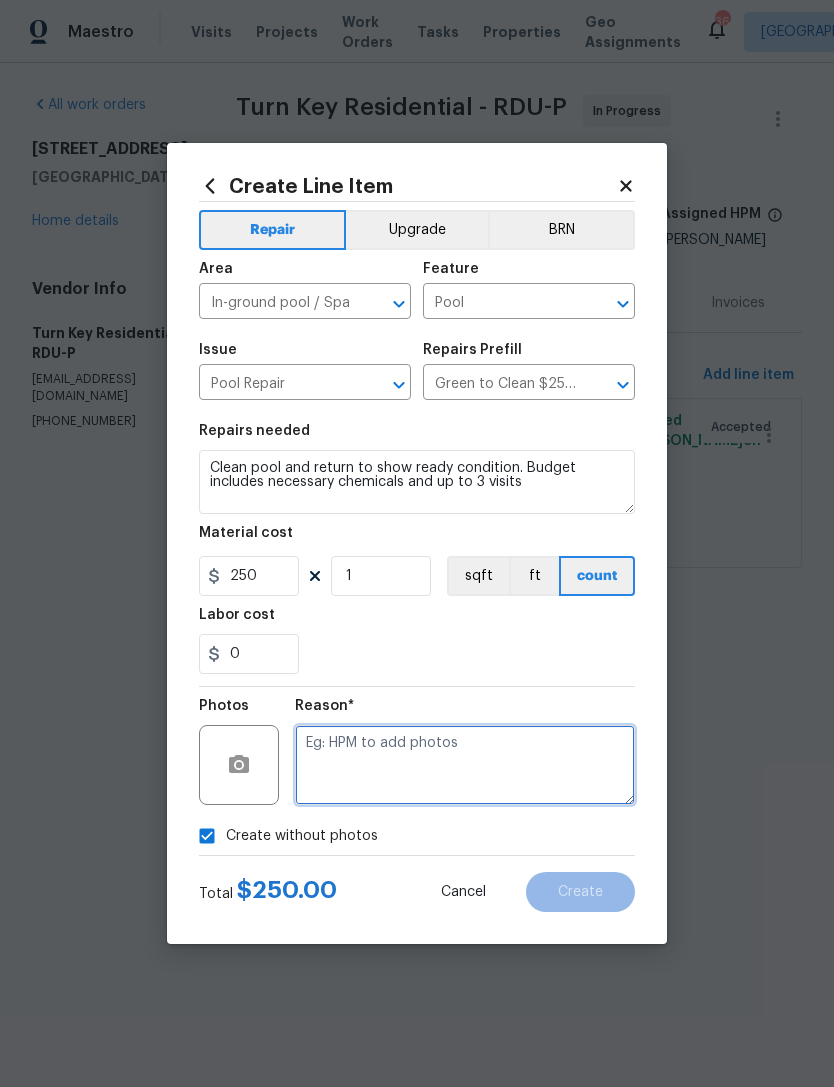 click at bounding box center [465, 765] 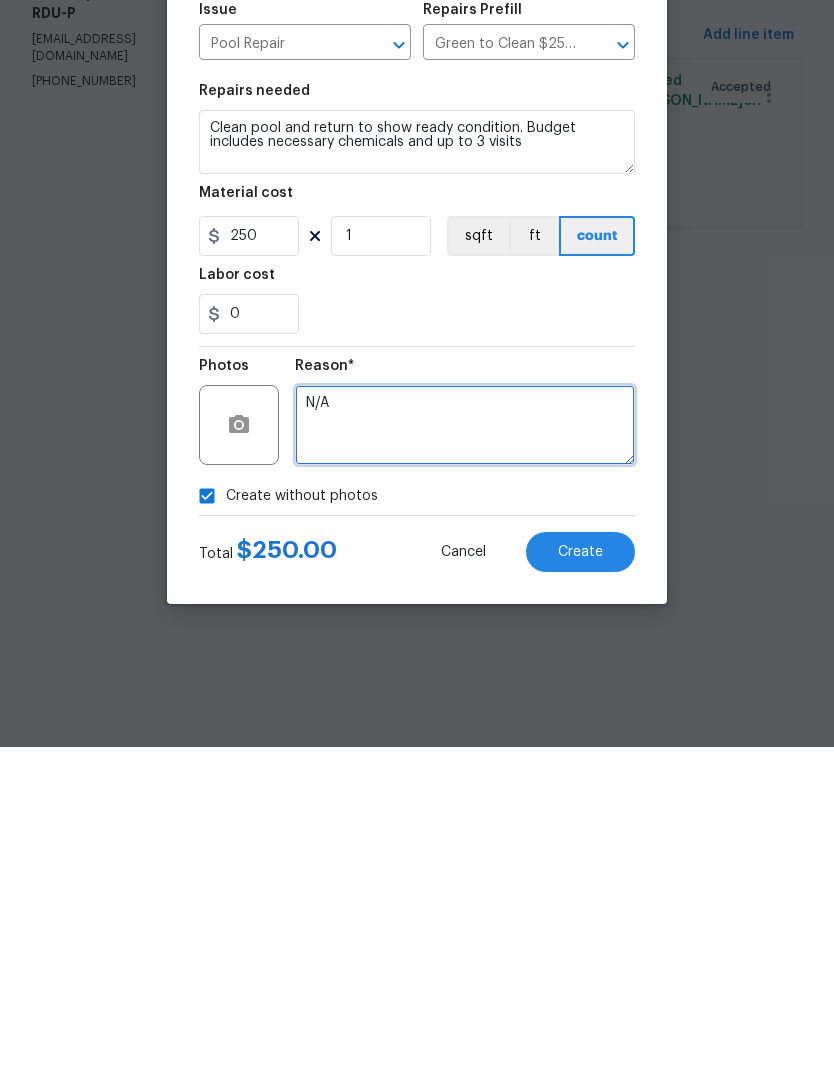 type on "N/A" 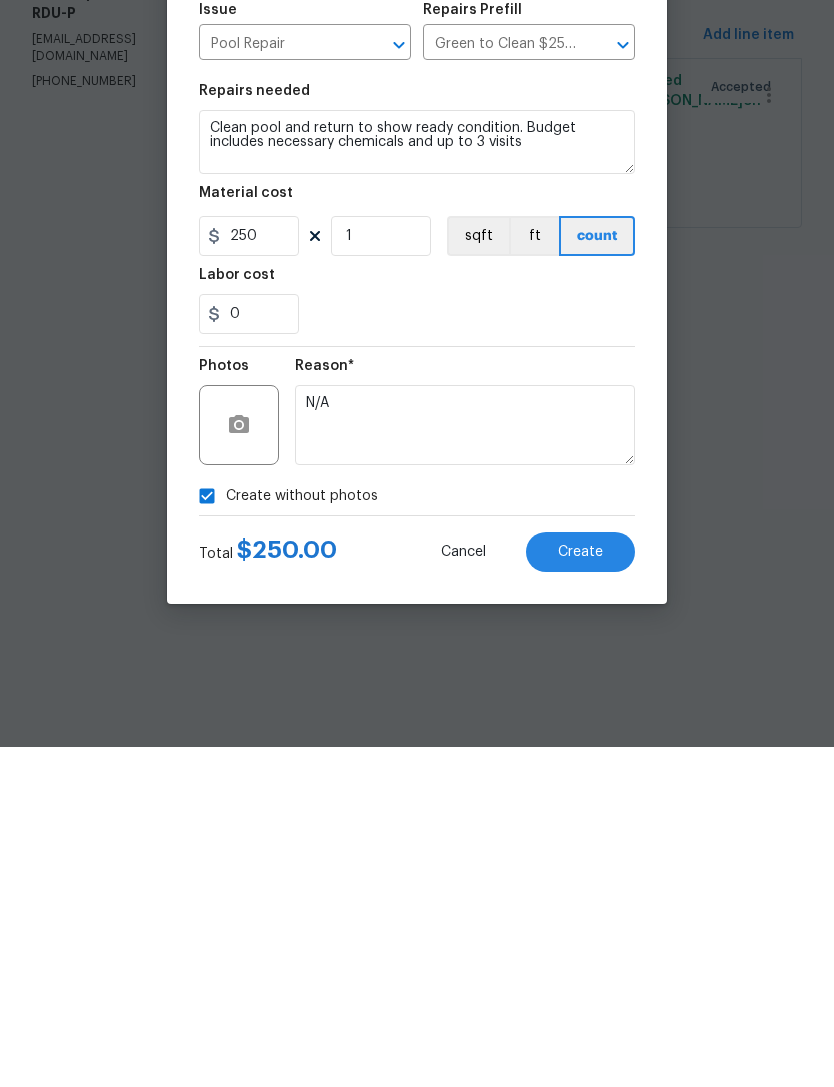 click on "Create" at bounding box center (580, 892) 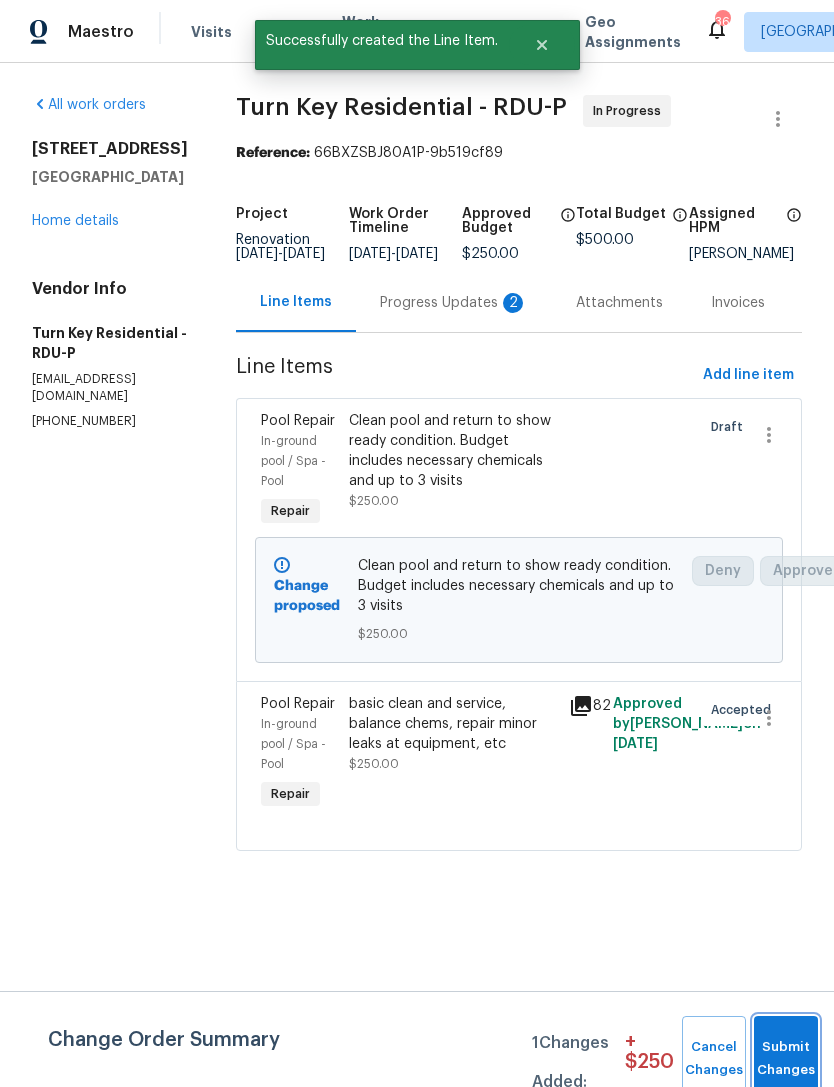 click on "Submit Changes" at bounding box center (786, 1059) 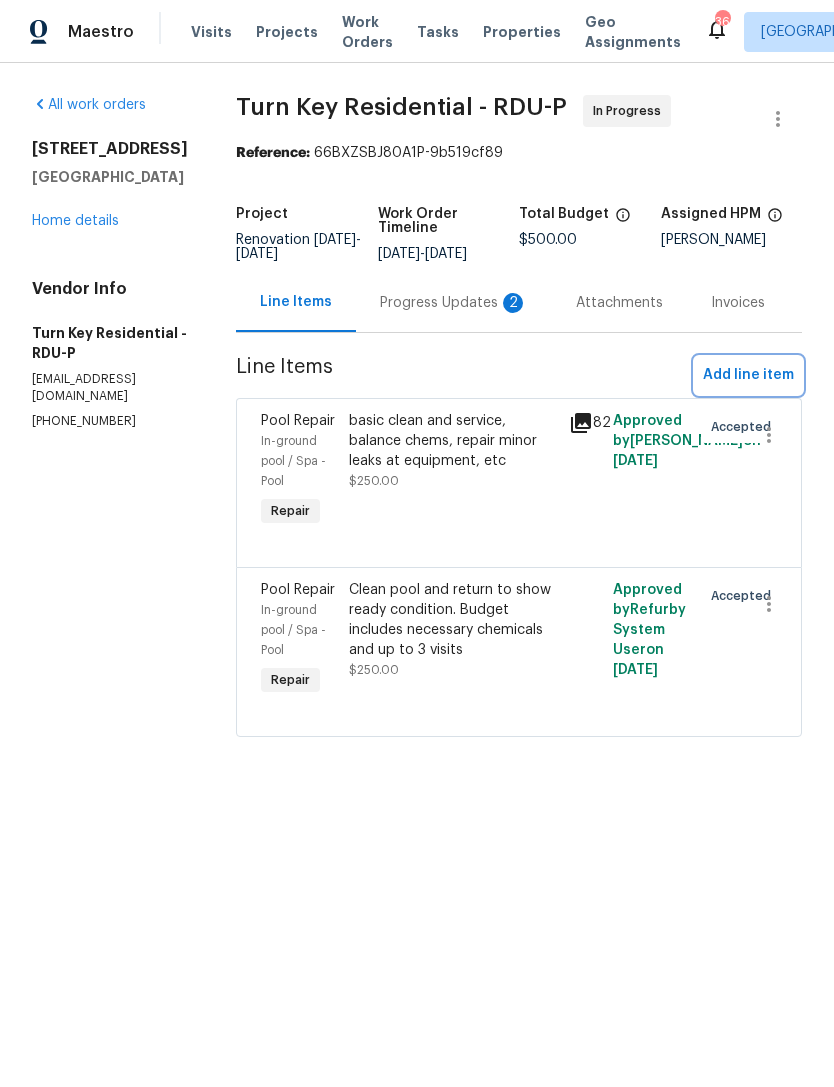 click on "Add line item" at bounding box center (748, 375) 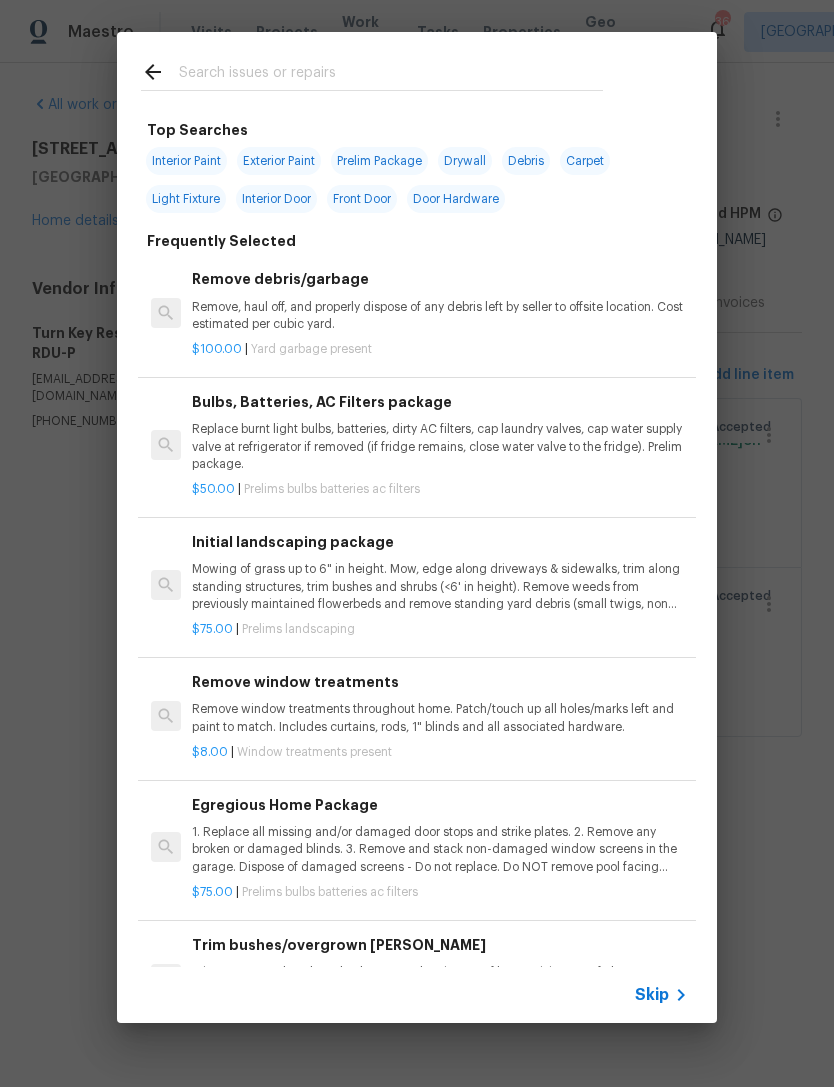 click at bounding box center (391, 75) 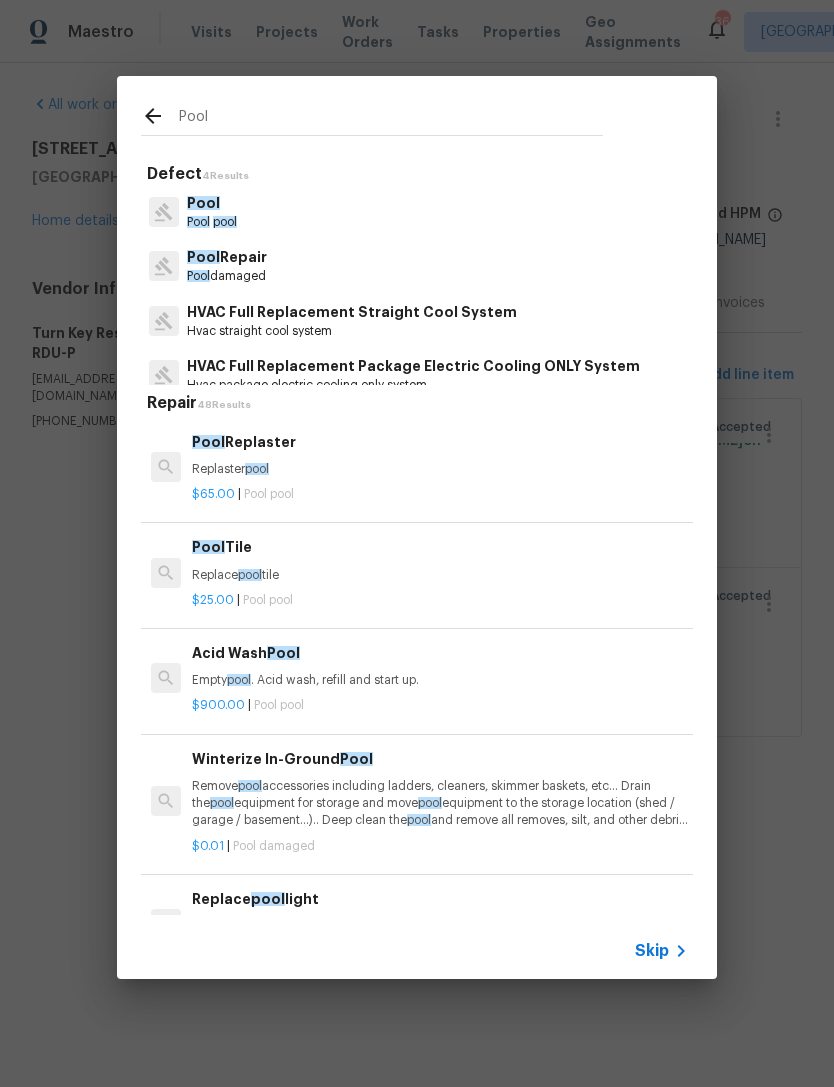 type on "Pool" 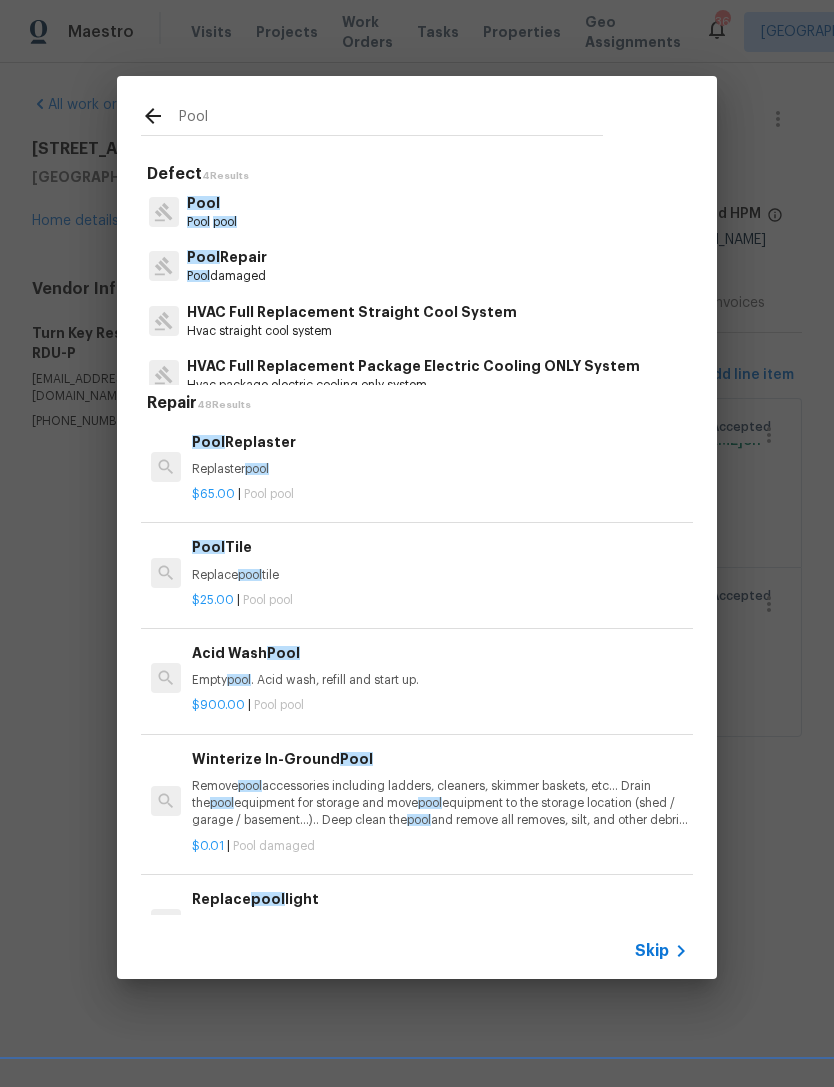 click on "Pool Pool   pool" at bounding box center [417, 212] 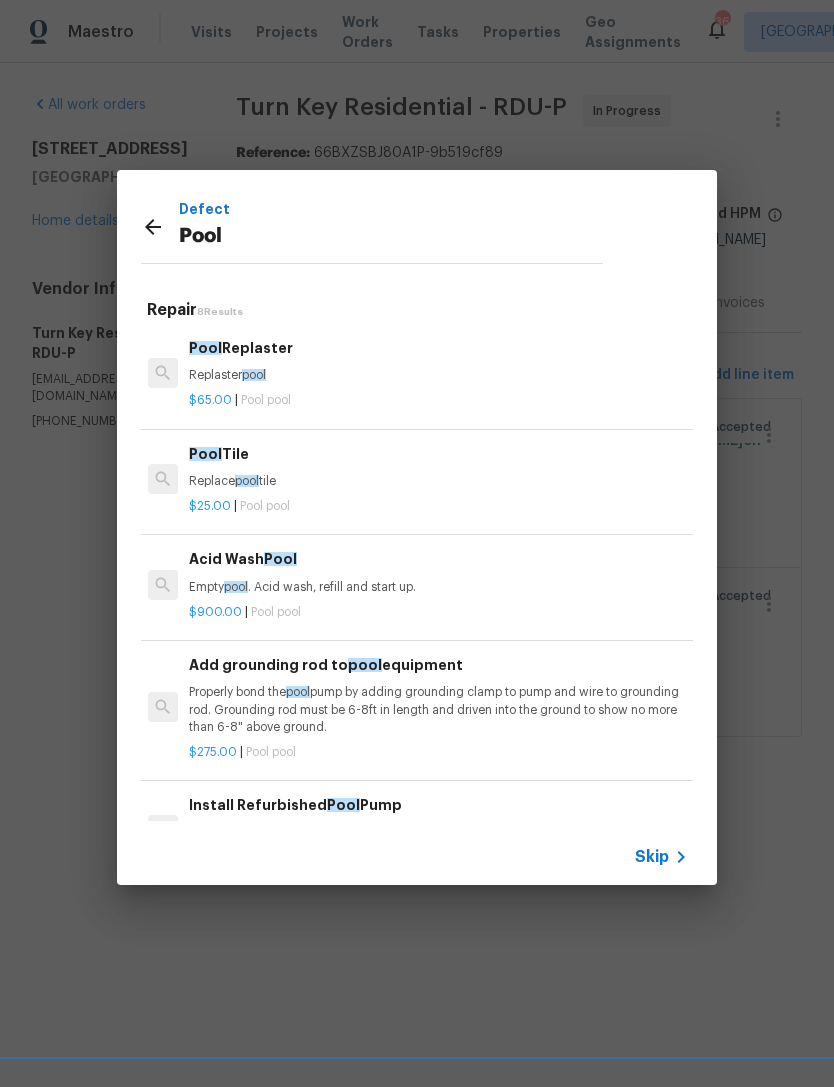 scroll, scrollTop: 0, scrollLeft: 3, axis: horizontal 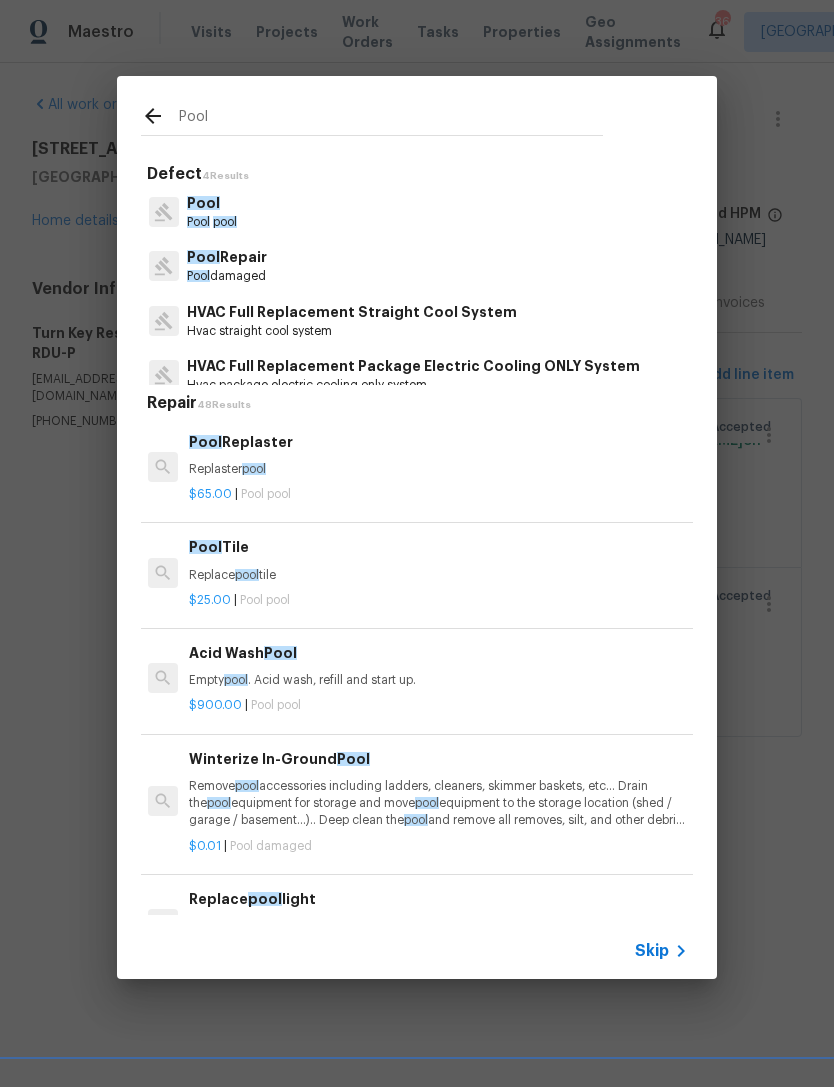 click on "Pool  Repair Pool  damaged" at bounding box center (417, 266) 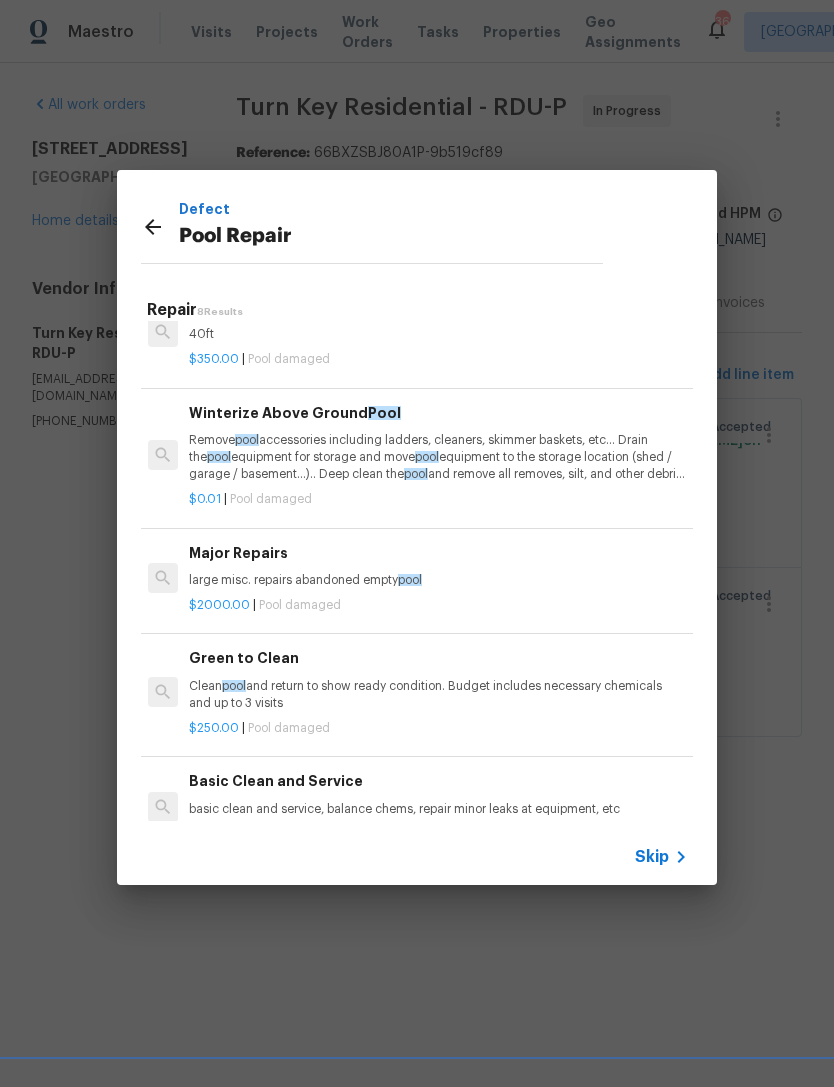 scroll, scrollTop: 164, scrollLeft: 3, axis: both 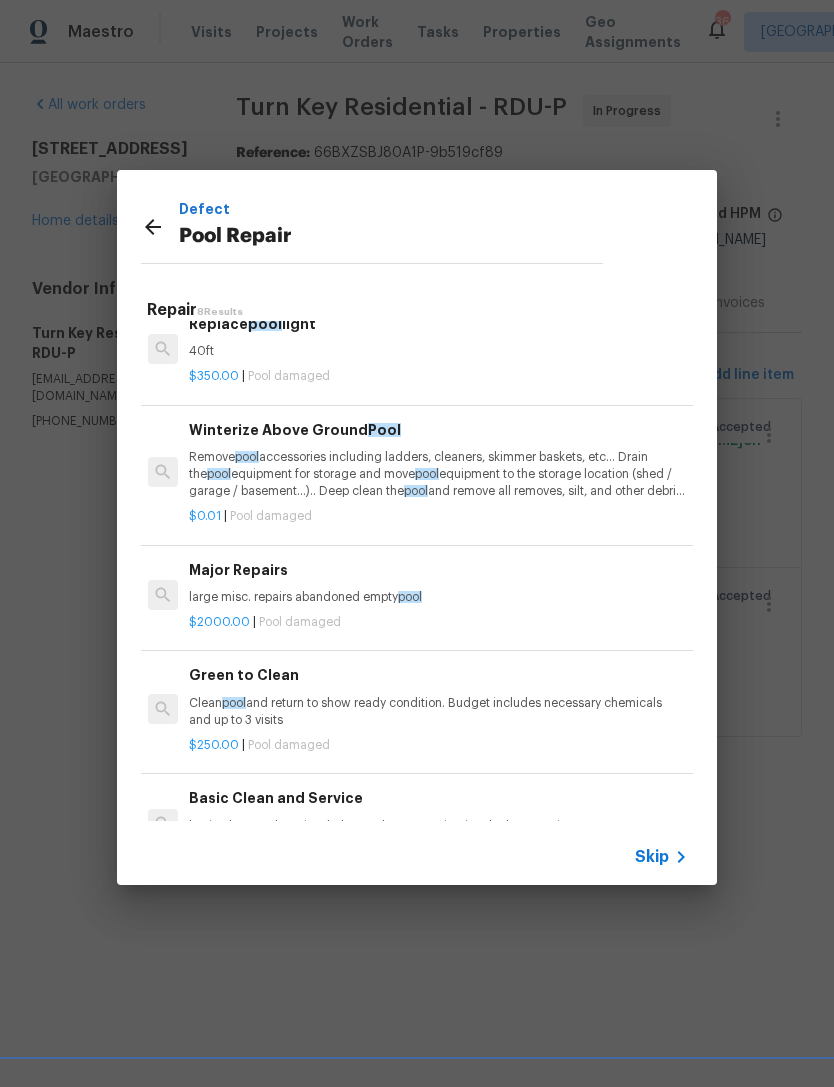 click on "large misc. repairs abandoned empty  pool" at bounding box center [437, 597] 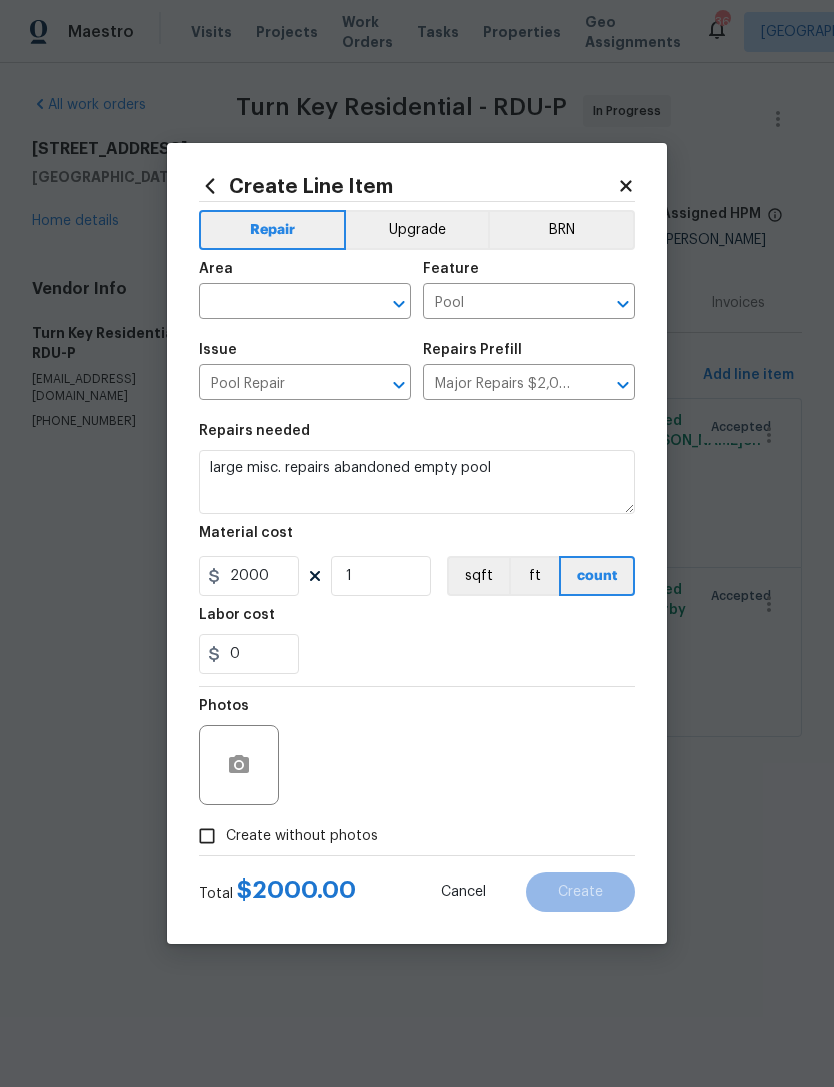 click at bounding box center [277, 303] 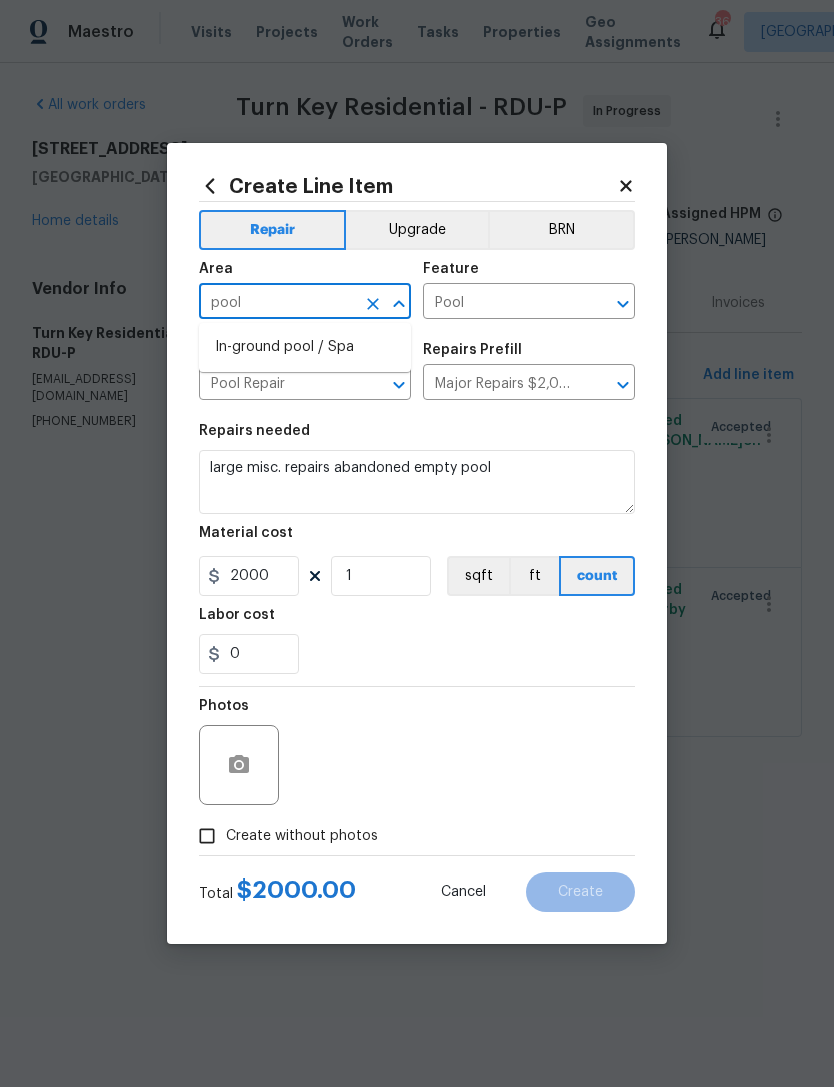 click on "In-ground pool / Spa" at bounding box center (305, 347) 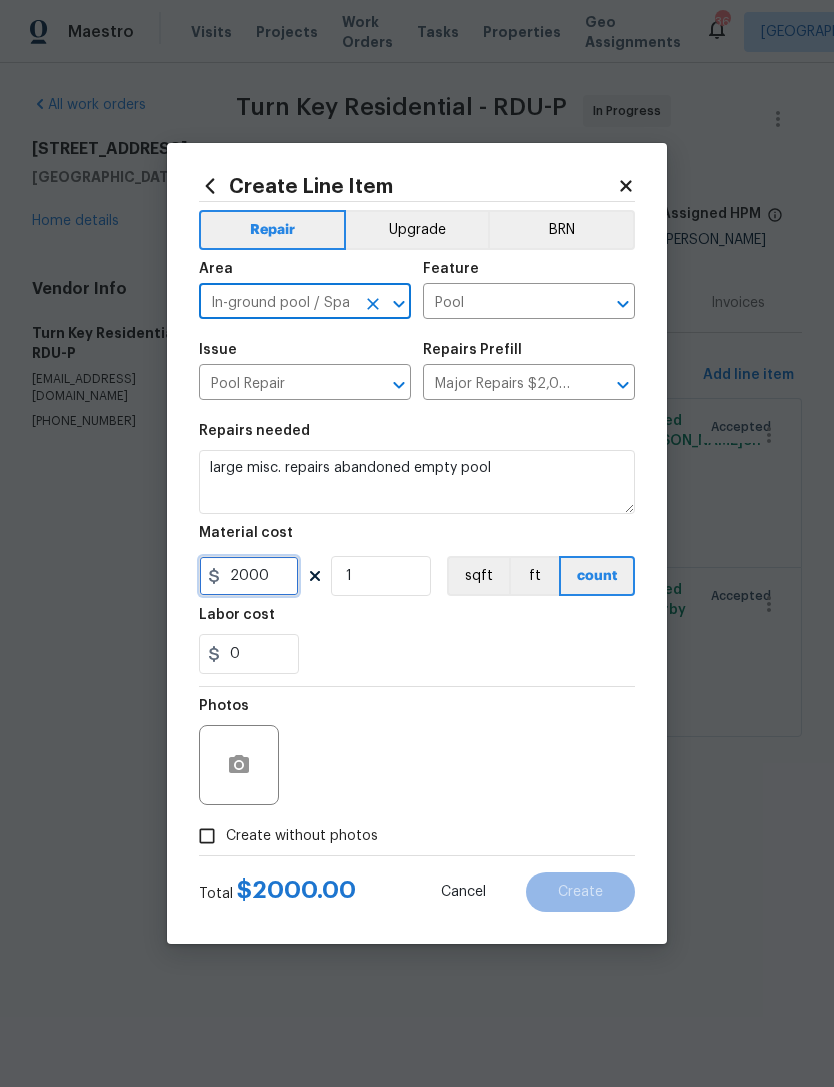 click on "2000" at bounding box center (249, 576) 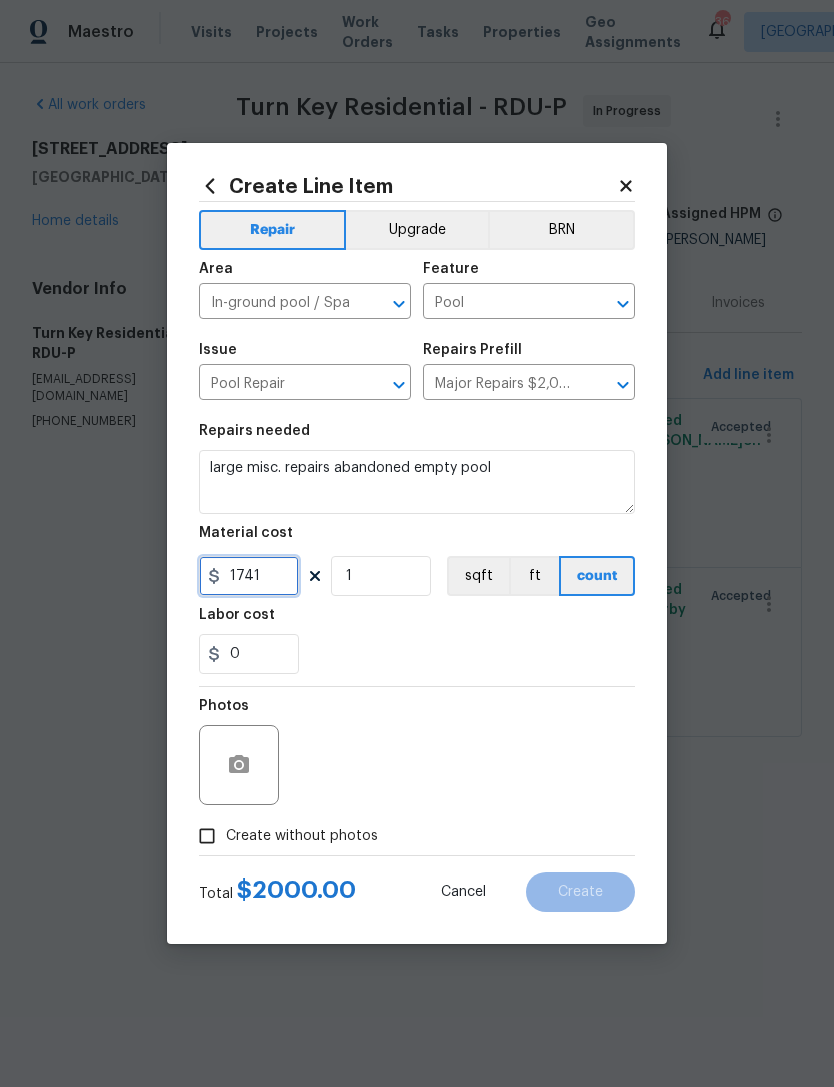 type on "1741" 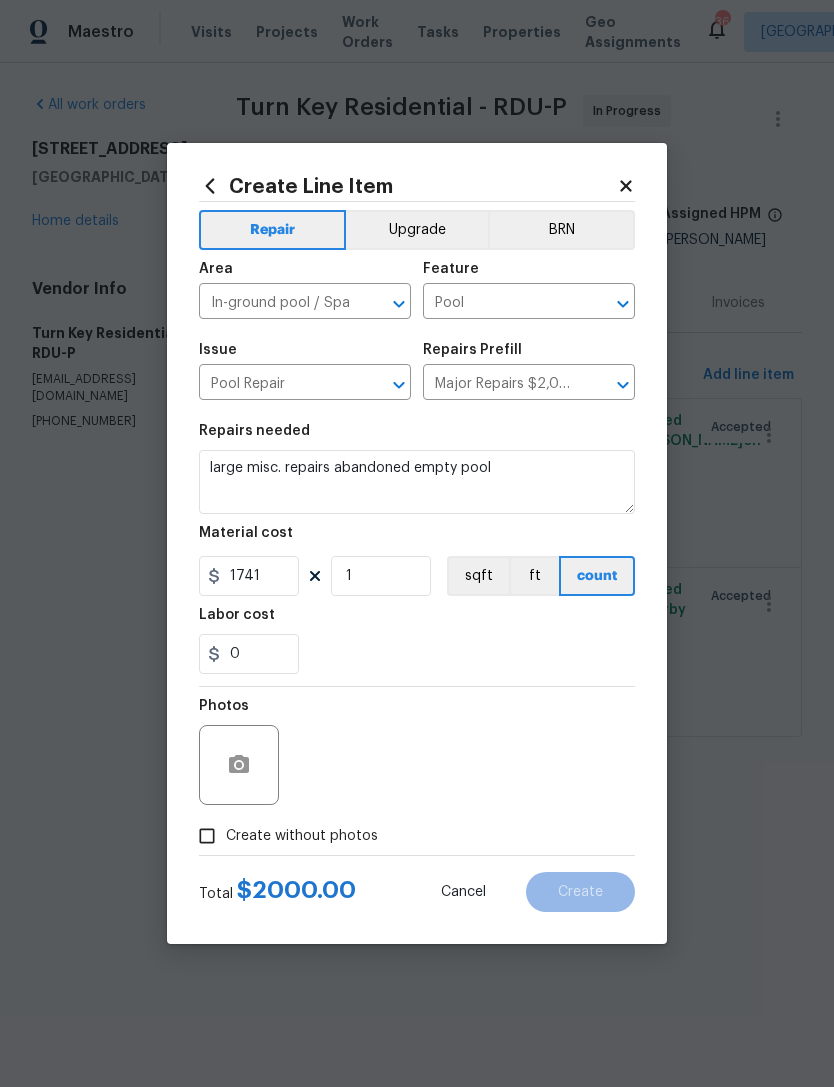 click on "0" at bounding box center (417, 654) 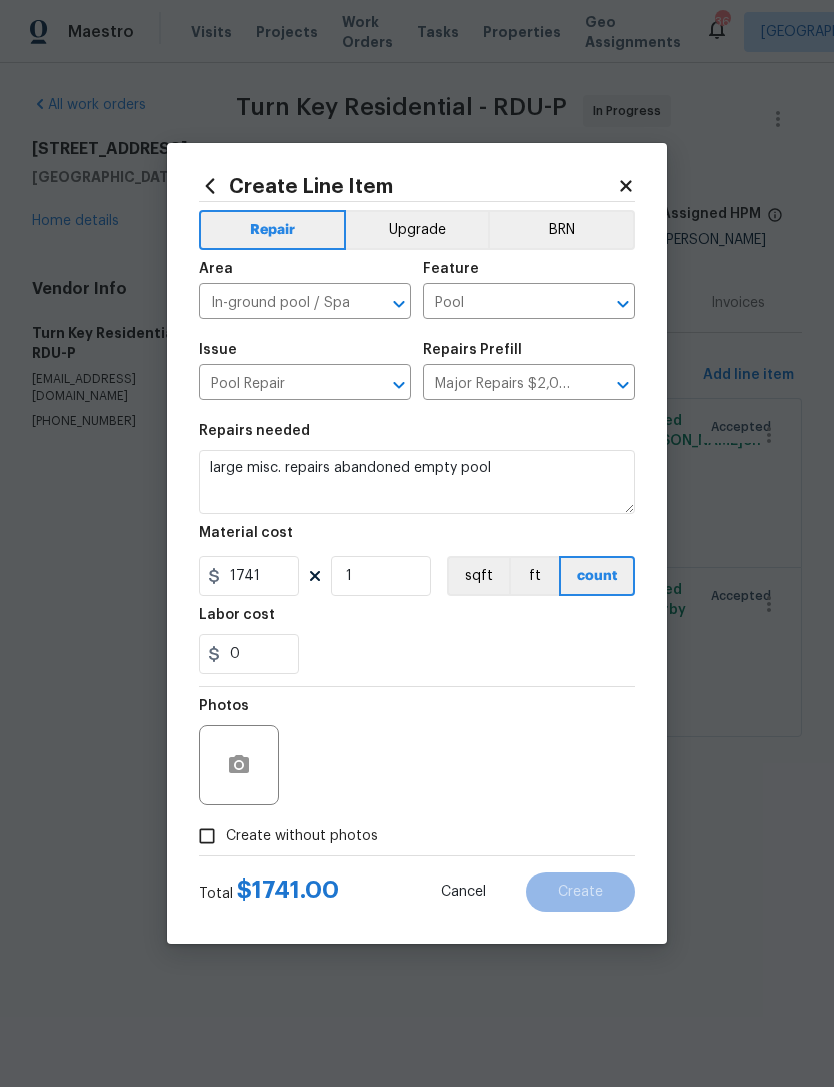 click on "Create without photos" at bounding box center [207, 836] 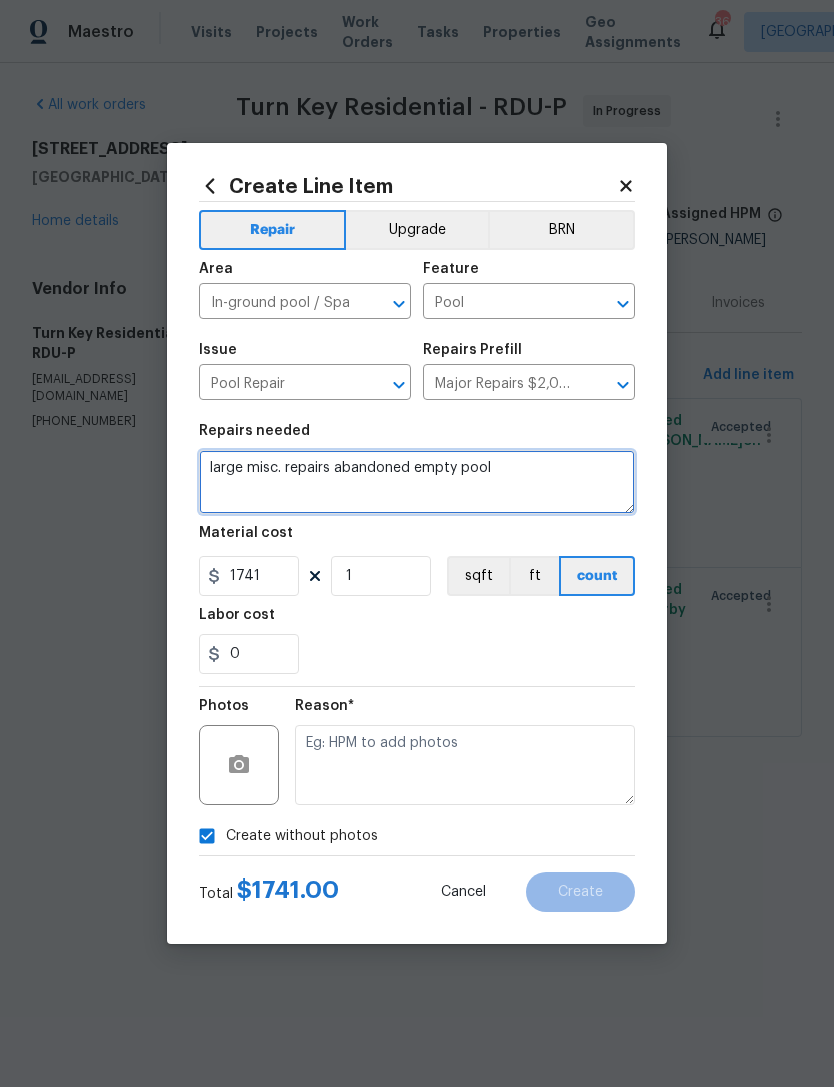 click on "large misc. repairs abandoned empty pool" at bounding box center (417, 482) 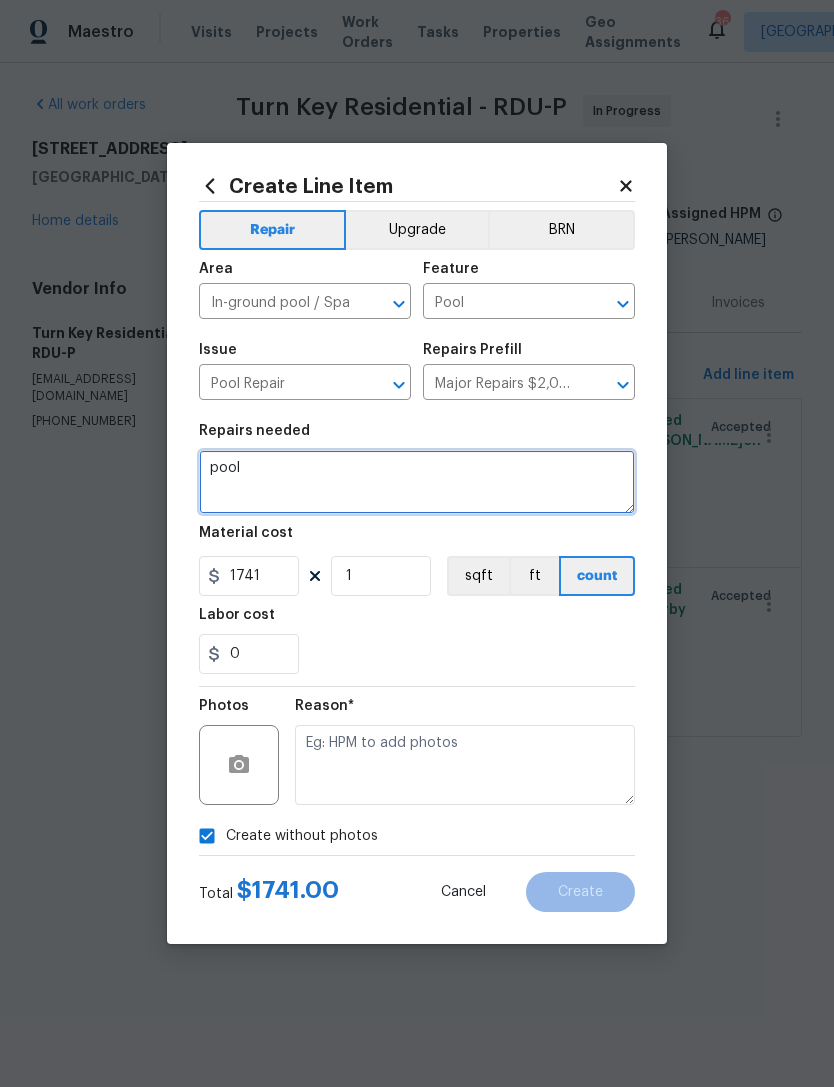 click on "pool" at bounding box center (417, 482) 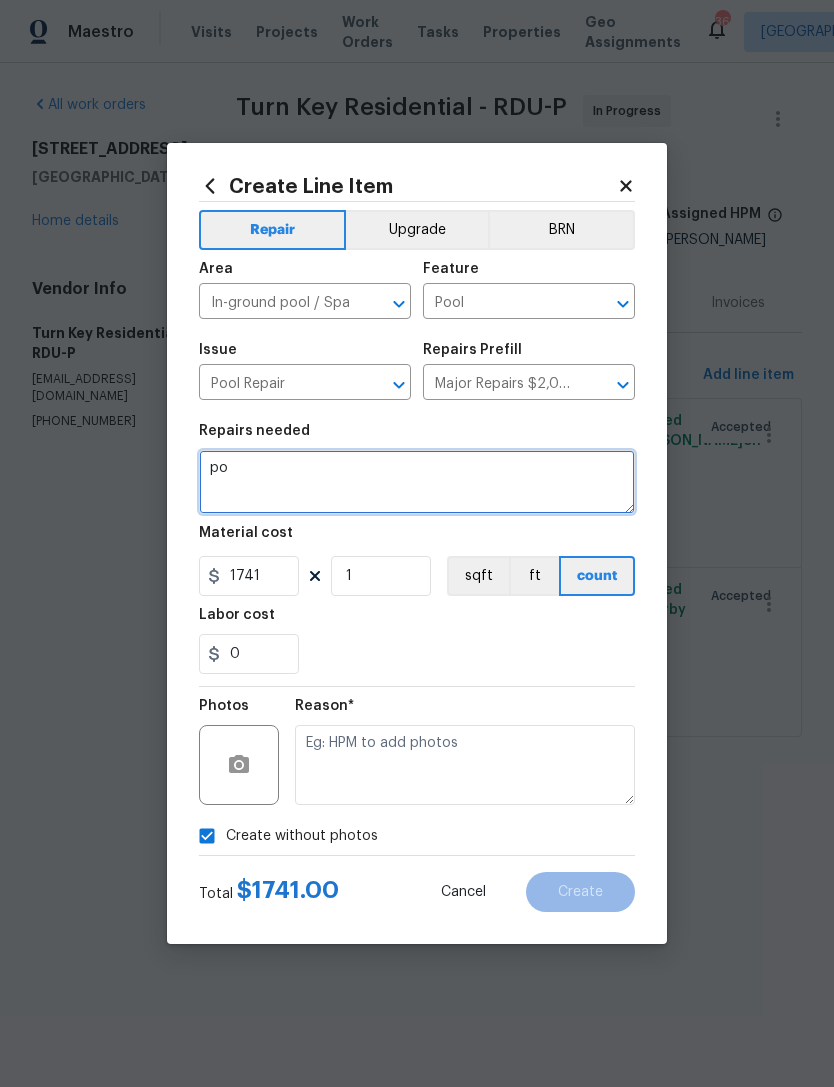 type on "p" 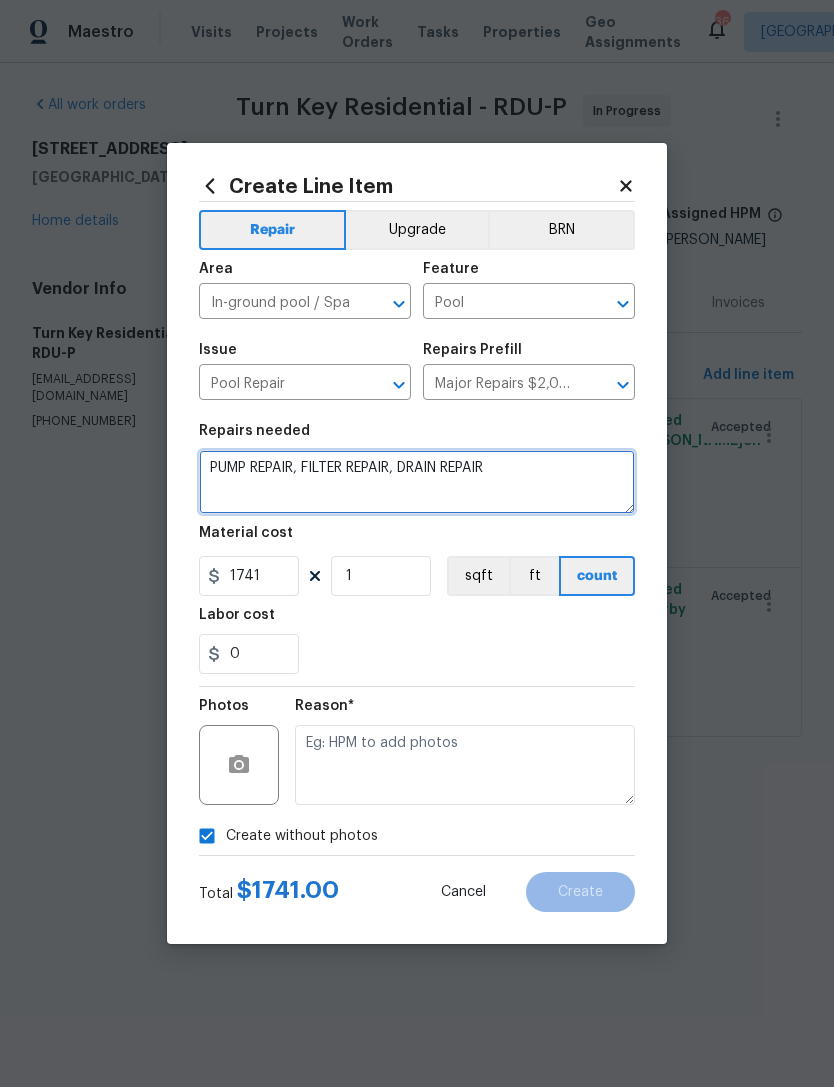 type on "PUMP REPAIR, FILTER REPAIR, DRAIN REPAIR" 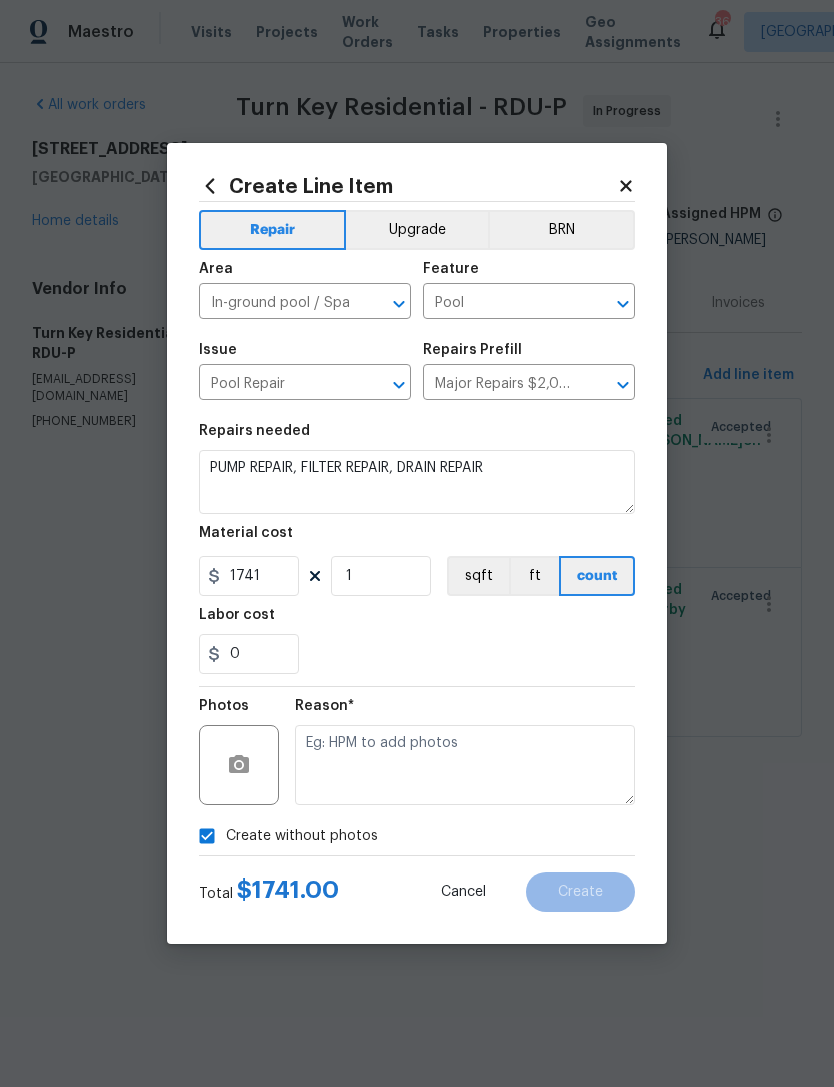 click on "Repairs needed PUMP REPAIR, FILTER REPAIR, DRAIN REPAIR  Material cost 1741 1 sqft ft count Labor cost 0" at bounding box center [417, 549] 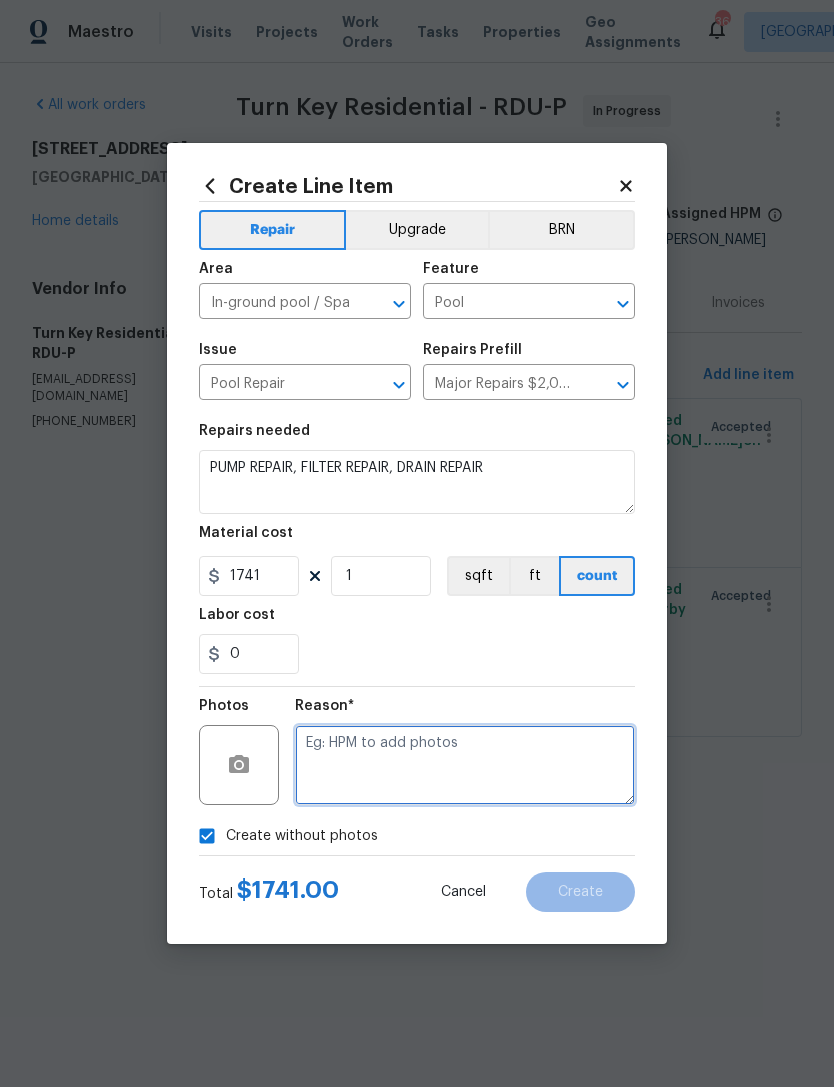 click at bounding box center [465, 765] 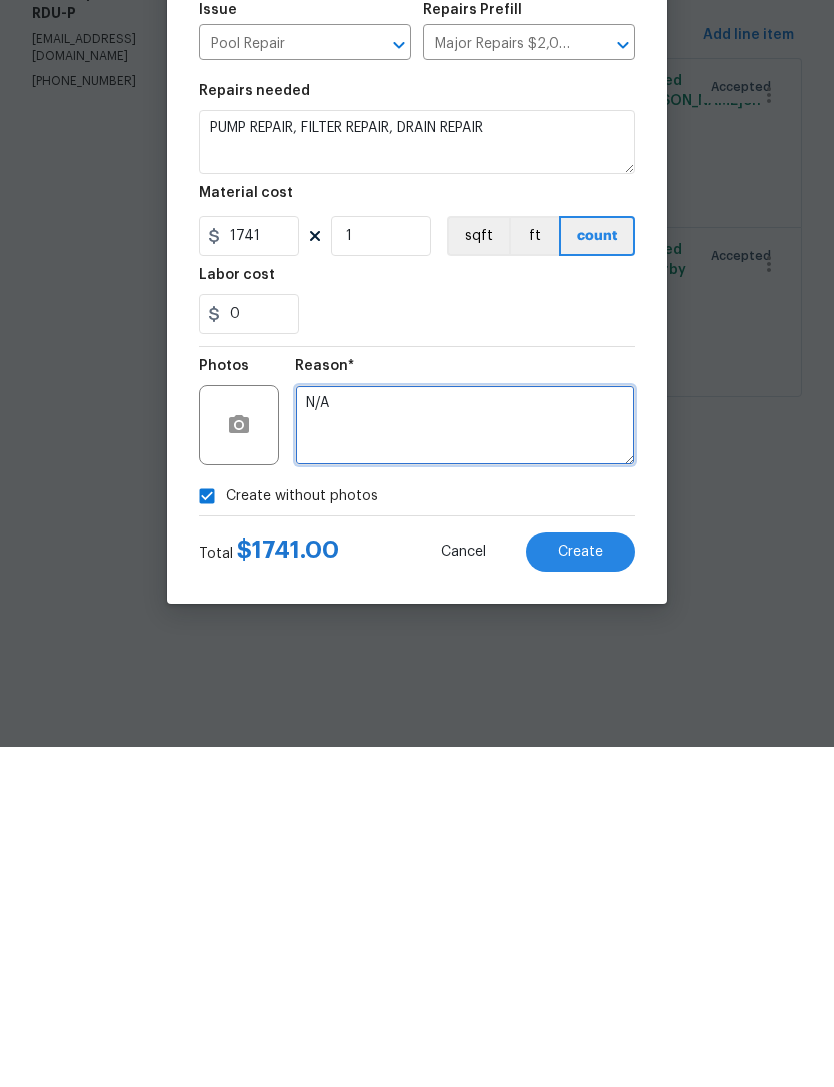 type on "N/A" 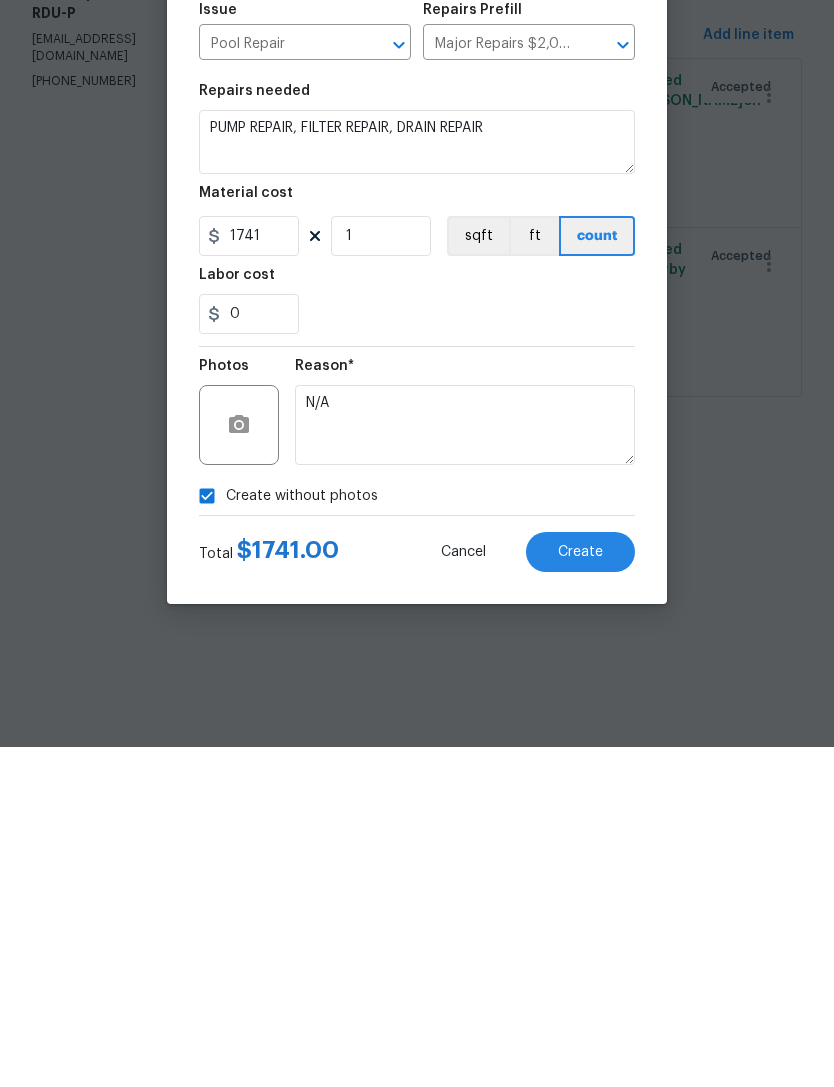 click on "Create" at bounding box center [580, 892] 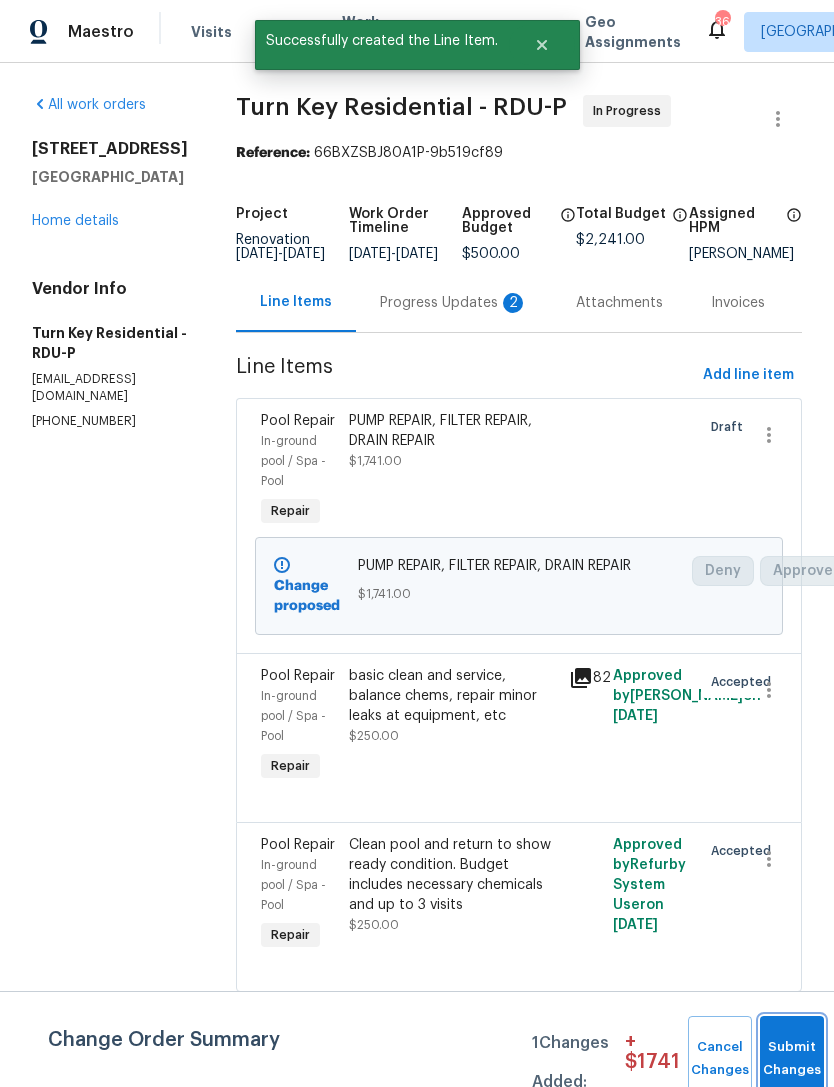 click on "Submit Changes" at bounding box center [792, 1059] 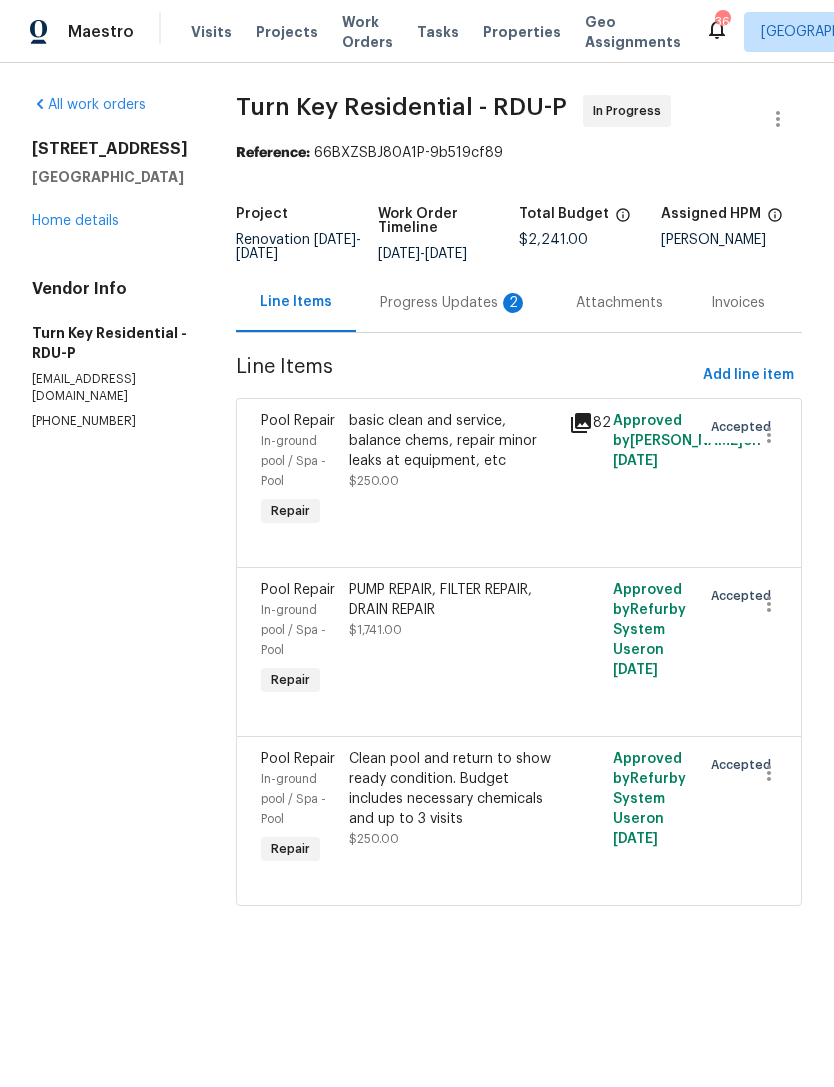 click on "Progress Updates 2" at bounding box center [454, 303] 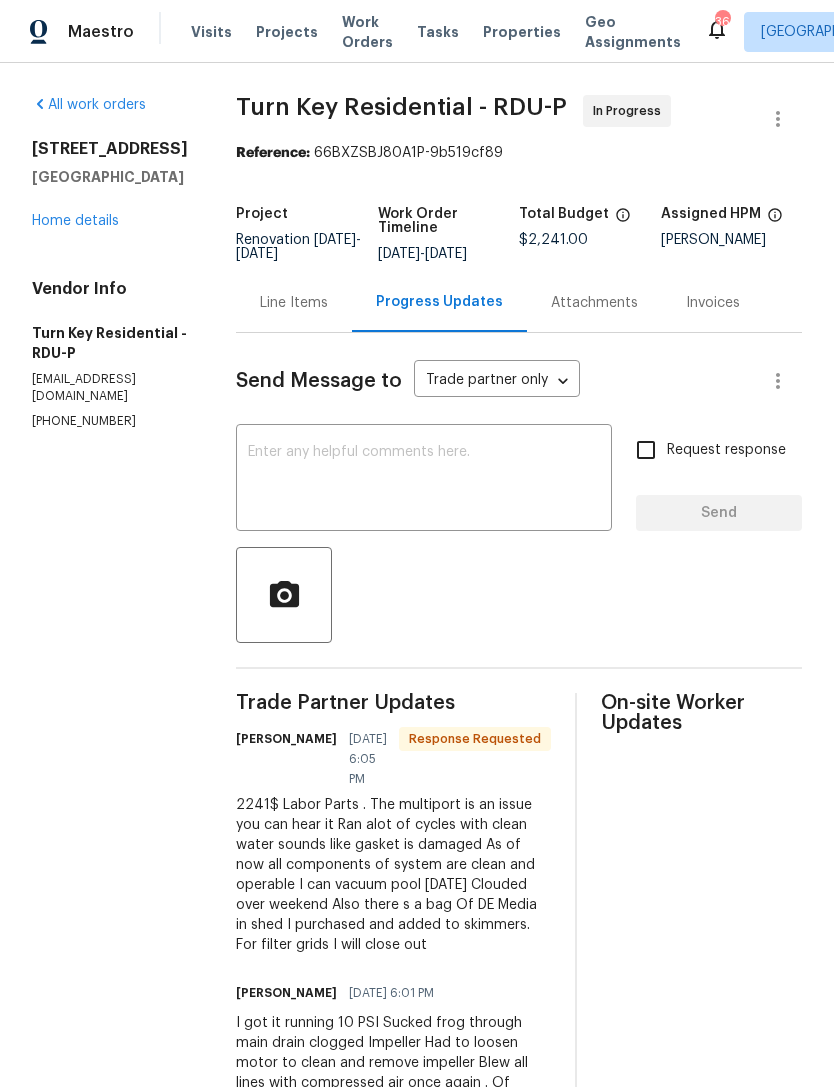 click on "Home details" at bounding box center [75, 221] 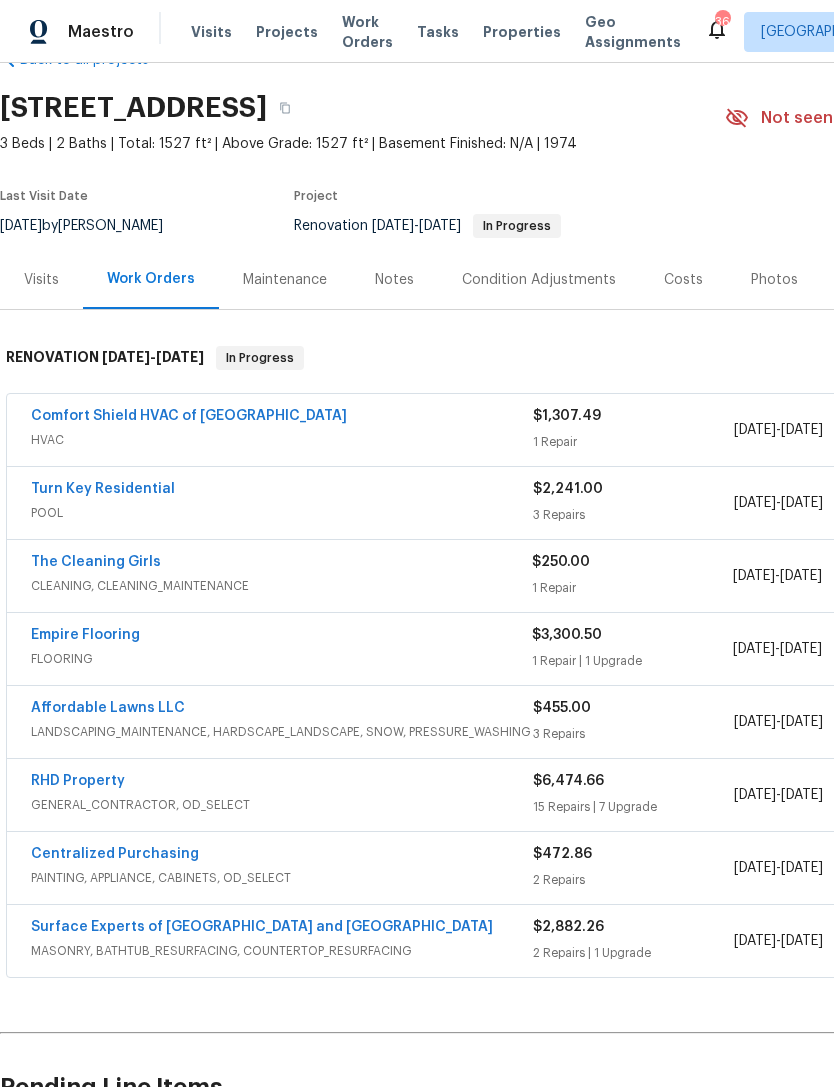 scroll, scrollTop: 52, scrollLeft: 0, axis: vertical 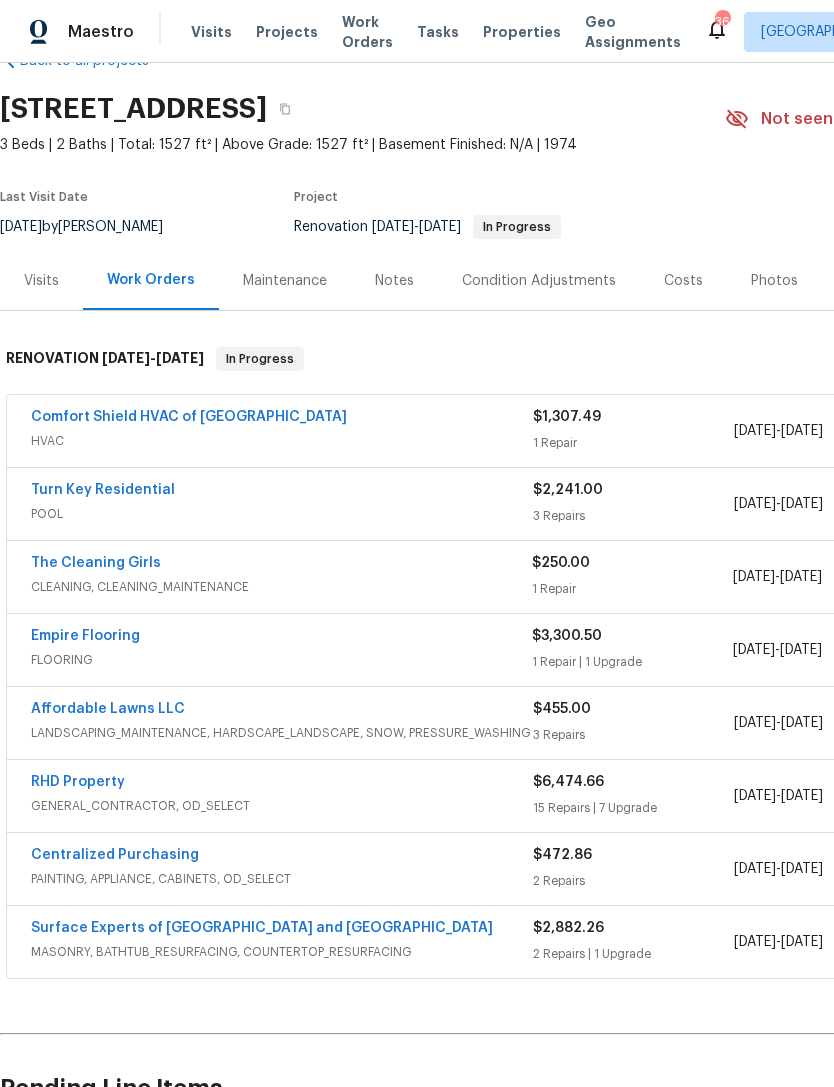 click on "The Cleaning Girls CLEANING, CLEANING_MAINTENANCE $250.00 1 Repair 7/11/2025  -  7/11/2025 Vendor Accepted" at bounding box center [565, 577] 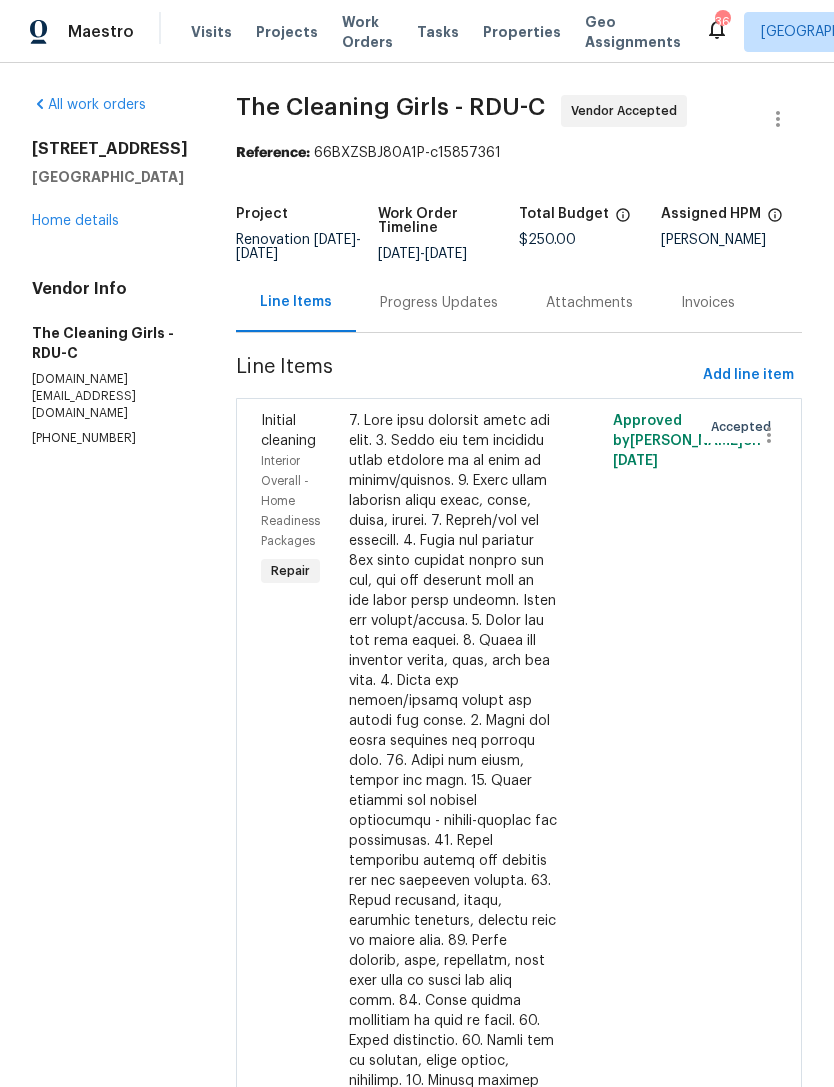 click on "Progress Updates" at bounding box center (439, 303) 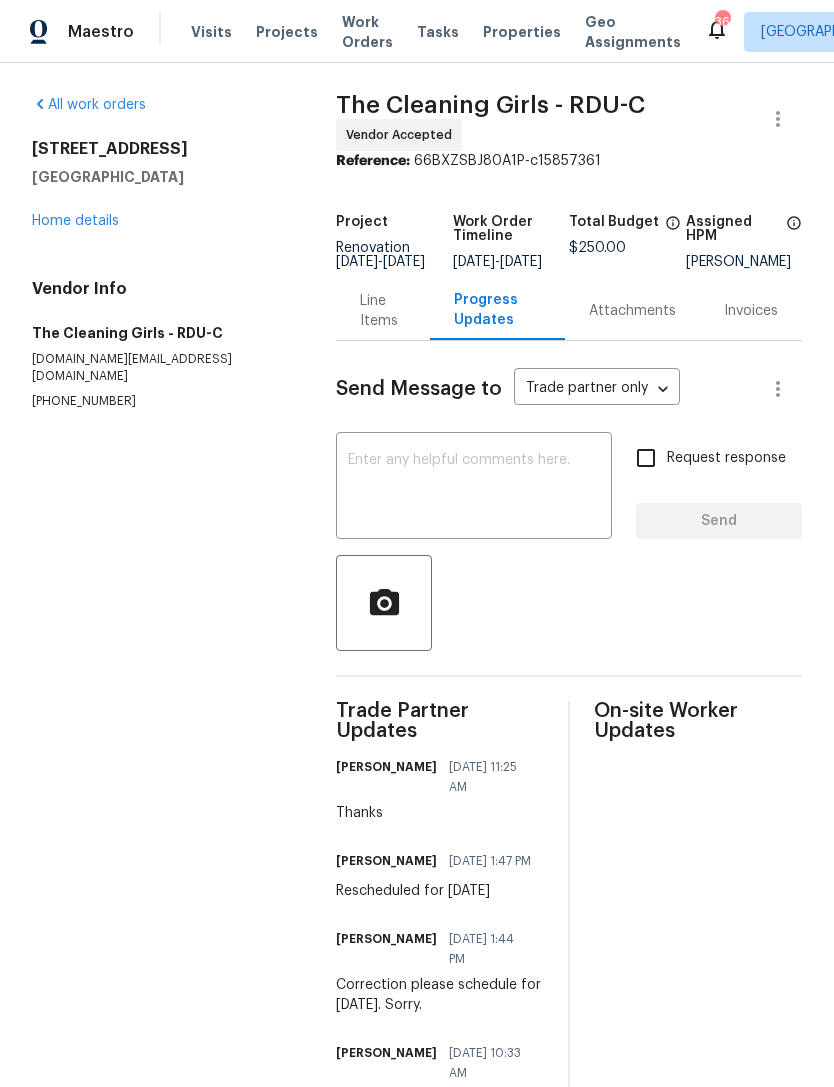click on "Home details" at bounding box center [75, 221] 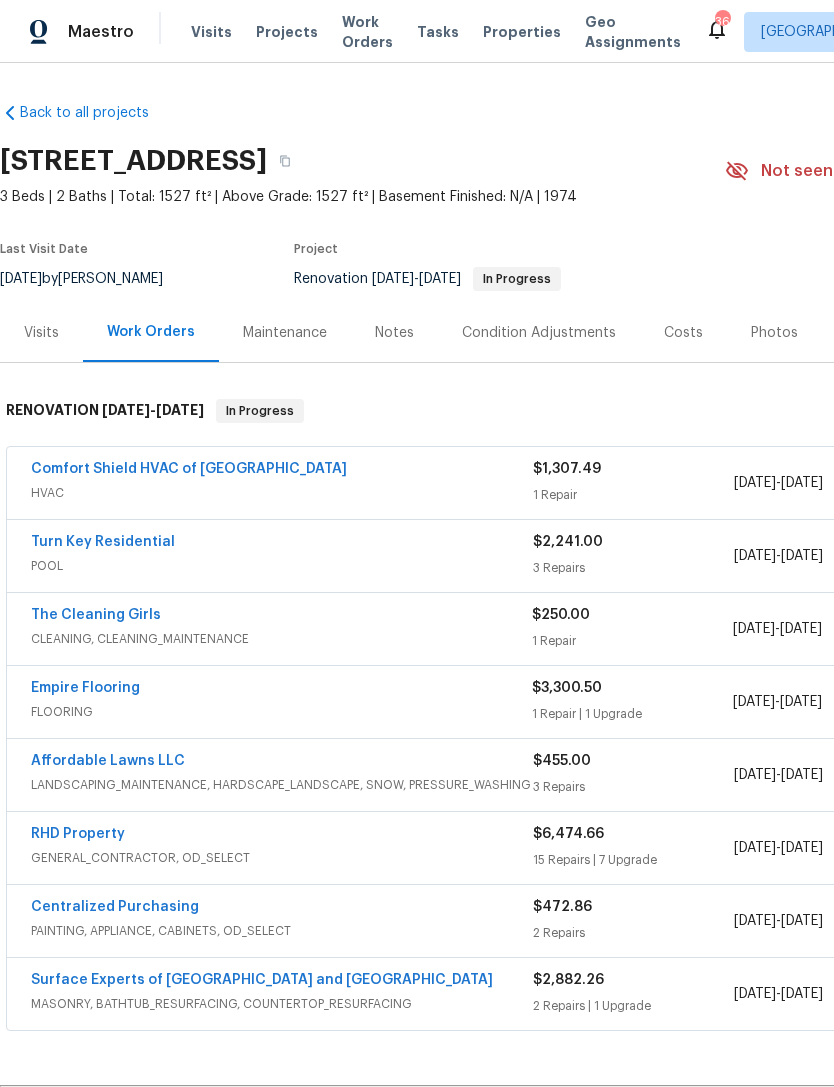 click on "Empire Flooring" at bounding box center [85, 688] 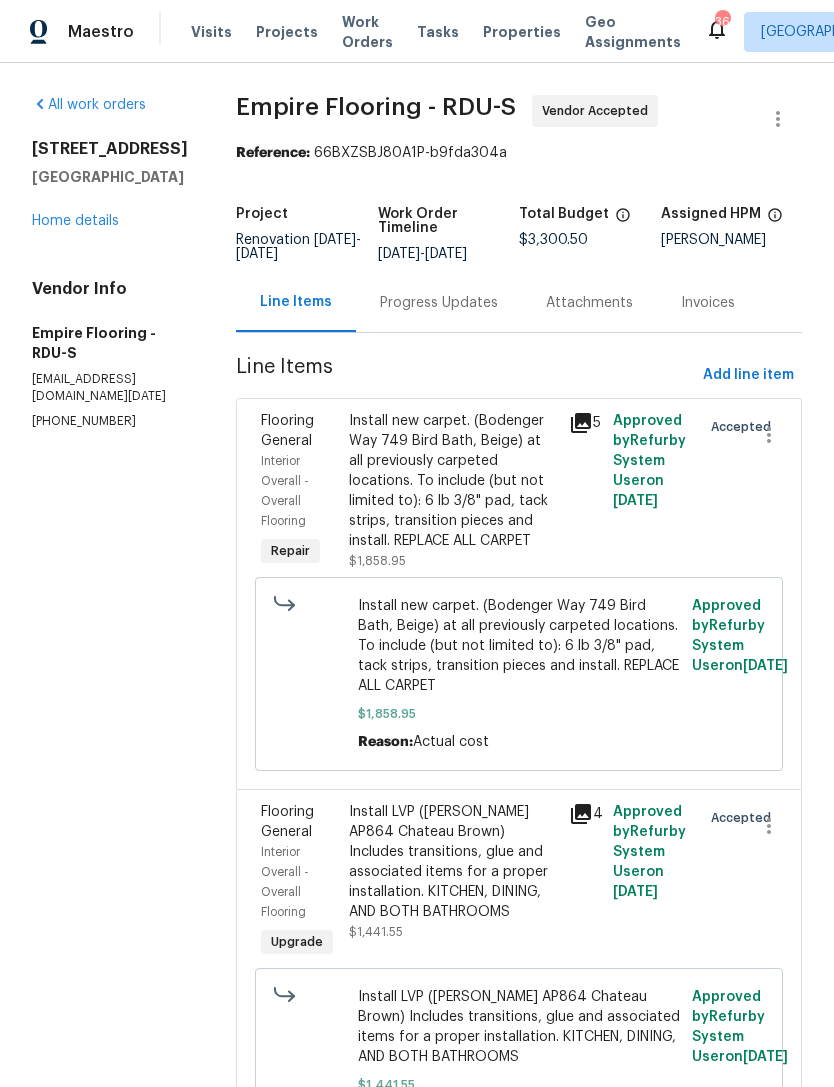 click on "Progress Updates" at bounding box center [439, 302] 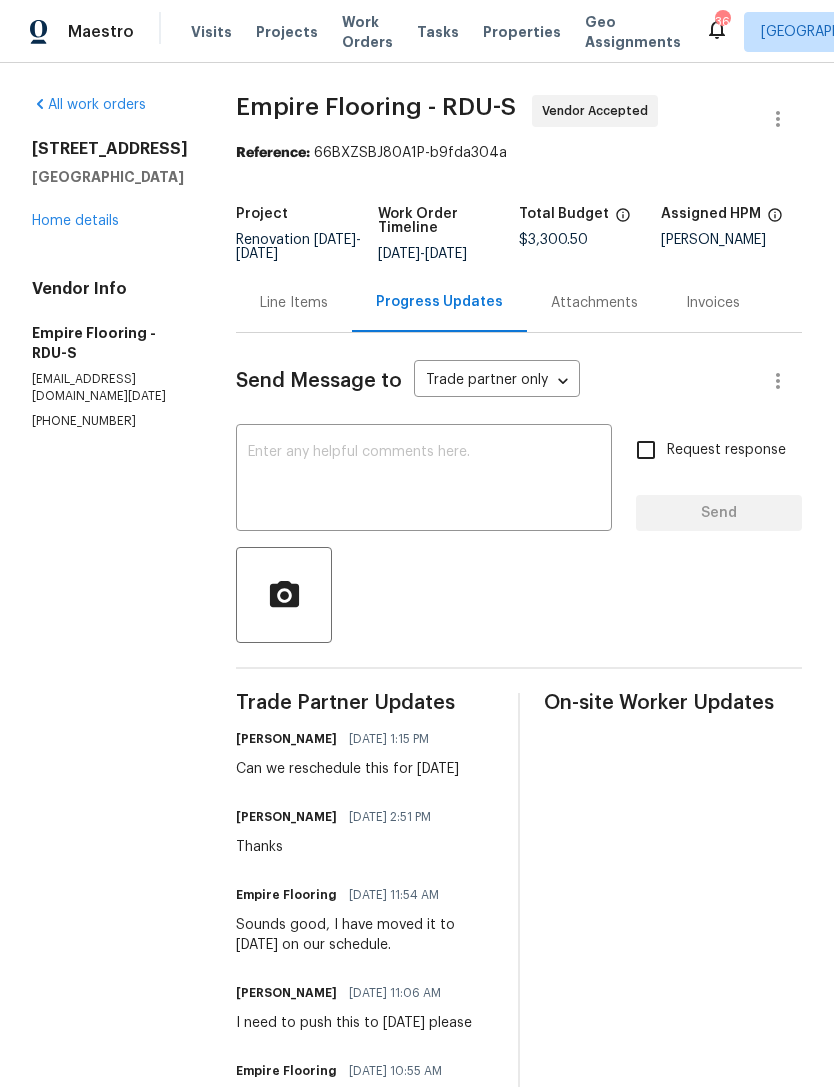 click on "Home details" at bounding box center (75, 221) 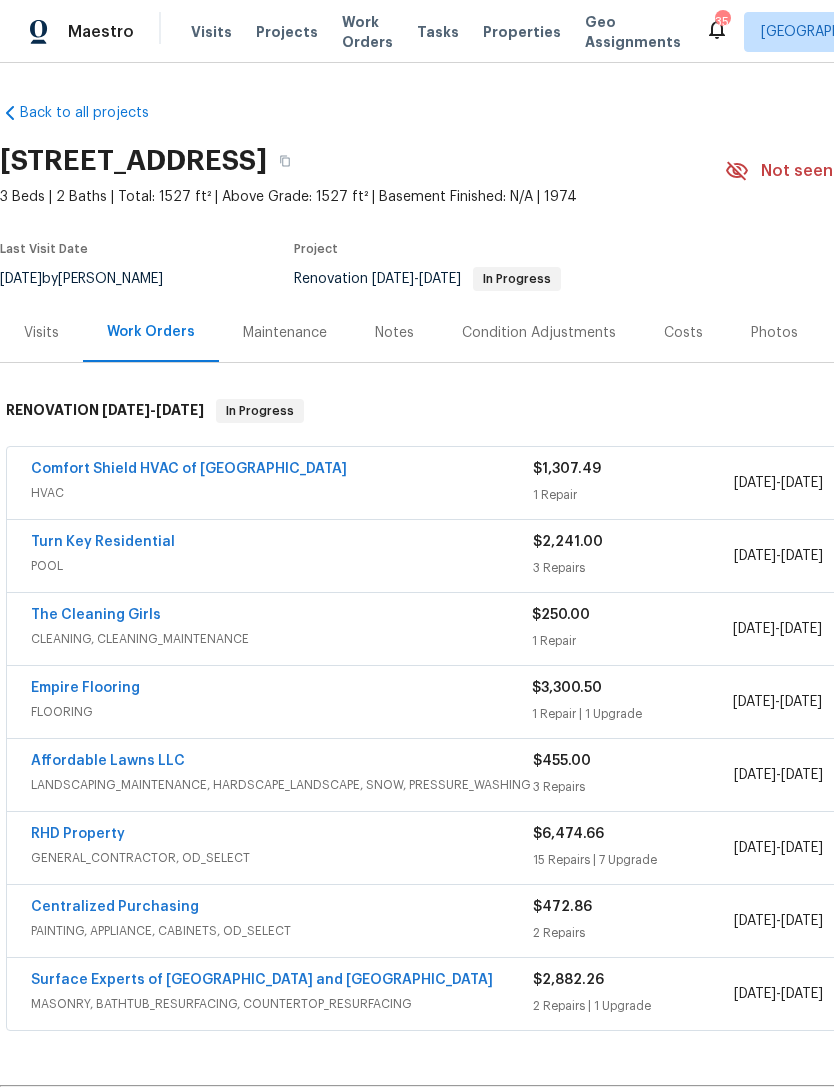 scroll, scrollTop: 0, scrollLeft: 0, axis: both 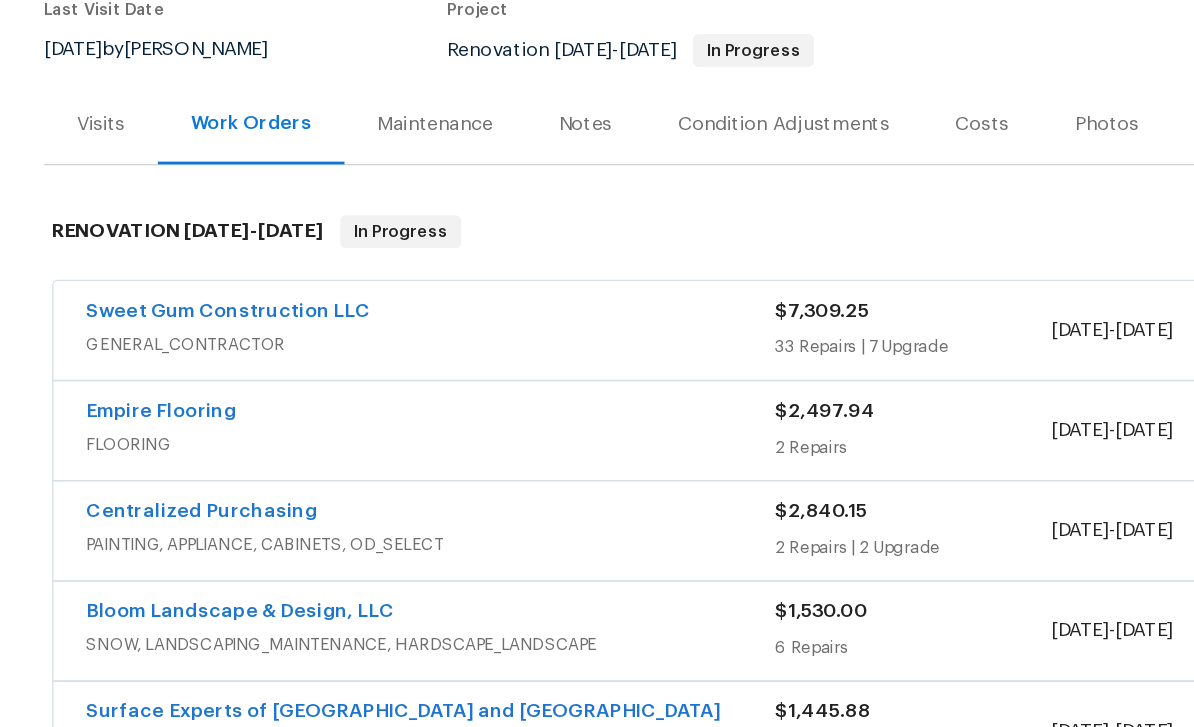 click on "Sweet Gum Construction LLC" at bounding box center (166, 424) 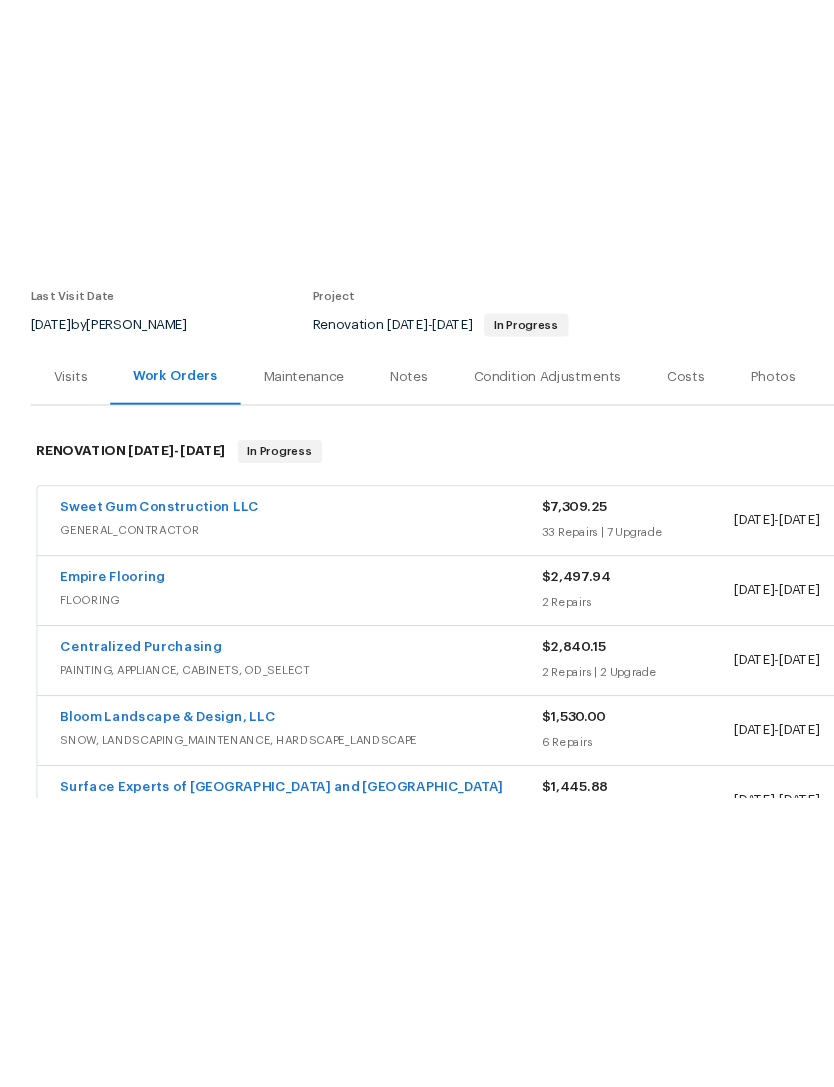 scroll, scrollTop: 0, scrollLeft: 0, axis: both 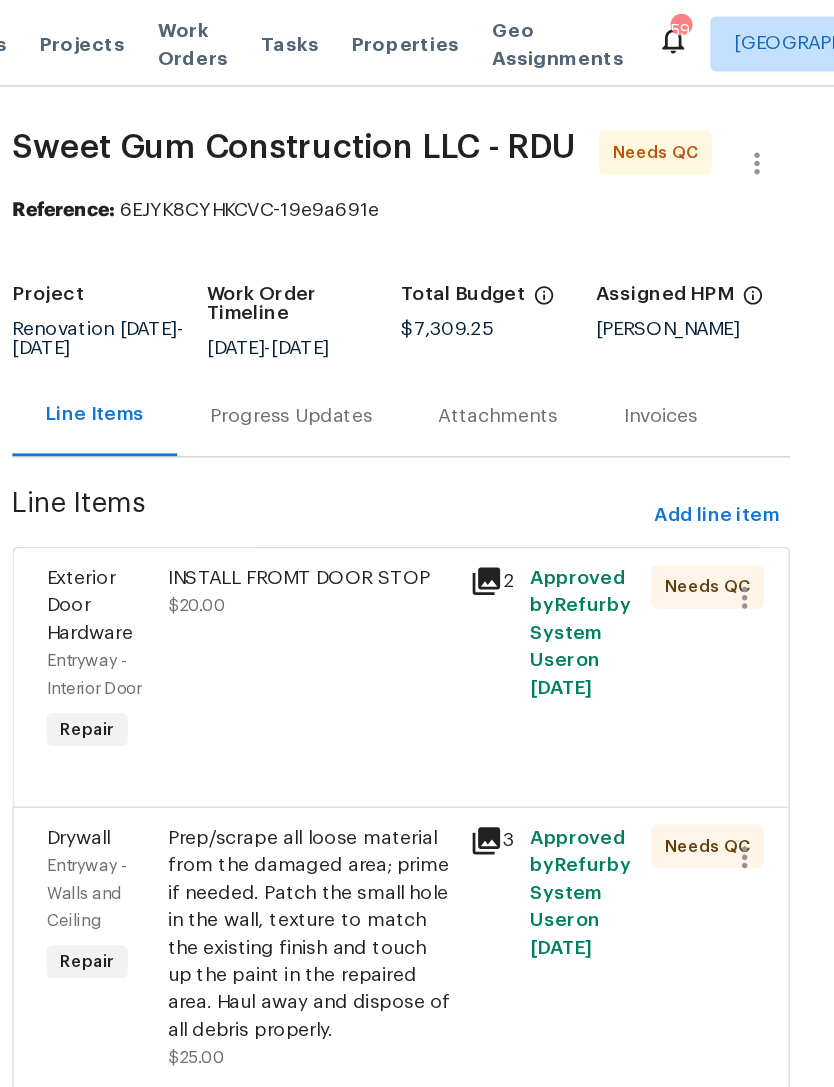 click on "INSTALL FROMT DOOR STOP $20.00" at bounding box center [453, 481] 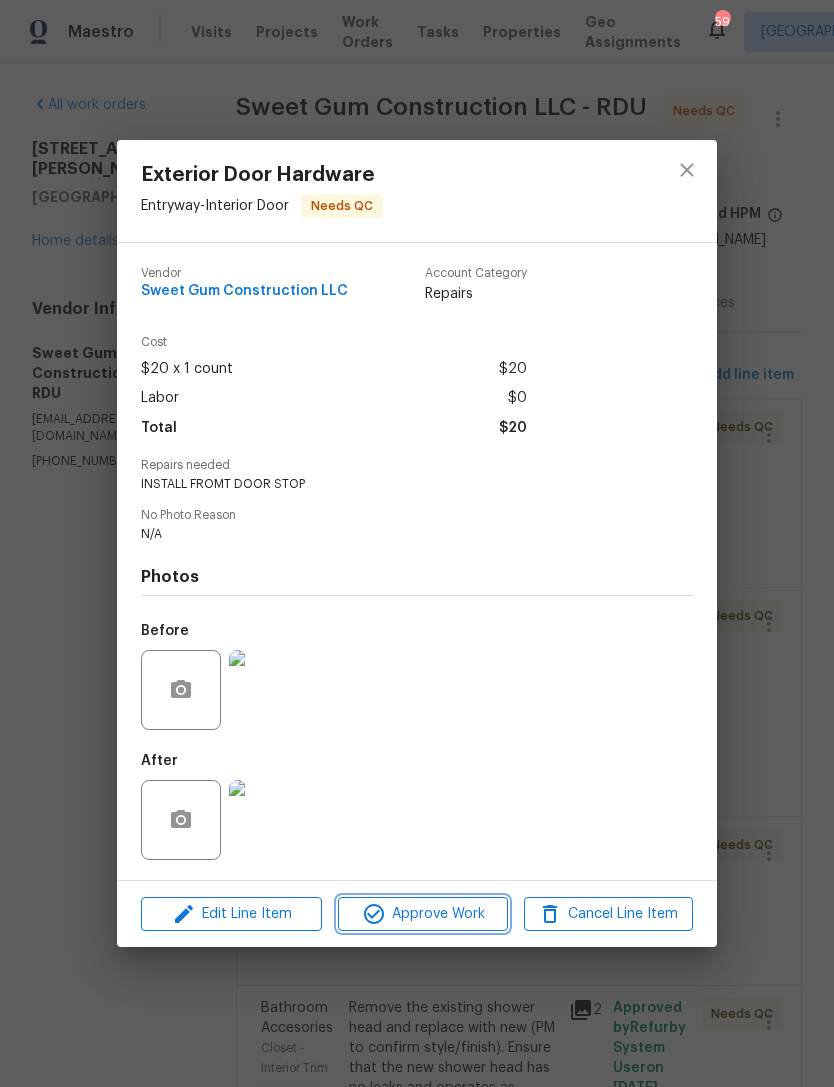 click on "Approve Work" at bounding box center [422, 914] 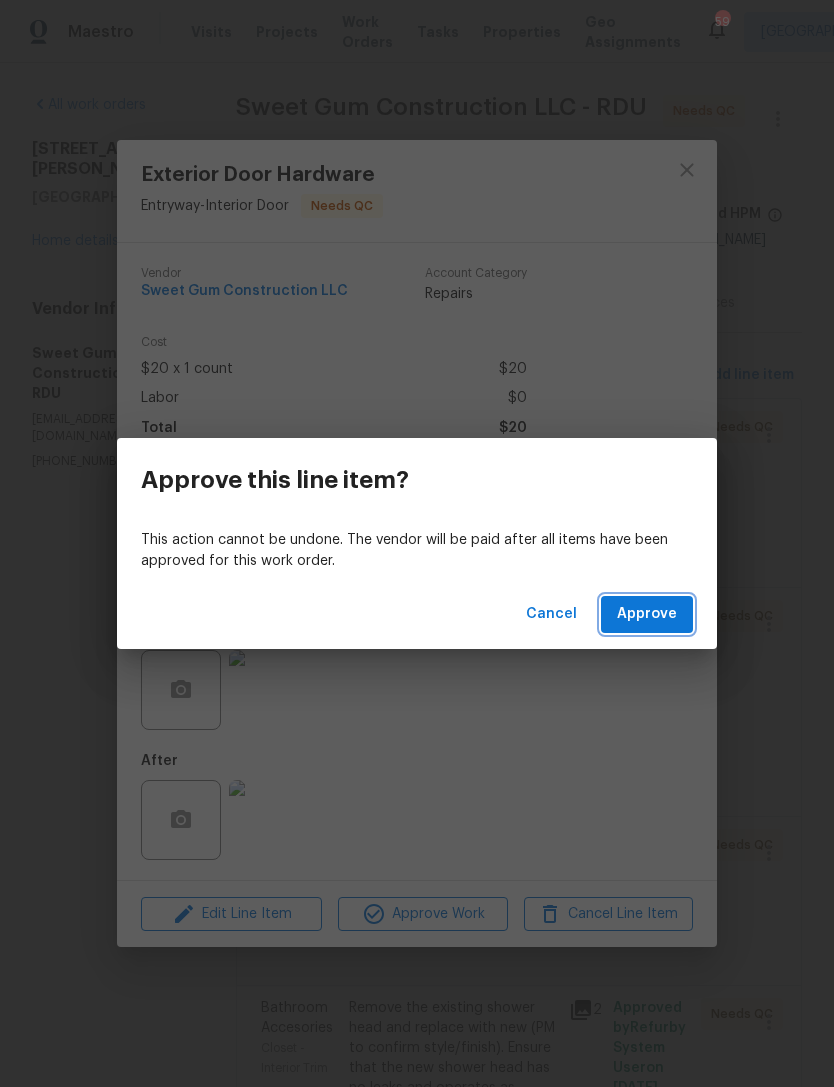 click on "Approve" at bounding box center [647, 614] 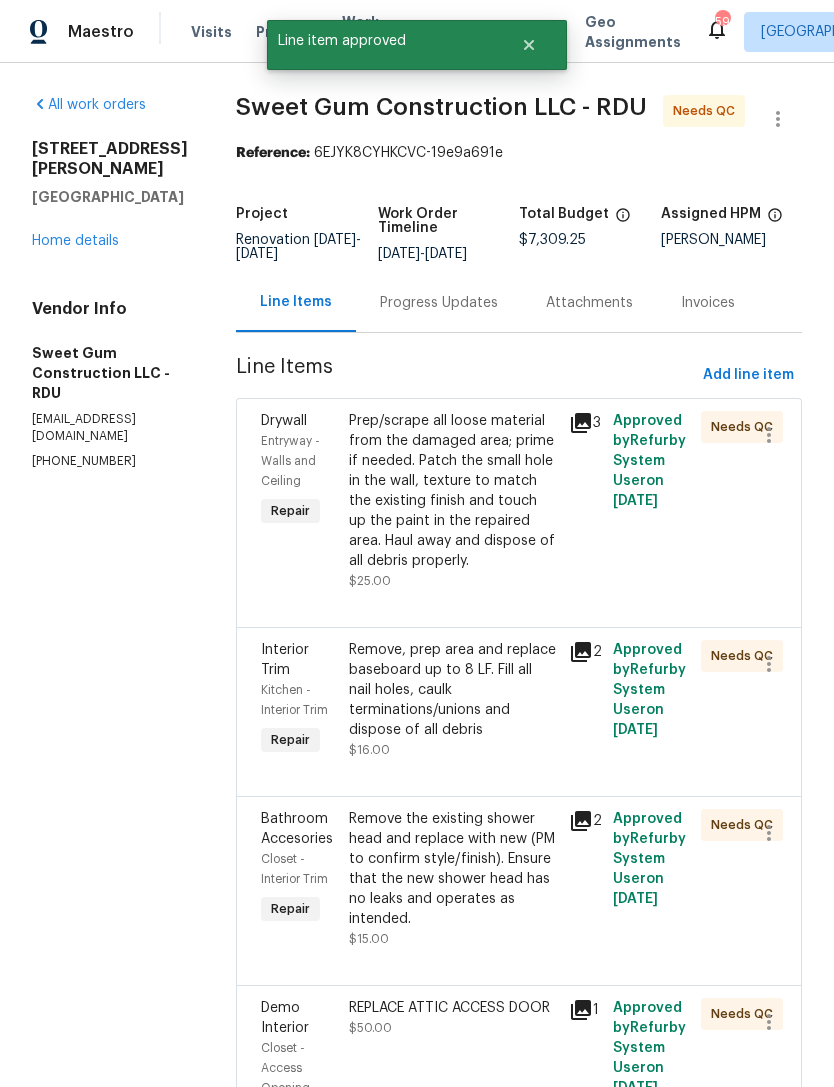 click on "Prep/scrape all loose material from the damaged area; prime if needed. Patch the small hole in the wall, texture to match the existing finish and touch up the paint in the repaired area. Haul away and dispose of all debris properly." at bounding box center [453, 491] 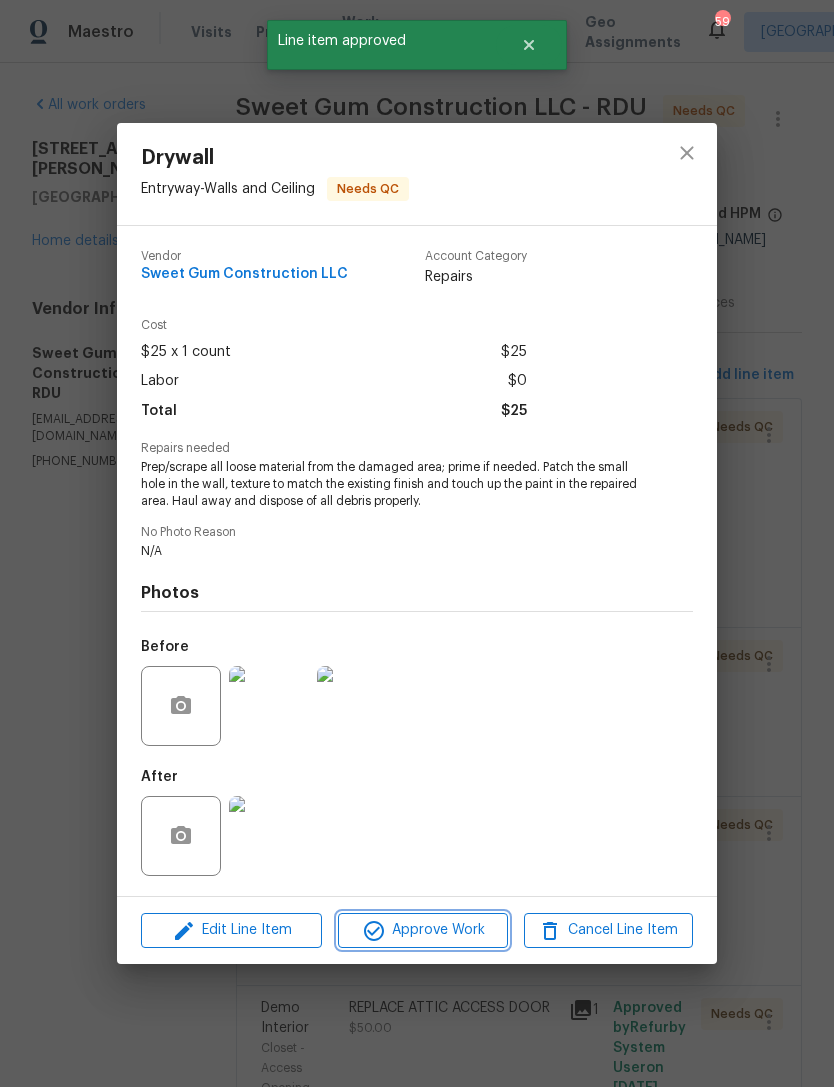 click on "Approve Work" at bounding box center (422, 930) 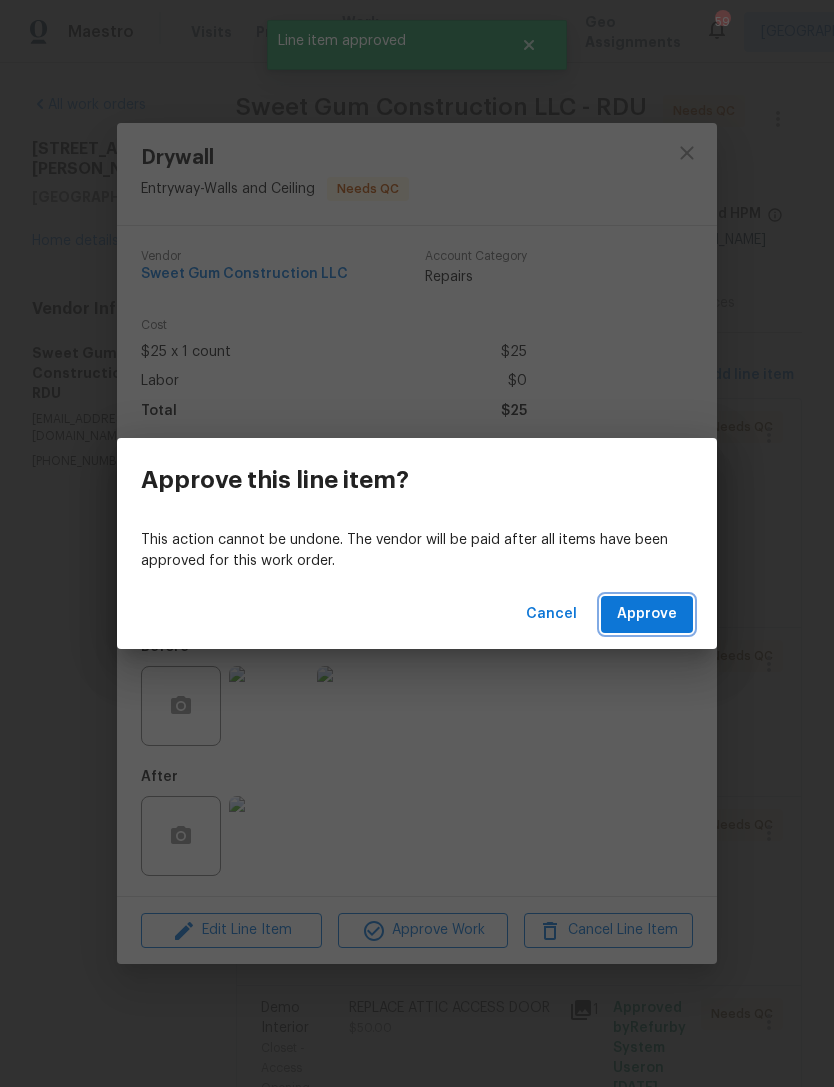 click on "Approve" at bounding box center (647, 614) 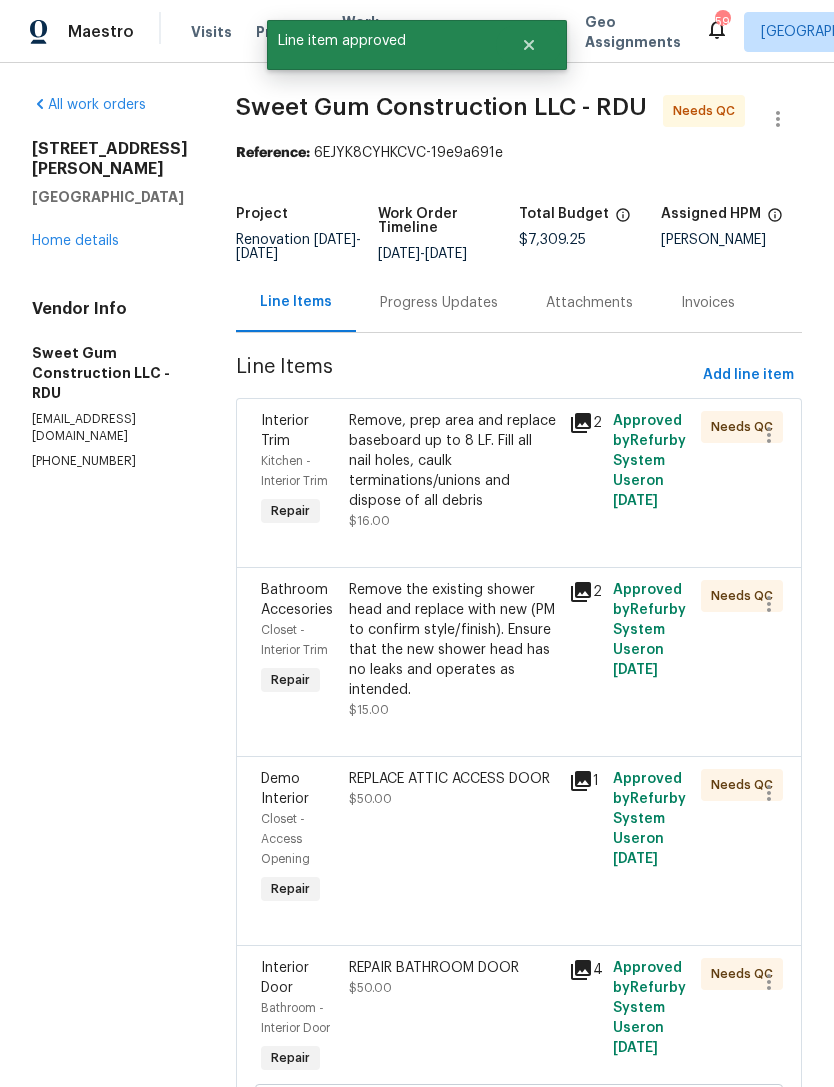click on "Remove, prep area and replace baseboard up to 8 LF. Fill all nail holes, caulk terminations/unions and dispose of all debris" at bounding box center (453, 461) 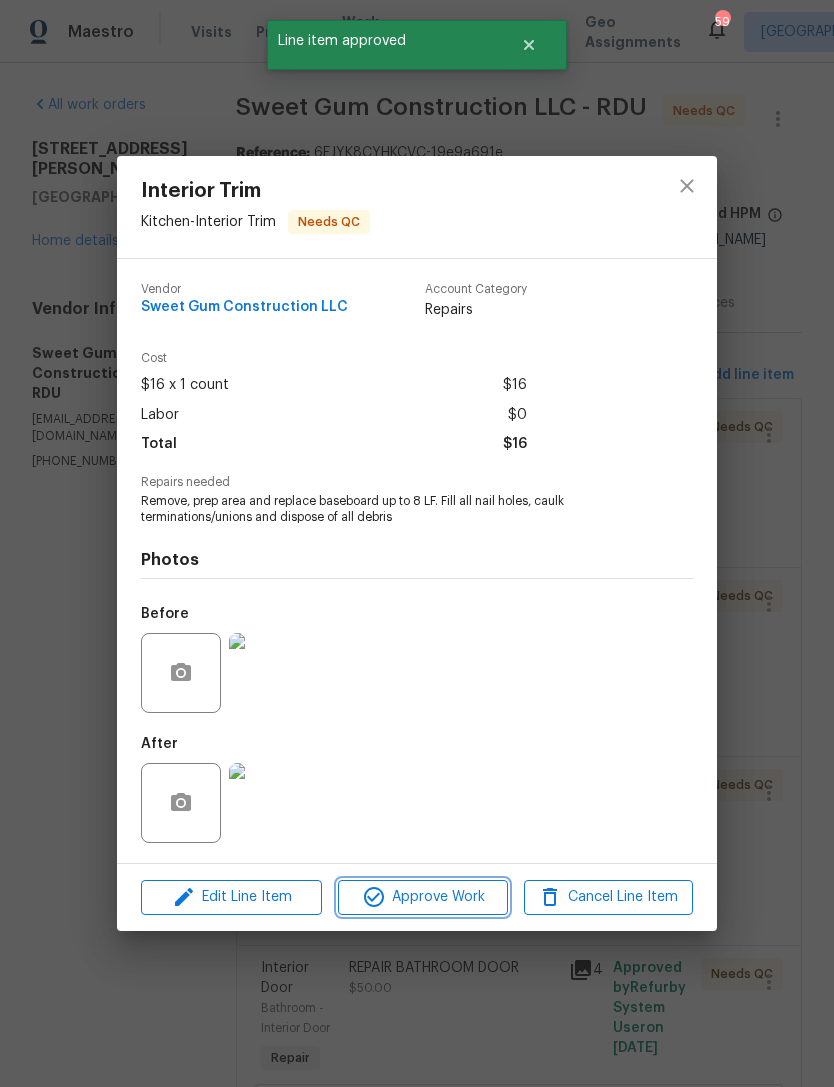 click on "Approve Work" at bounding box center [422, 897] 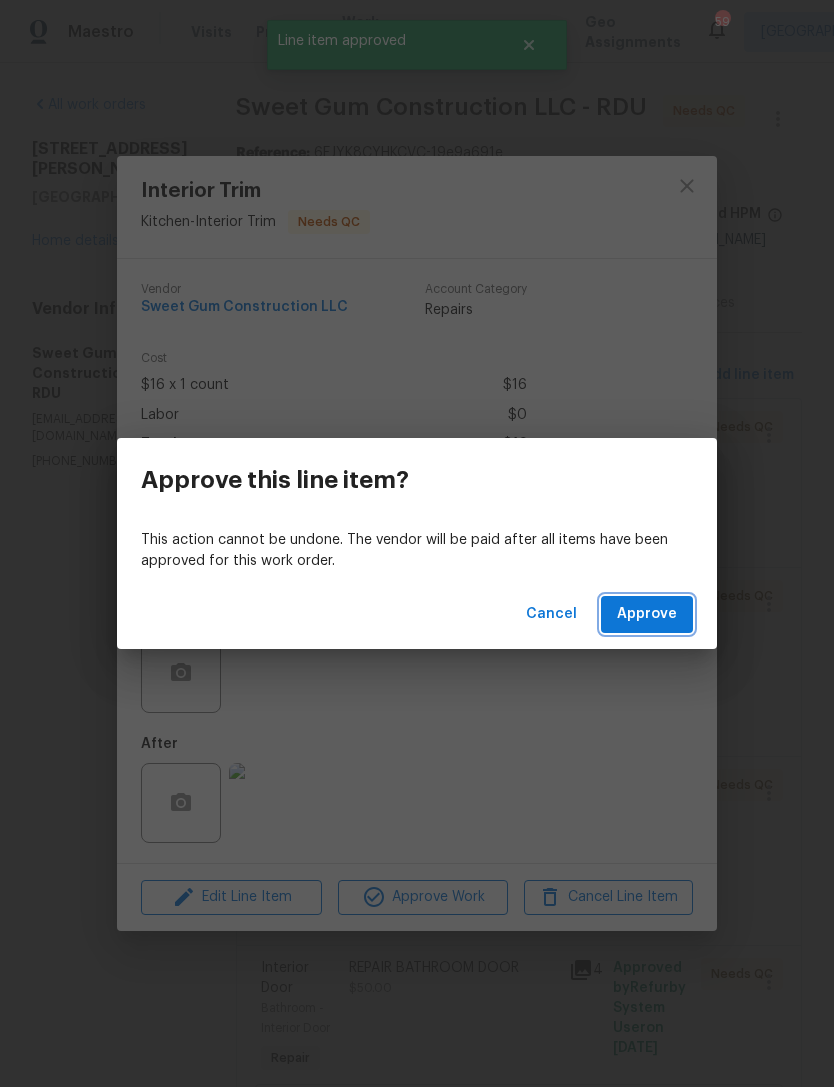 click on "Approve" at bounding box center [647, 614] 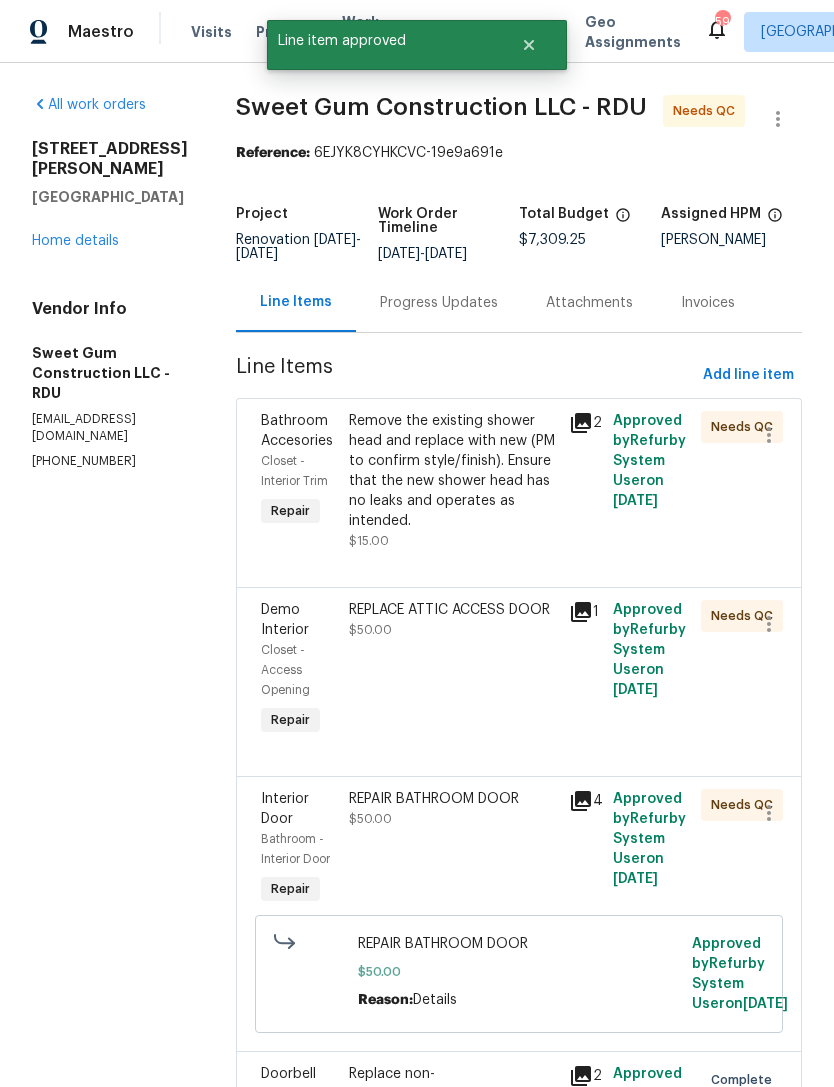click on "Remove the existing shower head and replace with new (PM to confirm style/finish). Ensure that the new shower head has no leaks and operates as intended." at bounding box center (453, 471) 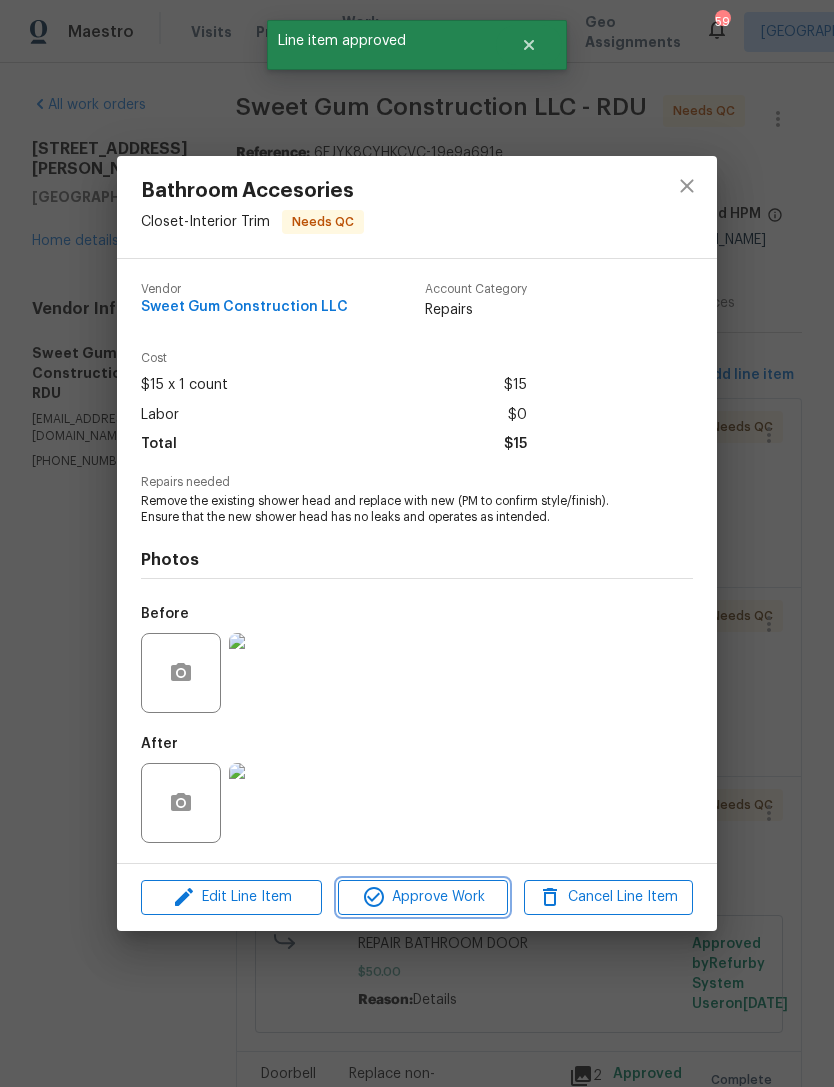 click on "Approve Work" at bounding box center (422, 897) 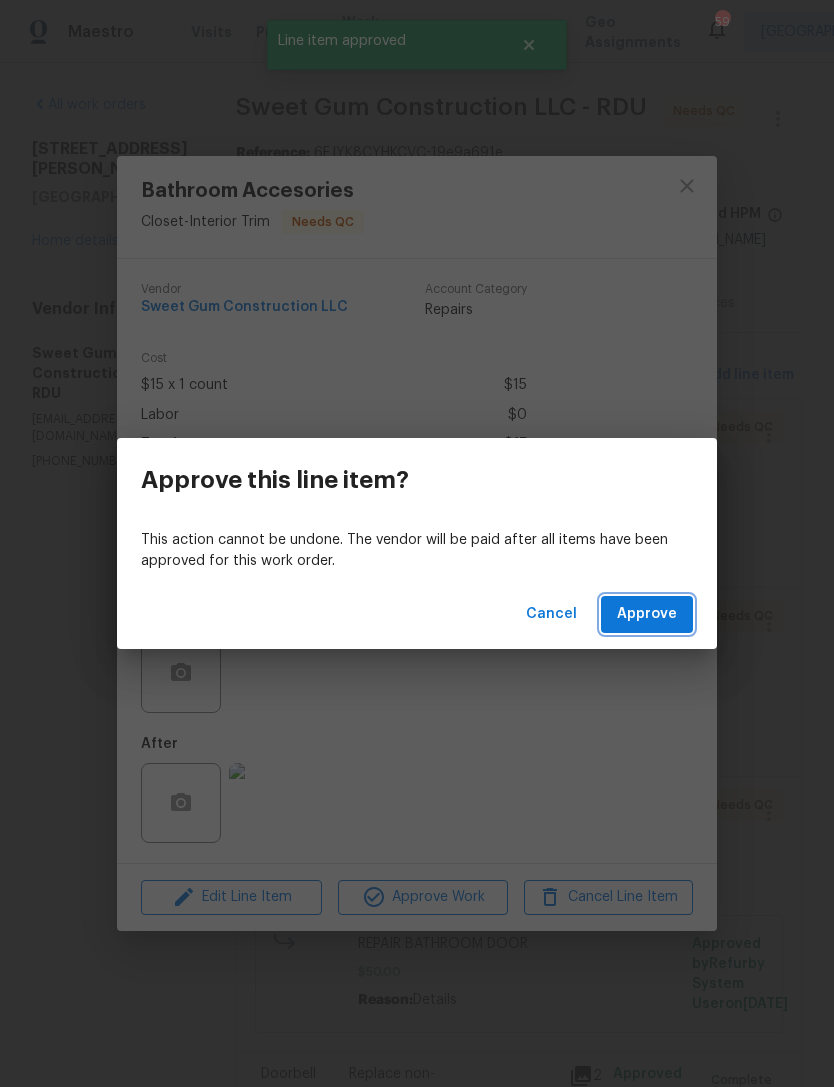 click on "Approve" at bounding box center (647, 614) 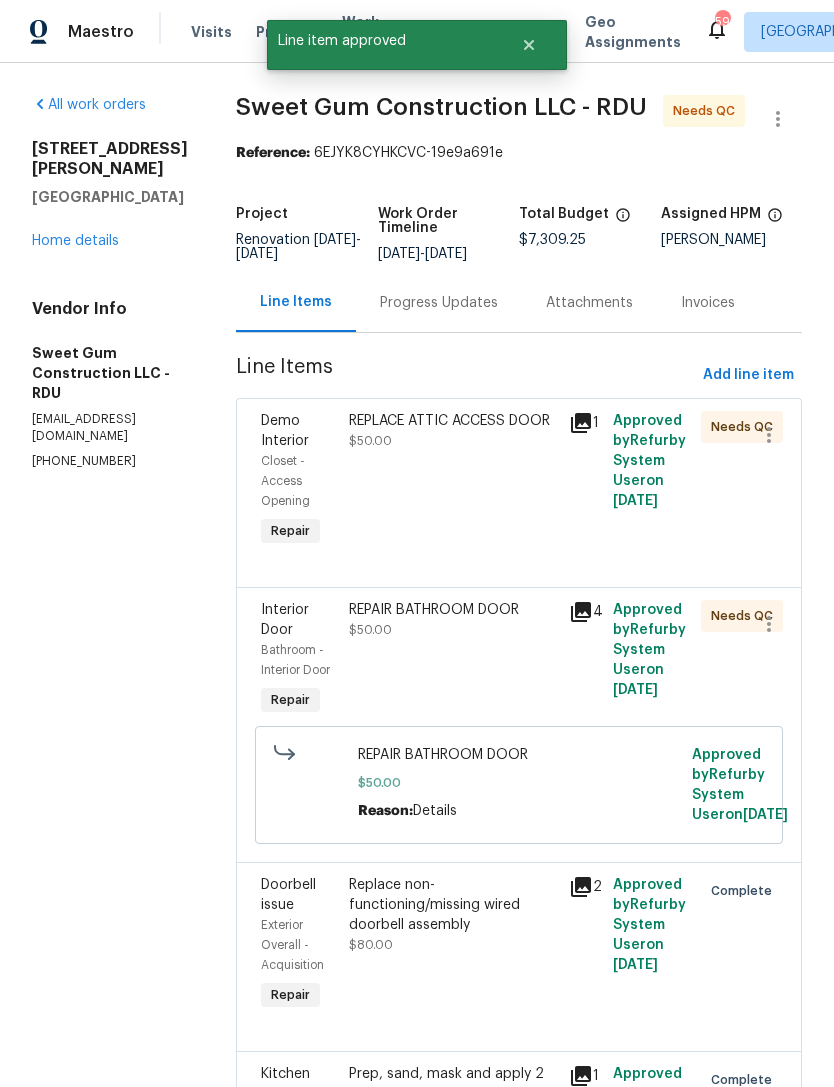 click on "REPLACE ATTIC ACCESS DOOR $50.00" at bounding box center [453, 481] 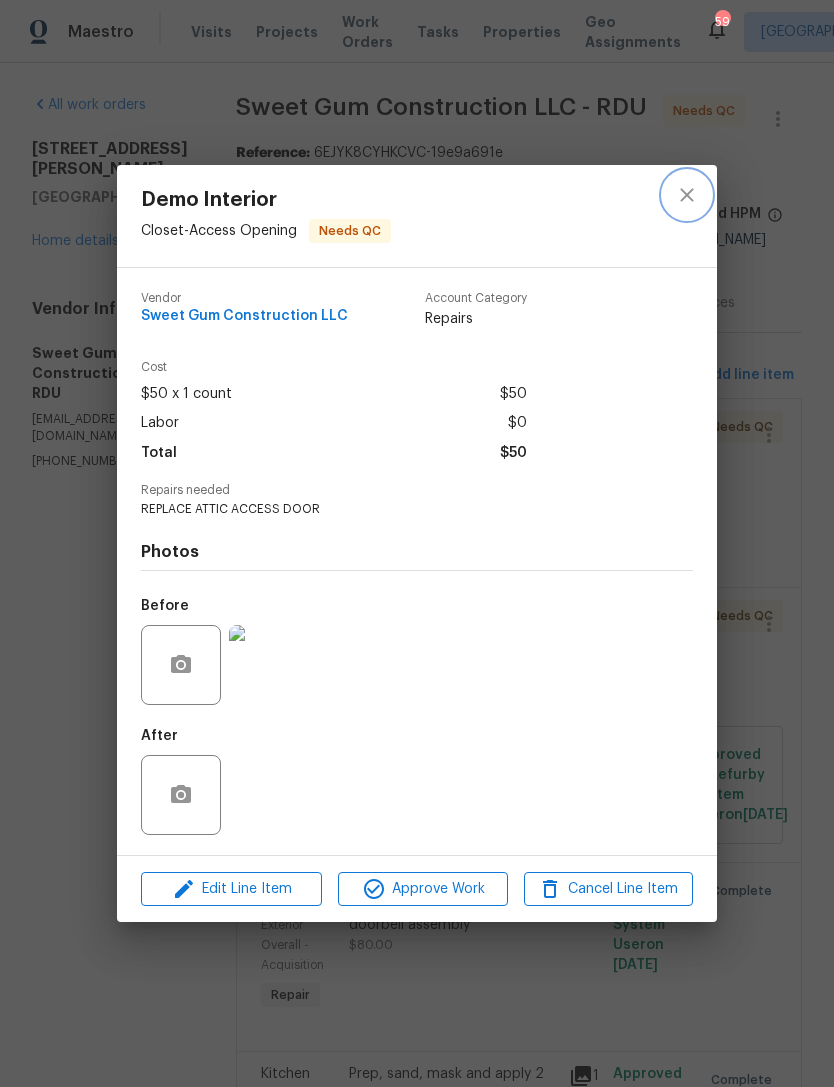 click 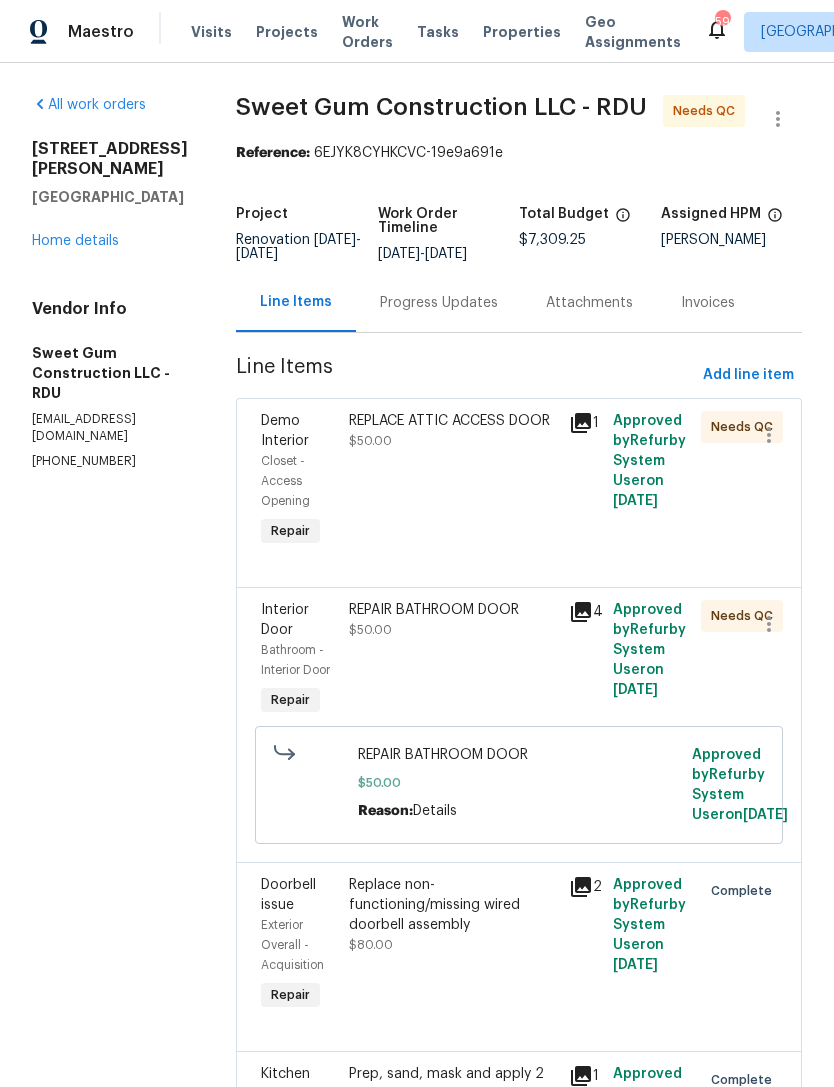 click on "REPAIR BATHROOM DOOR $50.00" at bounding box center (453, 660) 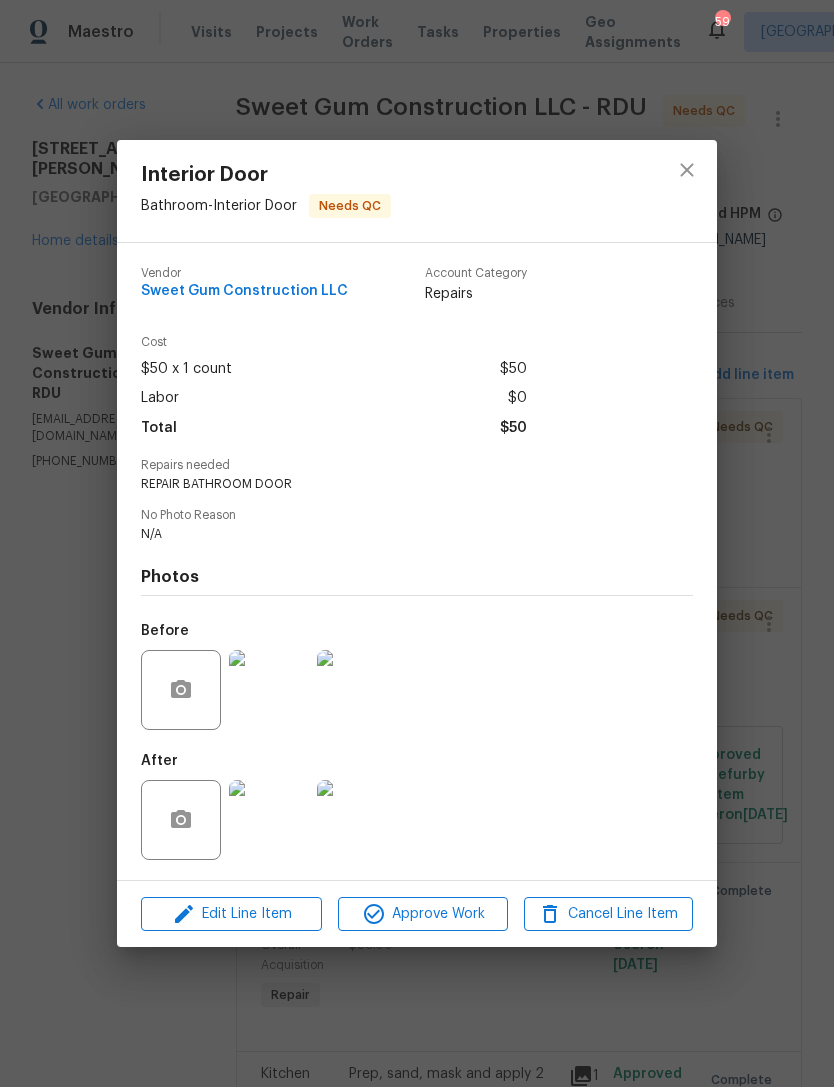 click at bounding box center [269, 820] 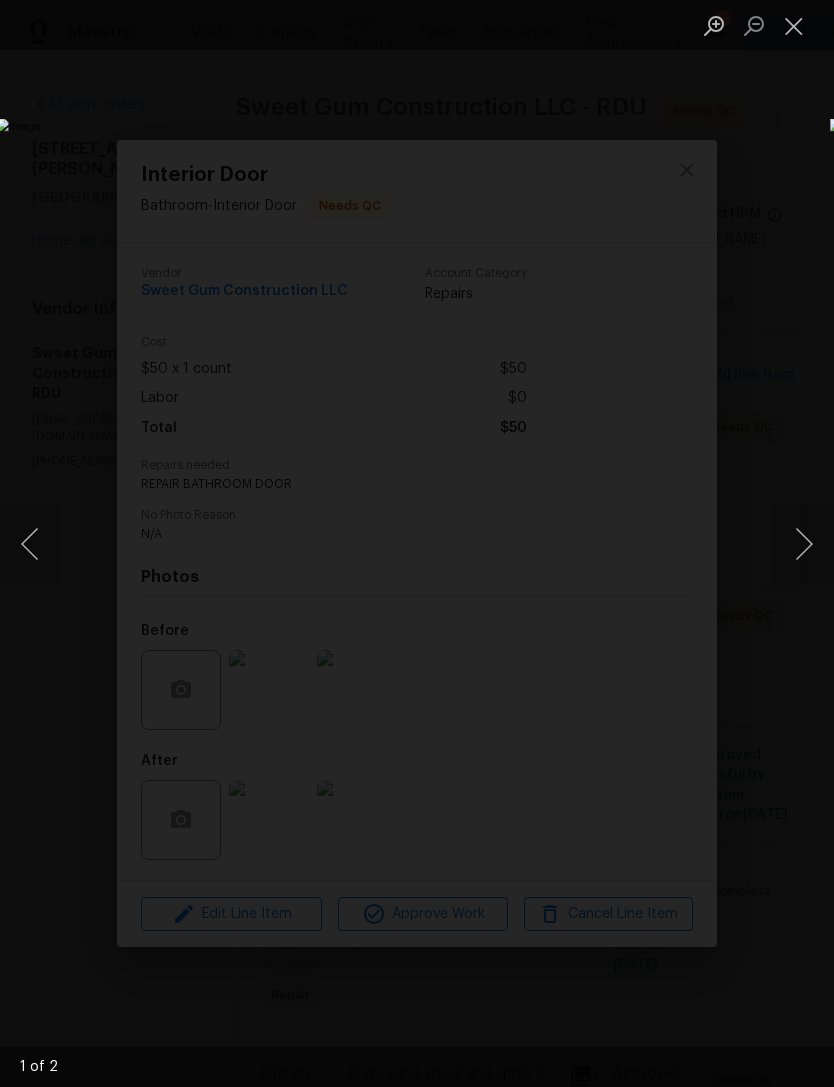 click at bounding box center [804, 544] 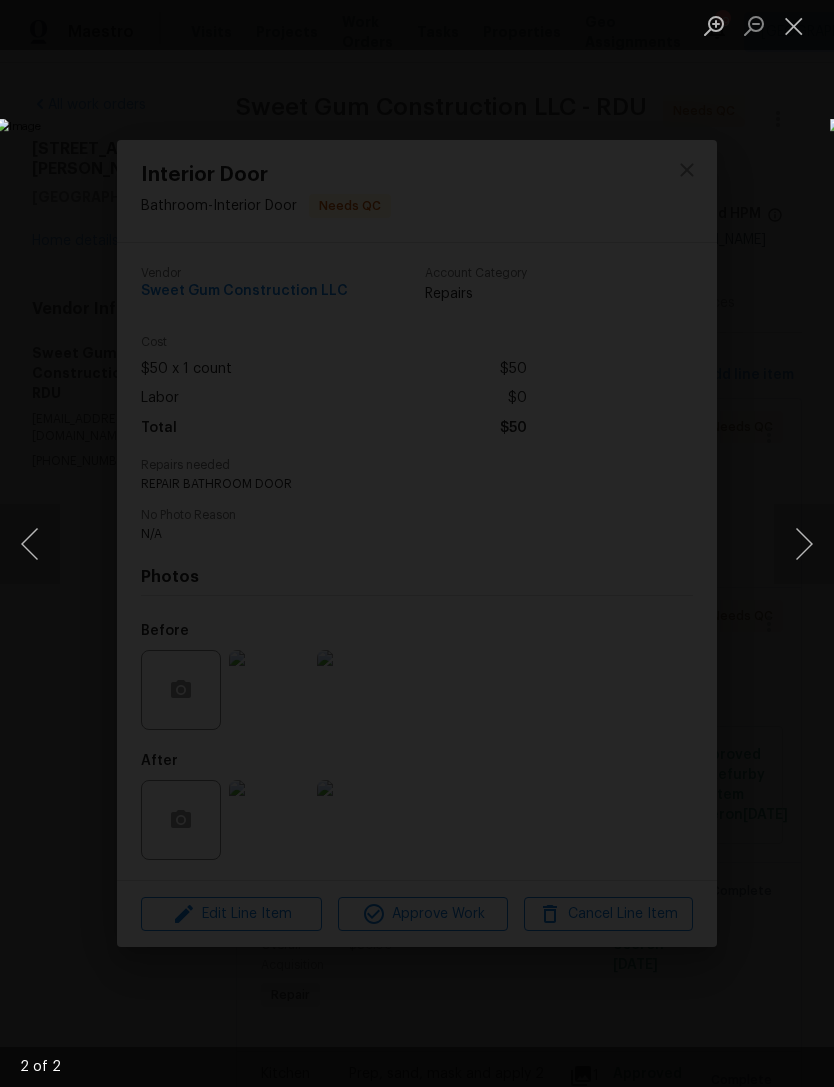 click at bounding box center (804, 544) 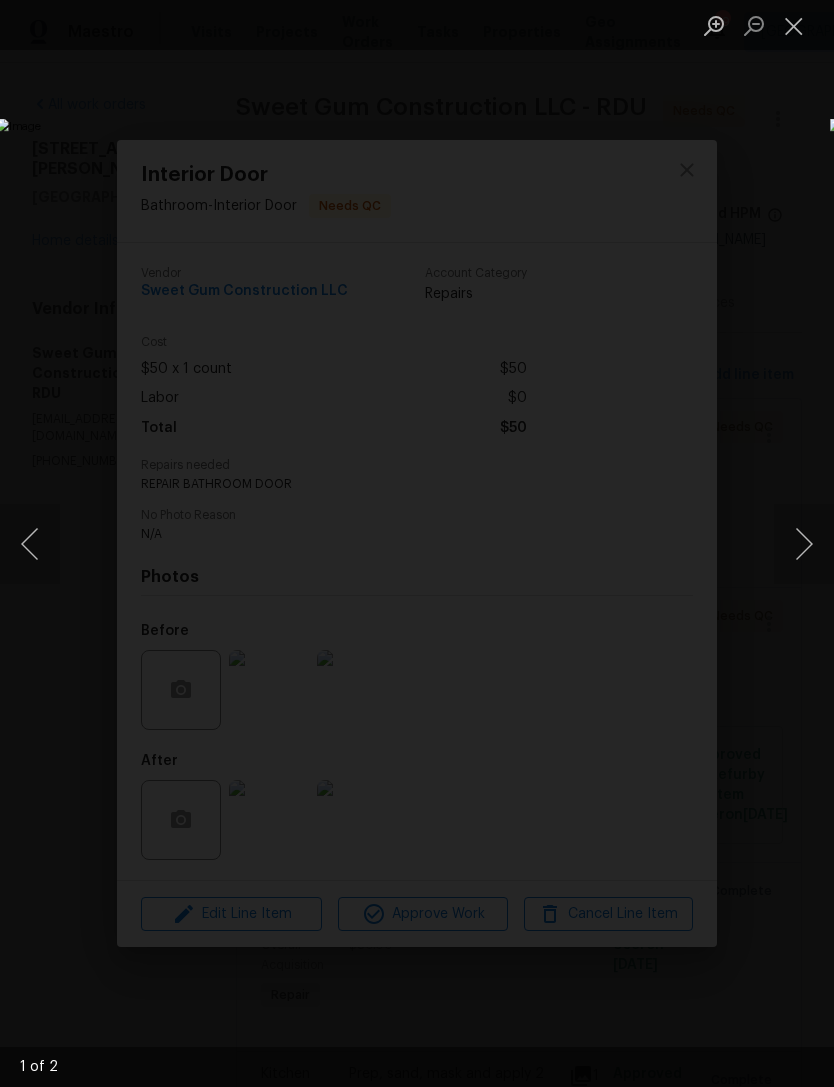 click at bounding box center (804, 544) 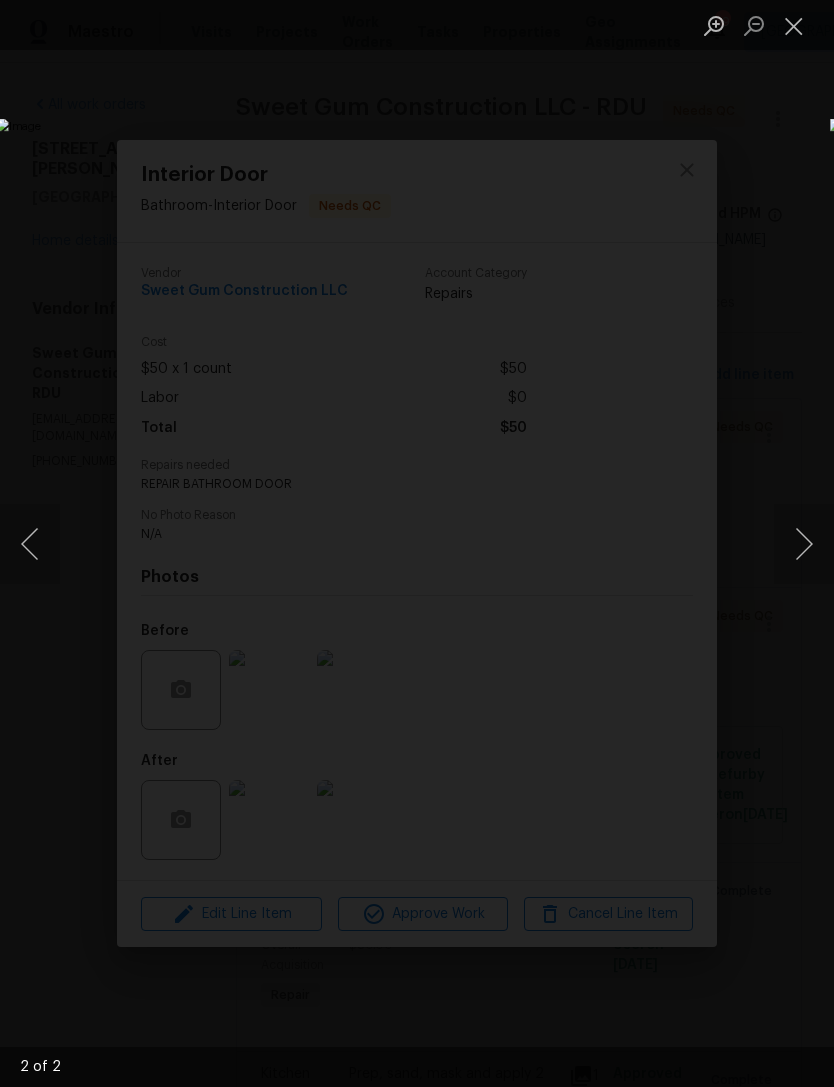 click at bounding box center (804, 544) 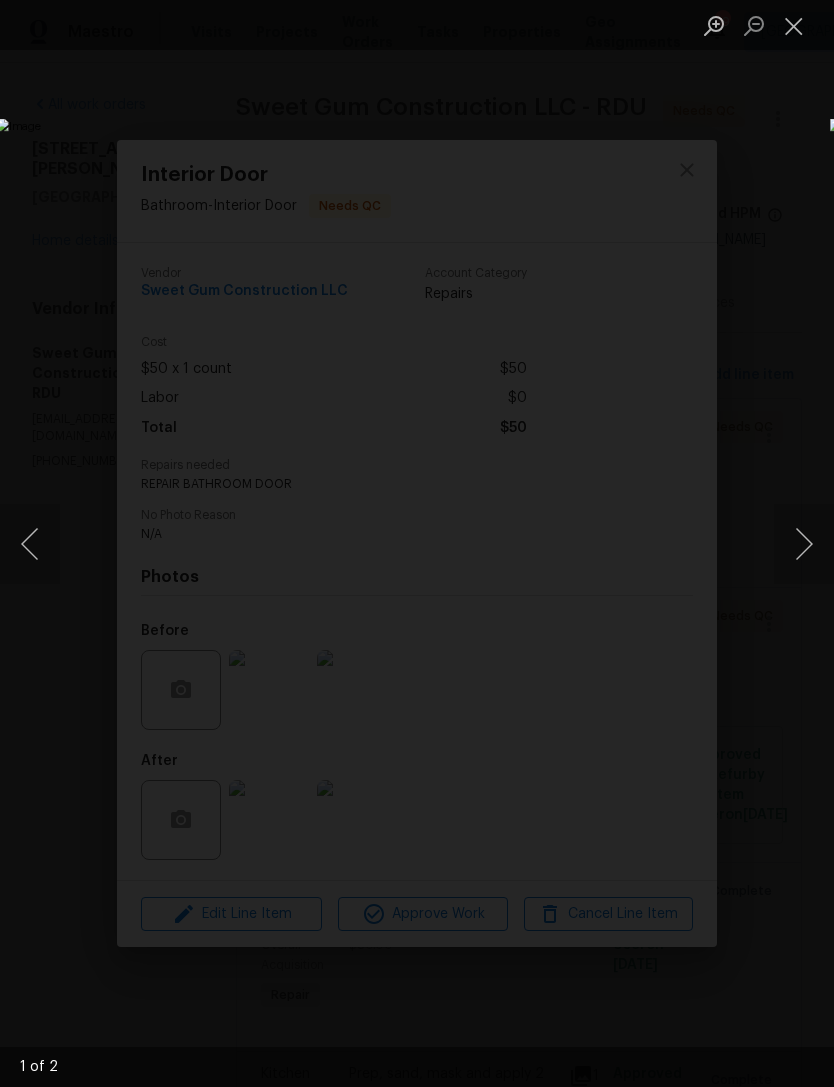 click at bounding box center [794, 25] 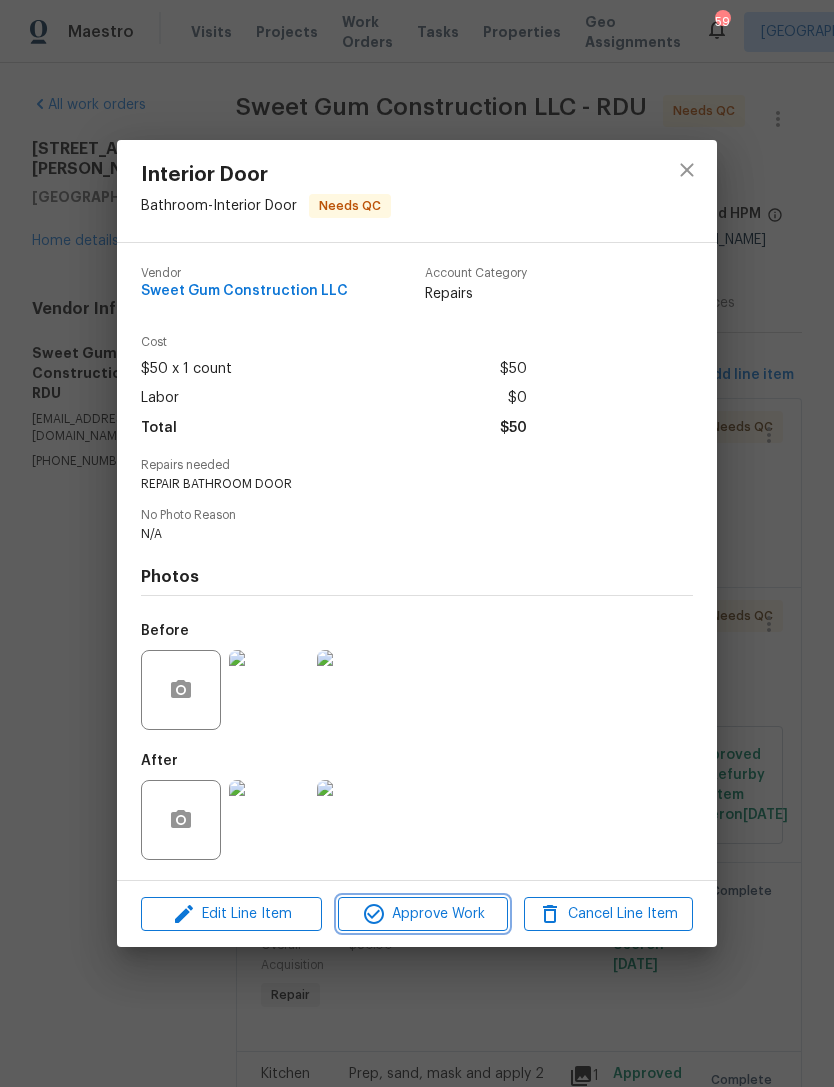 click on "Approve Work" at bounding box center (422, 914) 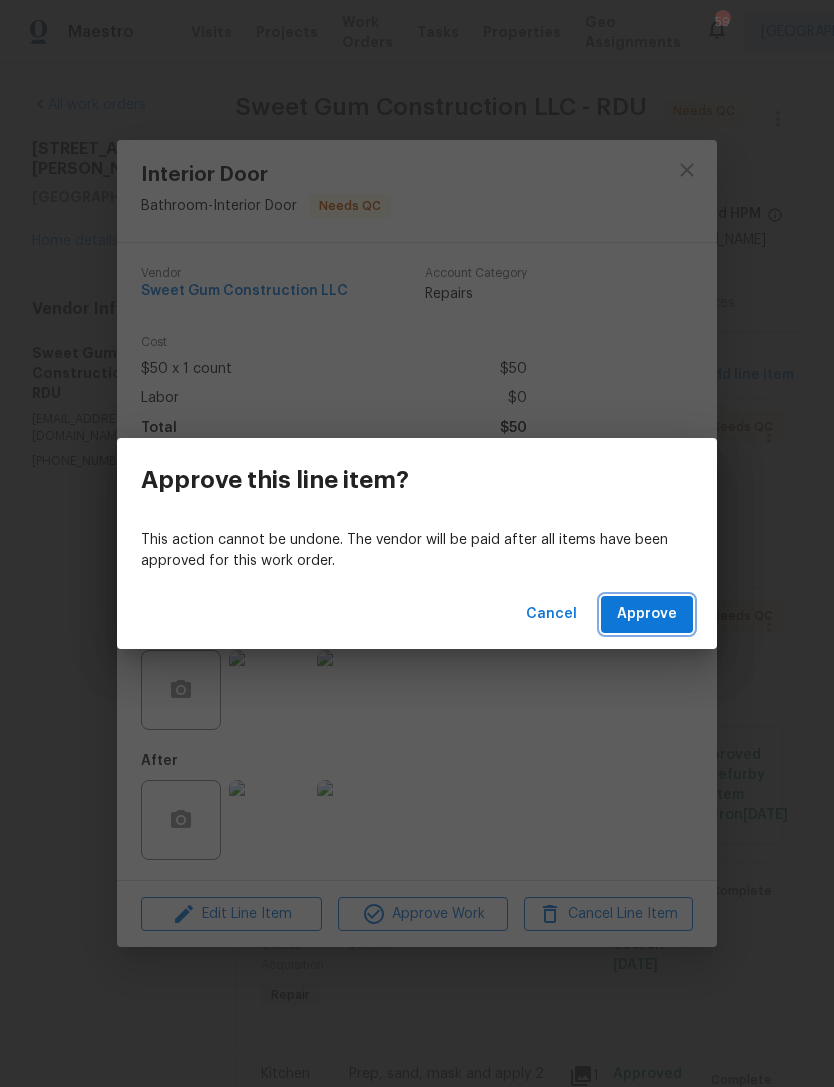 click on "Approve" at bounding box center [647, 614] 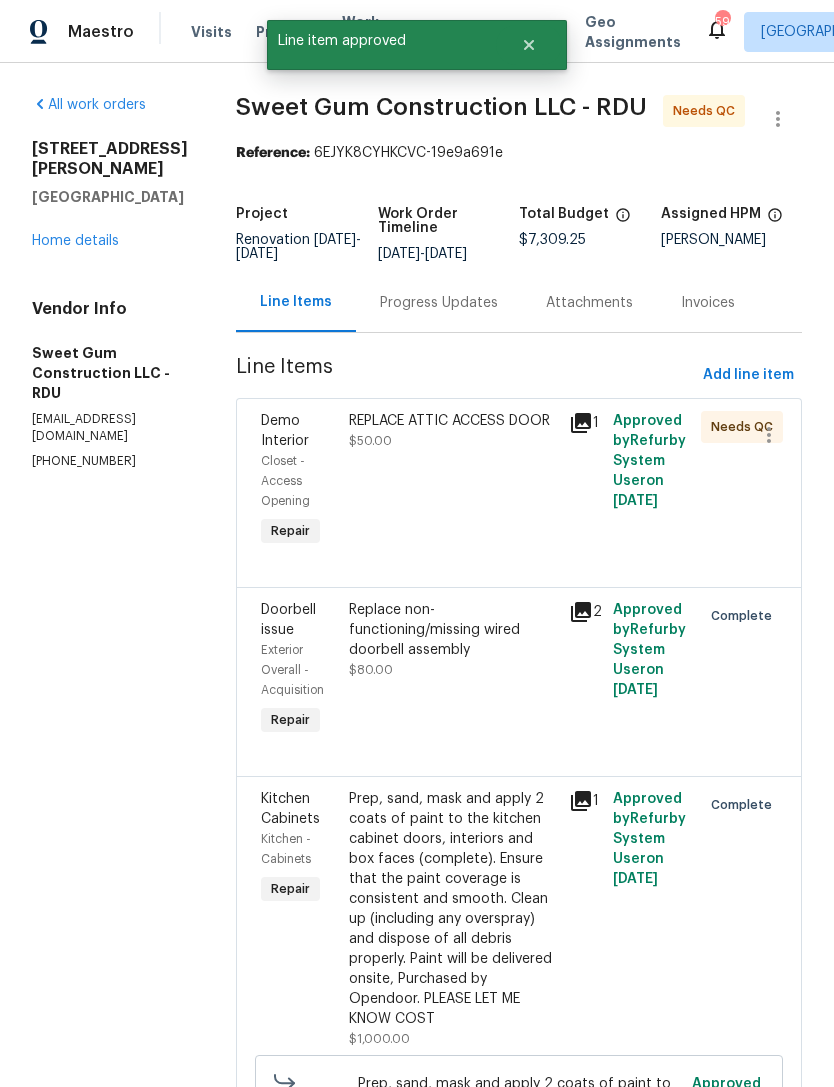 click on "REPLACE ATTIC ACCESS DOOR $50.00" at bounding box center (453, 481) 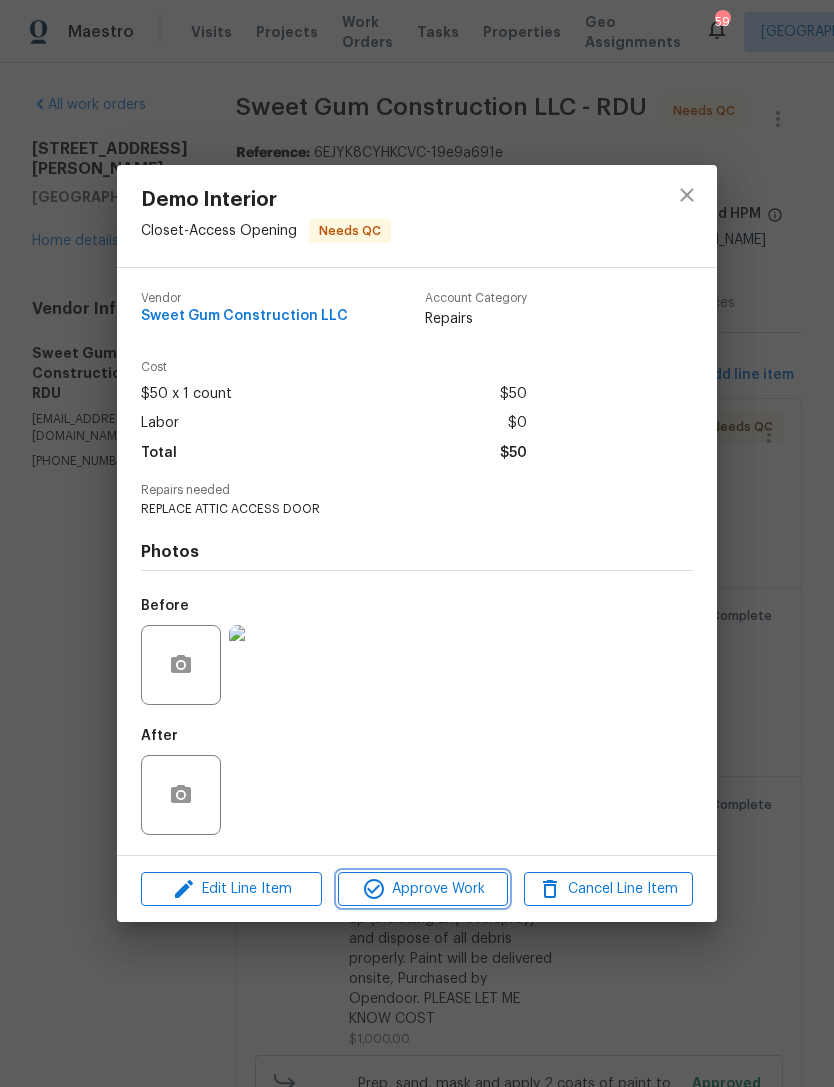 click on "Approve Work" at bounding box center [422, 889] 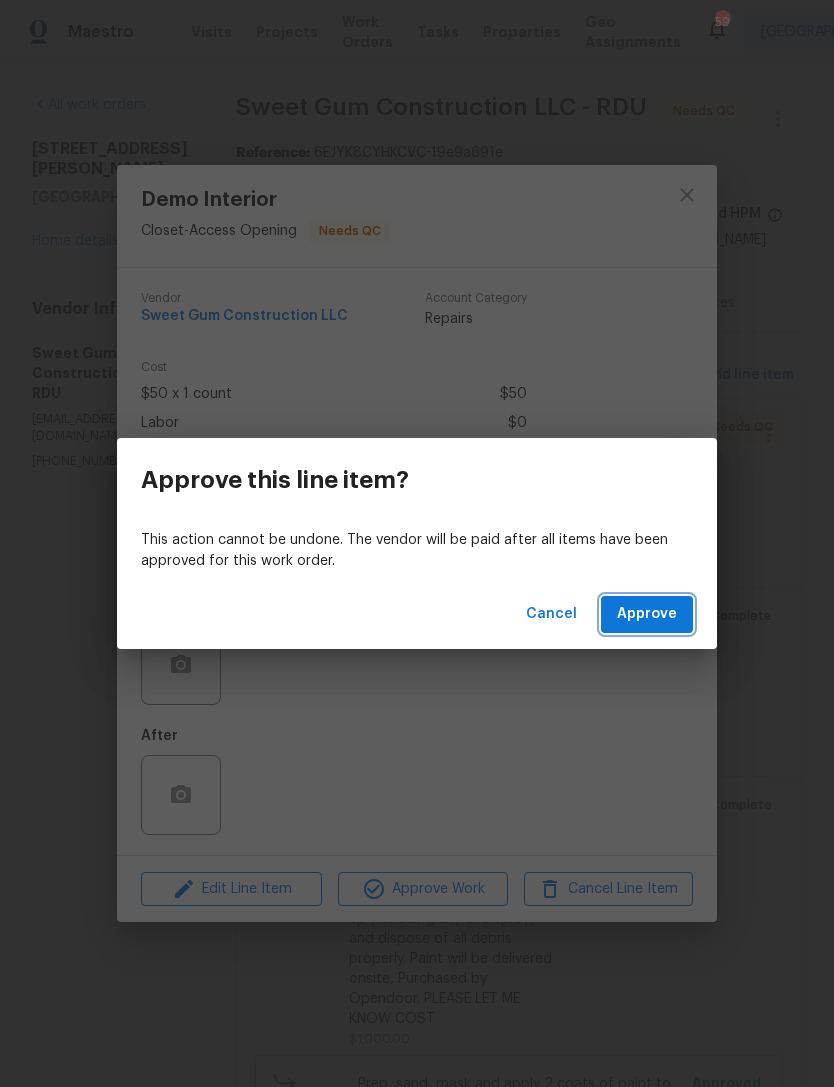 click on "Approve" at bounding box center [647, 614] 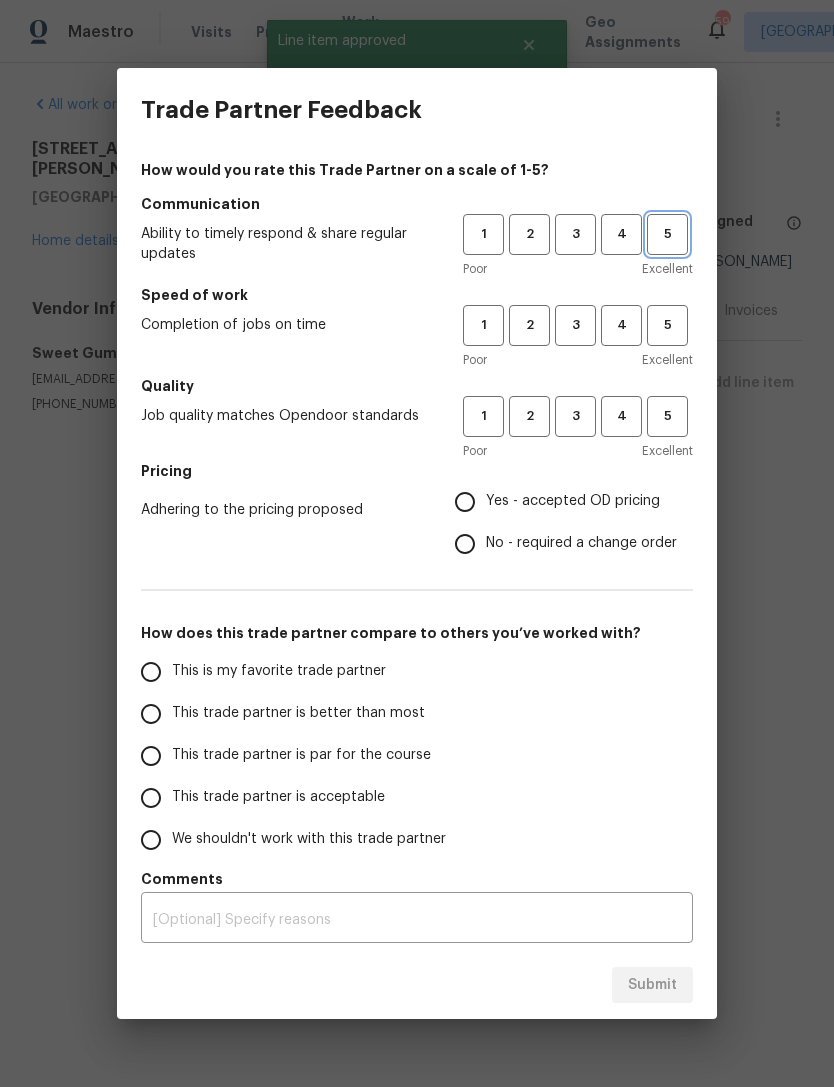 click on "5" at bounding box center (667, 234) 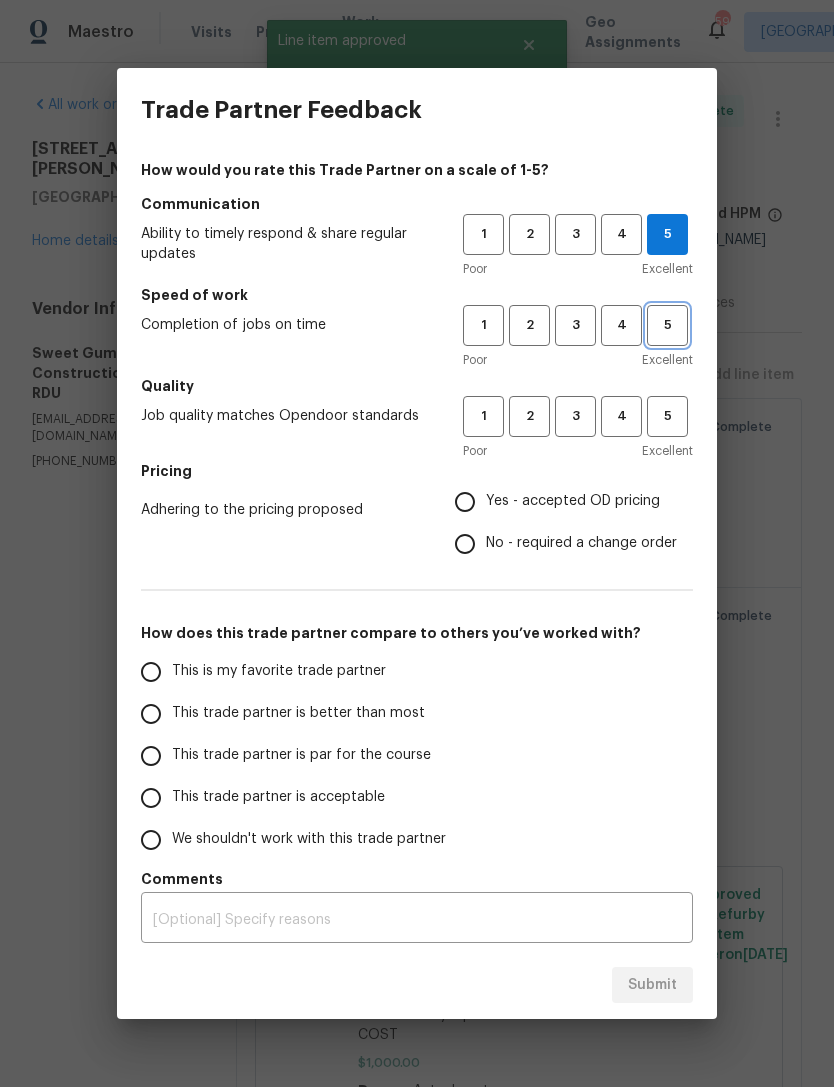 click on "5" at bounding box center (667, 325) 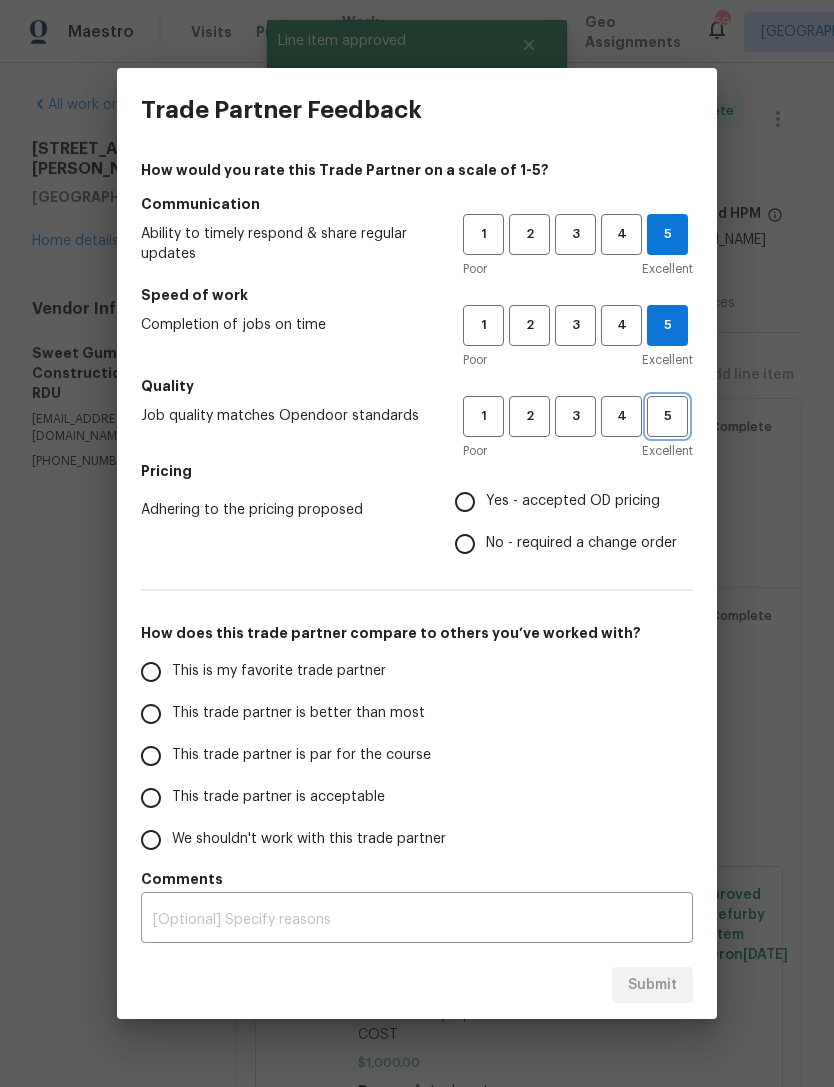 click on "5" at bounding box center [667, 416] 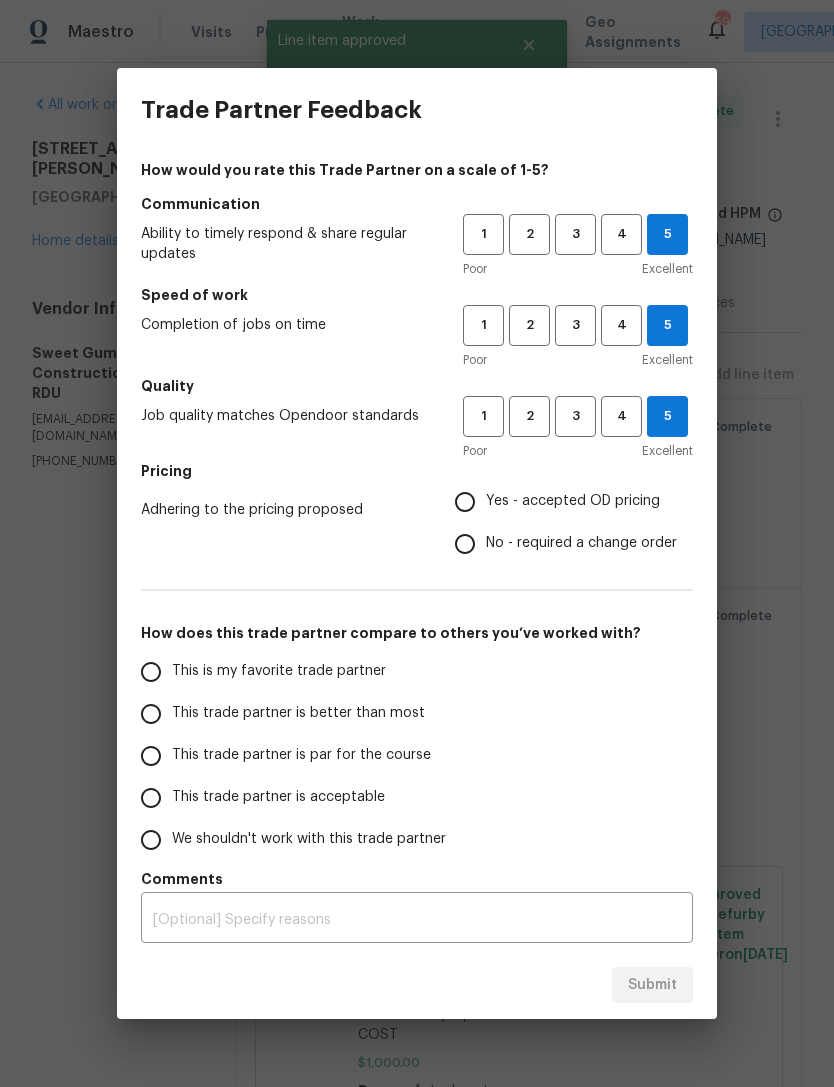 click on "Yes - accepted OD pricing" at bounding box center [573, 501] 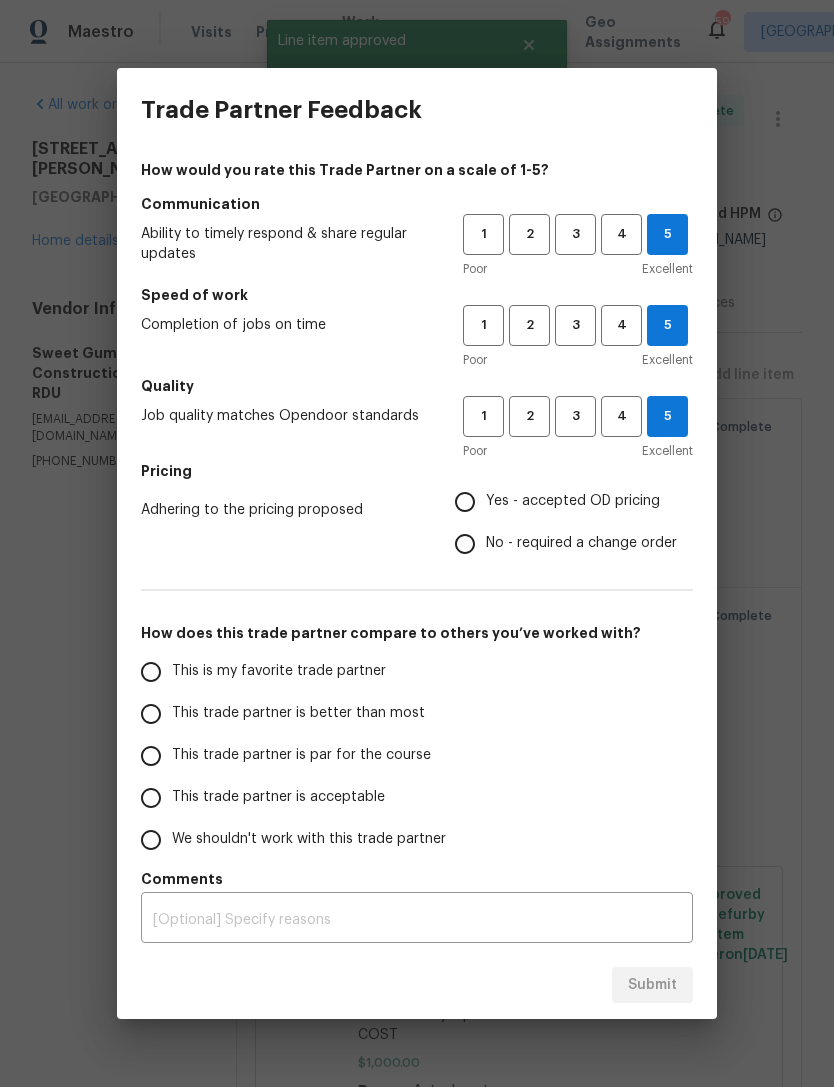 click on "Yes - accepted OD pricing" at bounding box center (465, 502) 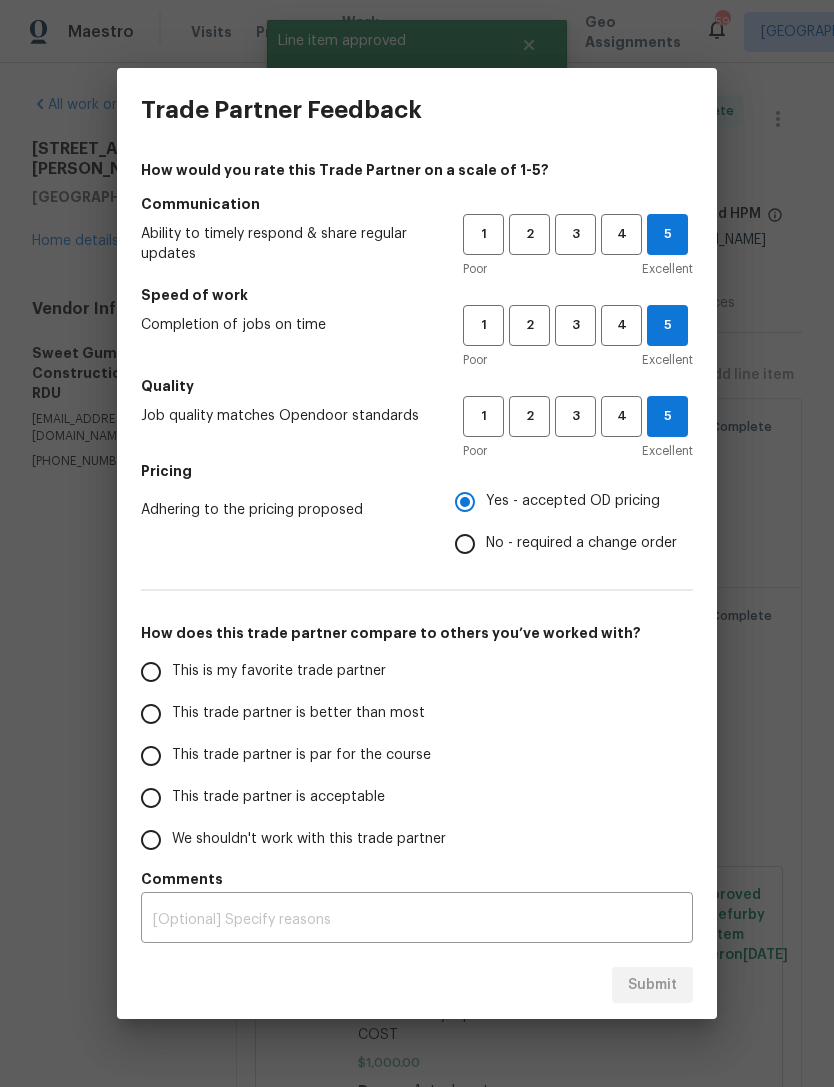 click on "This is my favorite trade partner" at bounding box center [151, 672] 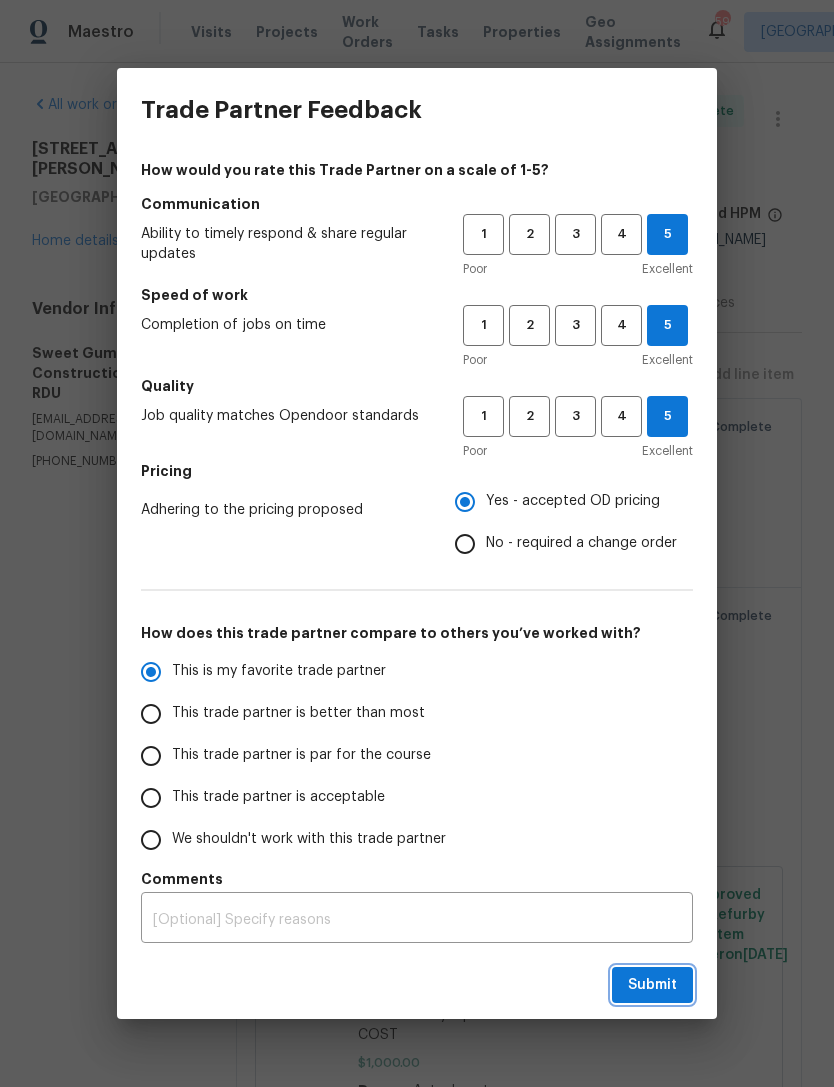 click on "Submit" at bounding box center (652, 985) 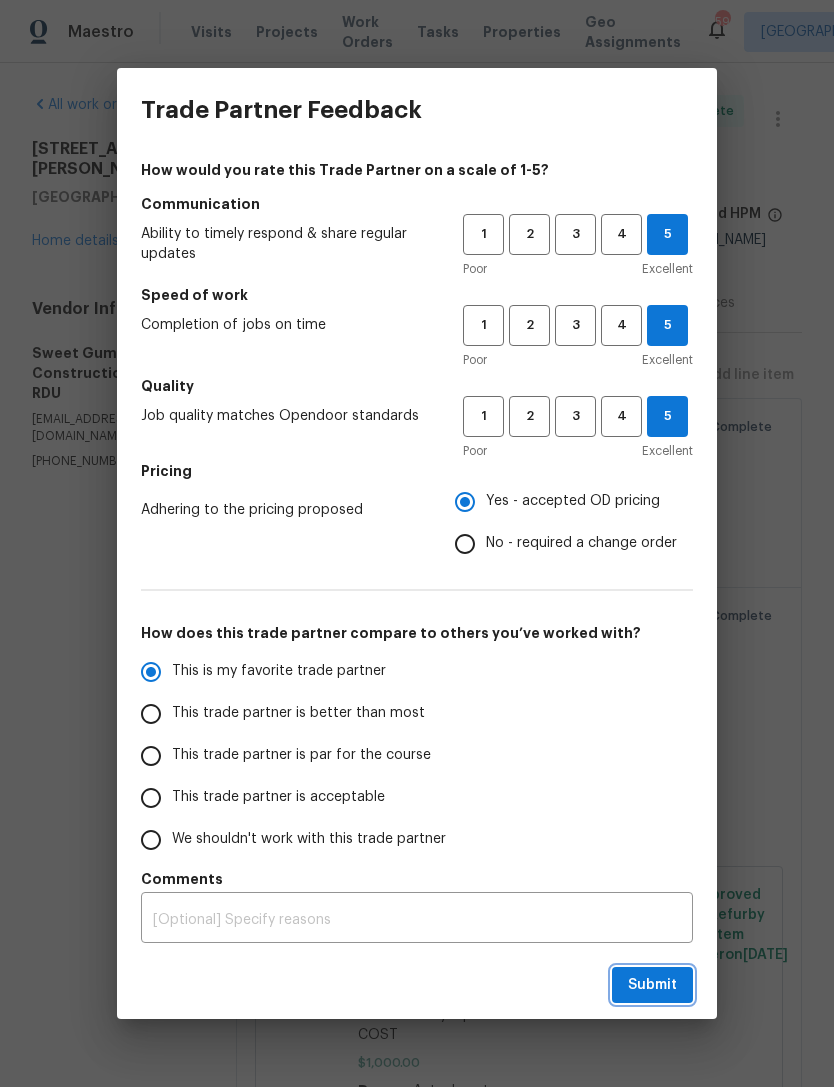 radio on "true" 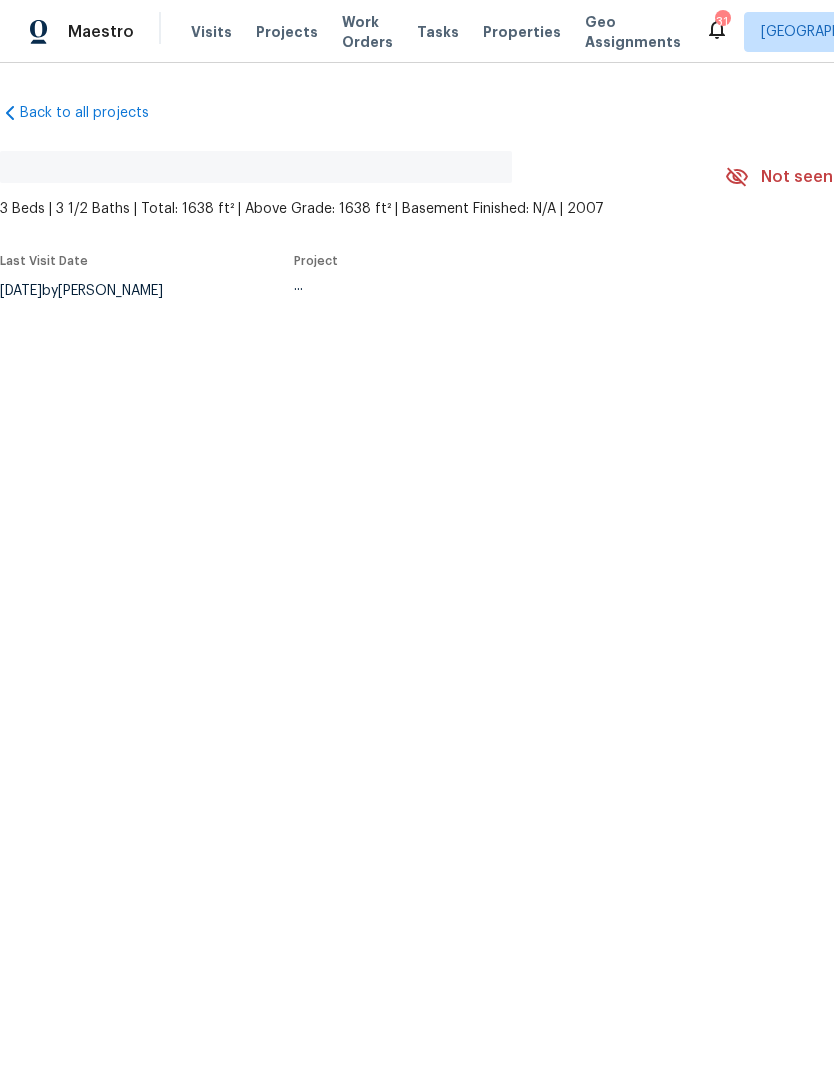 scroll, scrollTop: 0, scrollLeft: 0, axis: both 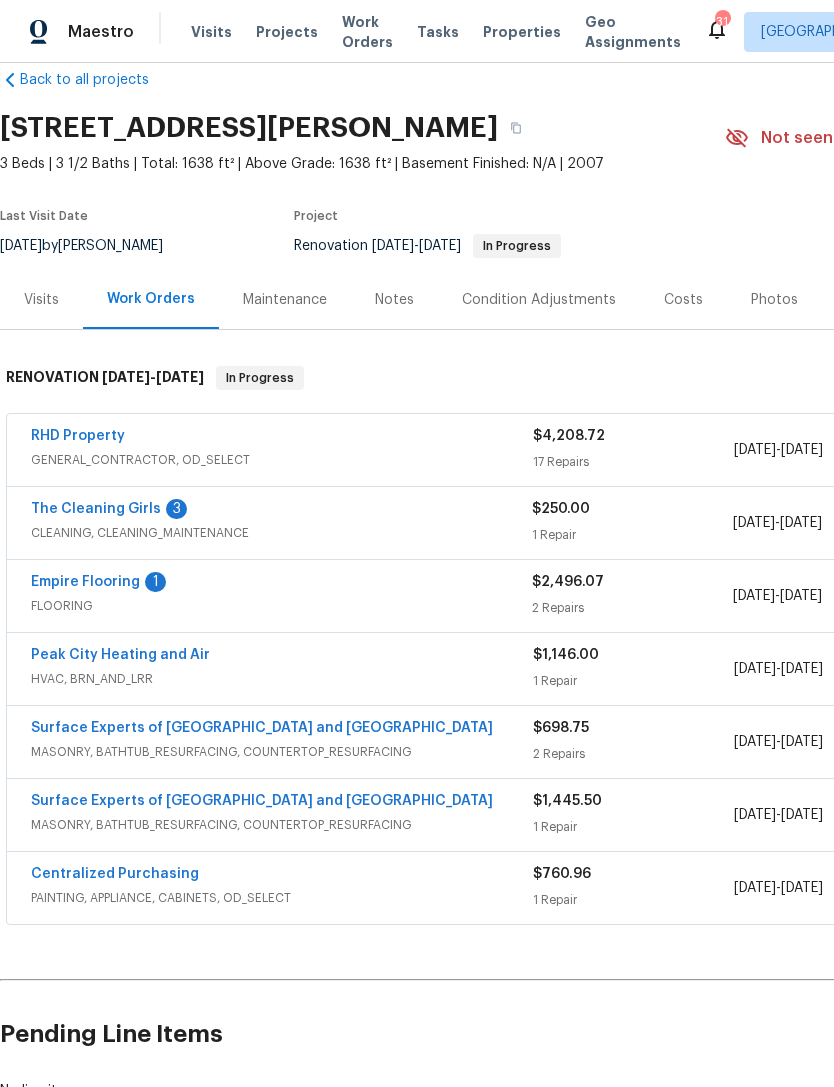 click on "Empire Flooring" at bounding box center (85, 582) 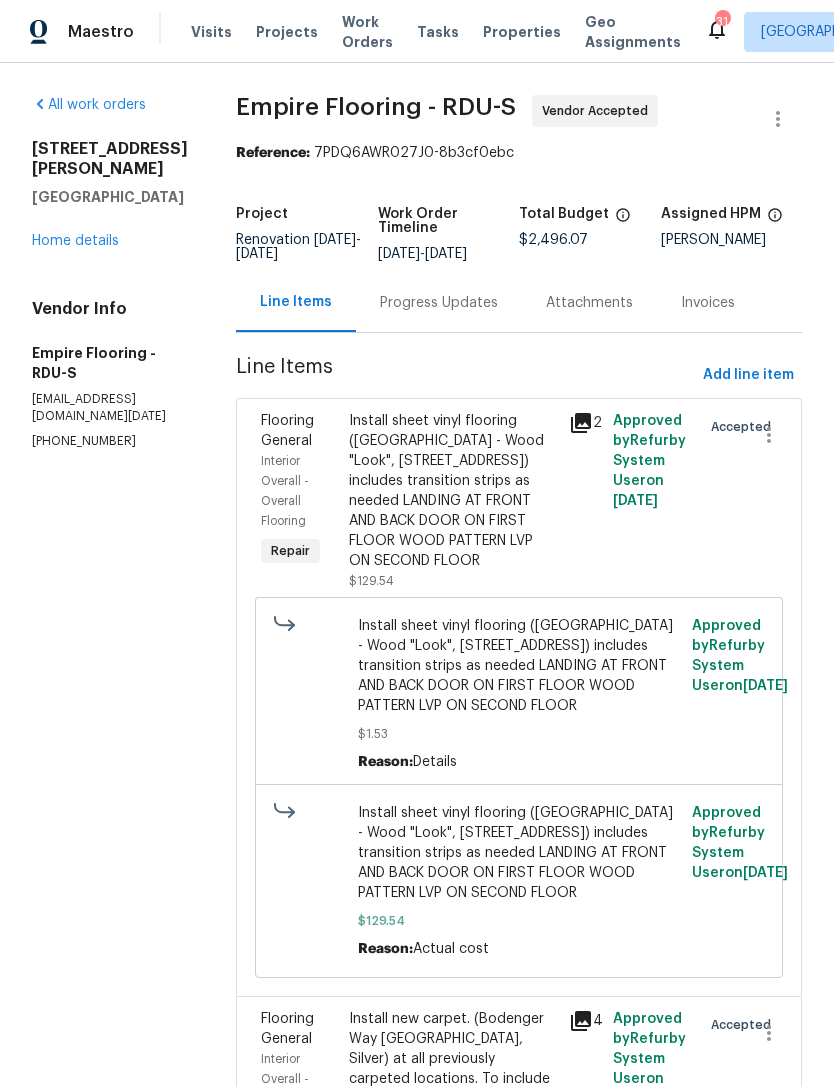 click on "Progress Updates" at bounding box center (439, 303) 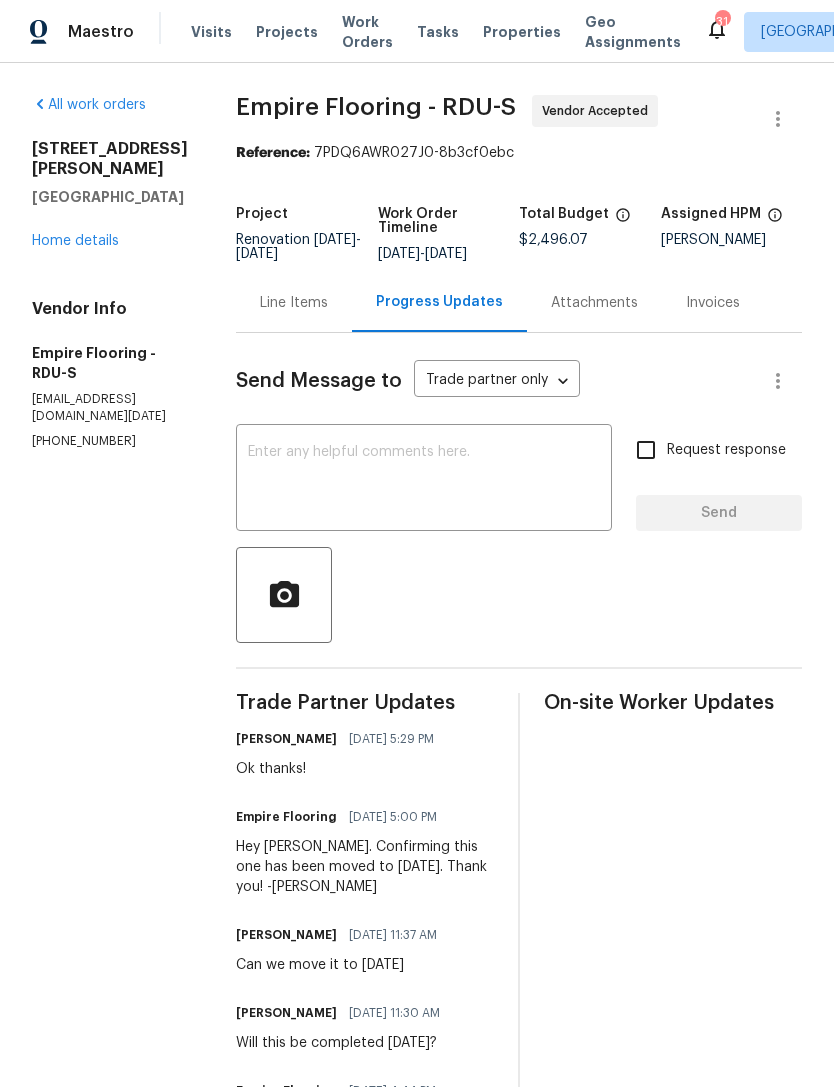 click on "650 Ganyard Farm Way Unit 6 Durham, NC 27703 Home details" at bounding box center (110, 195) 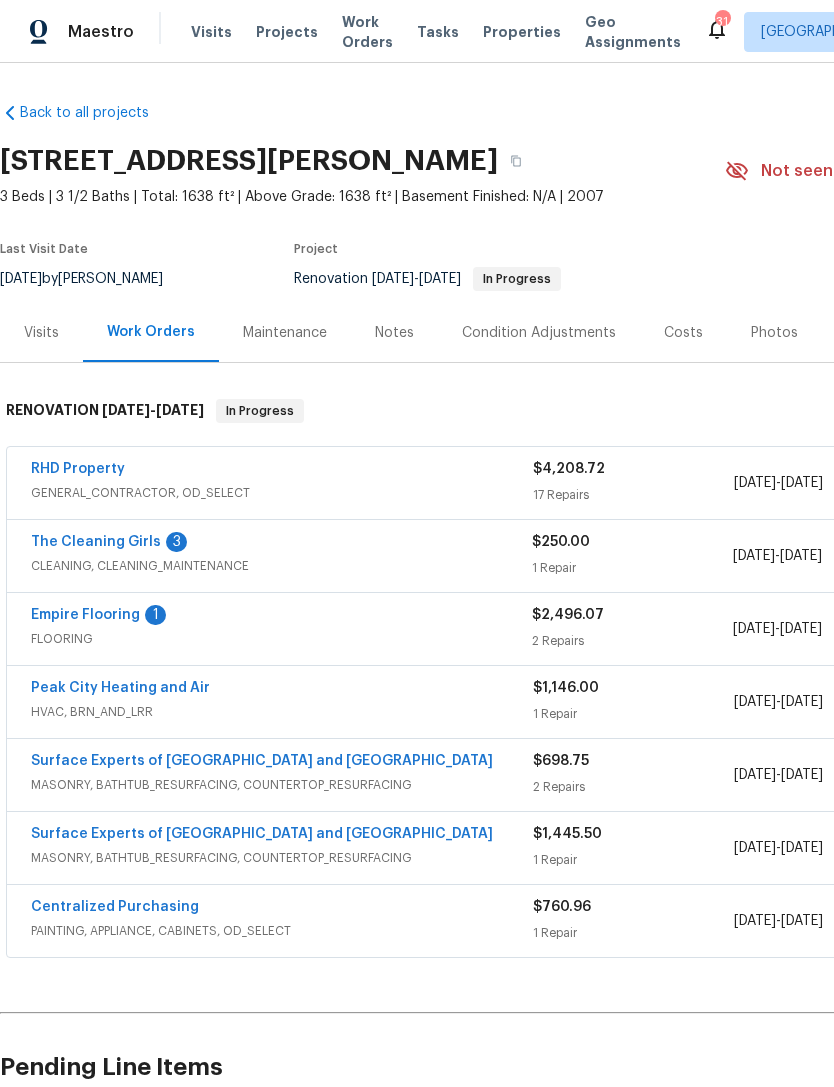 click on "RHD Property" at bounding box center [78, 469] 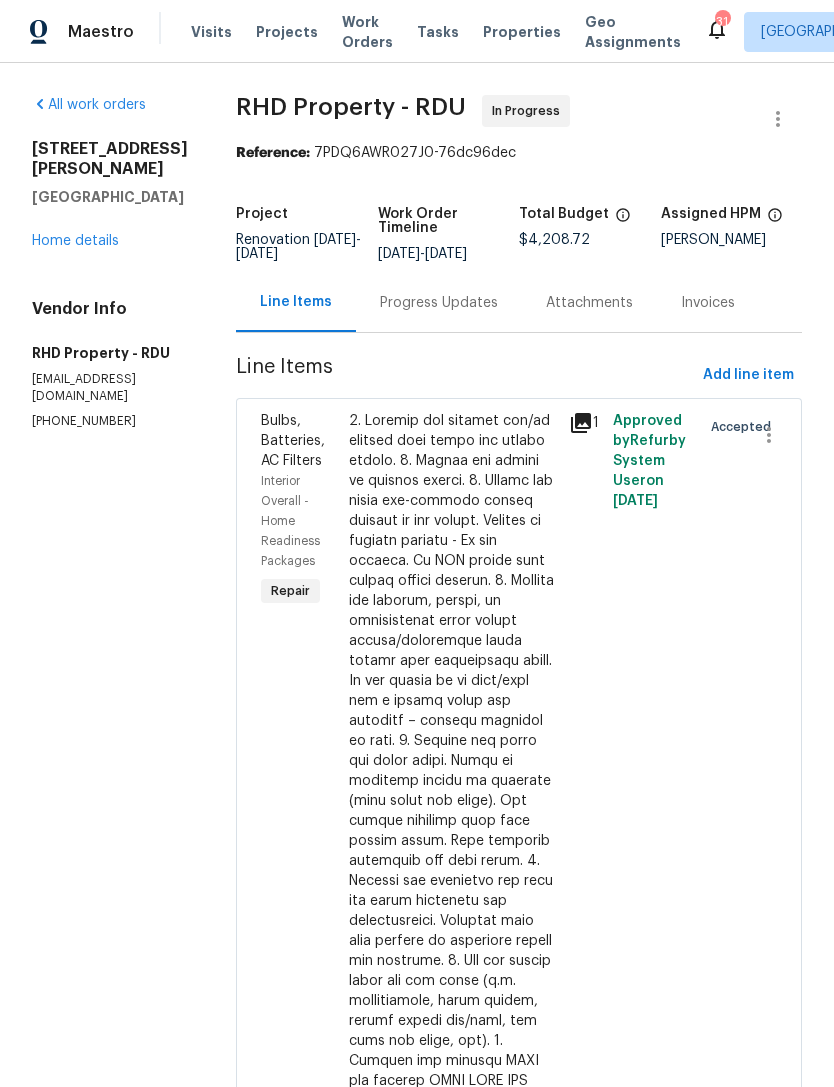 click on "Progress Updates" at bounding box center (439, 302) 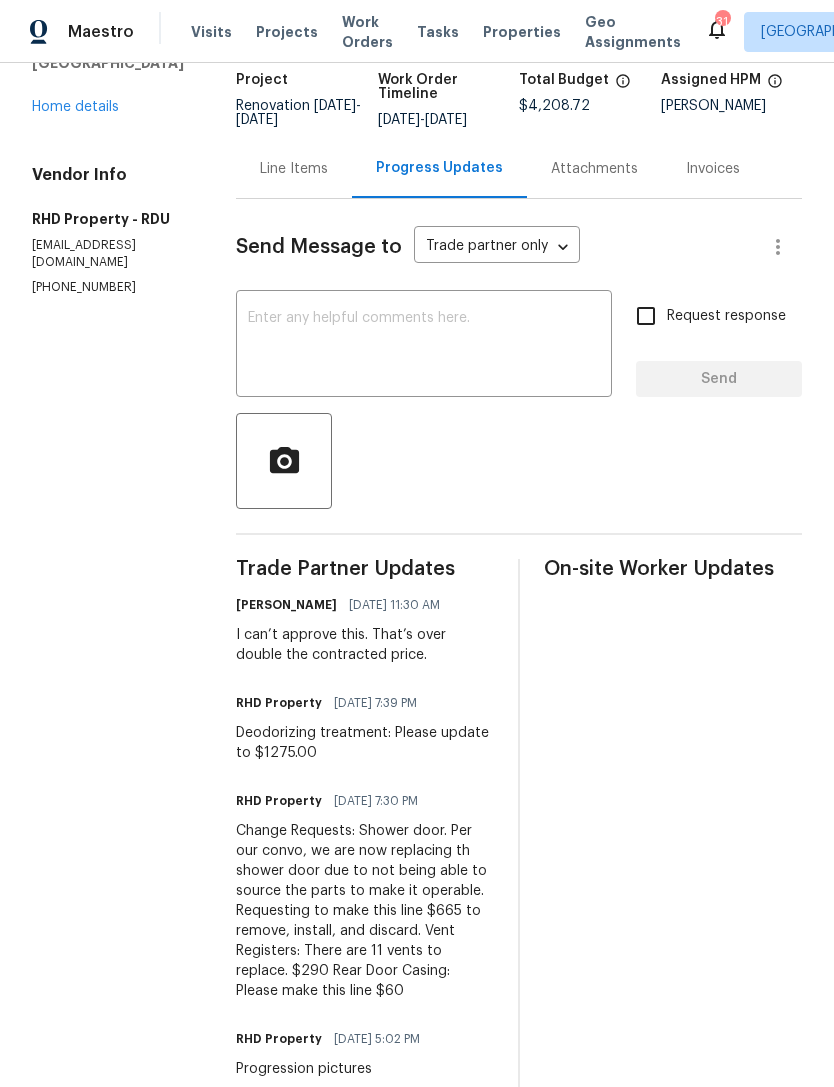 scroll, scrollTop: 135, scrollLeft: 0, axis: vertical 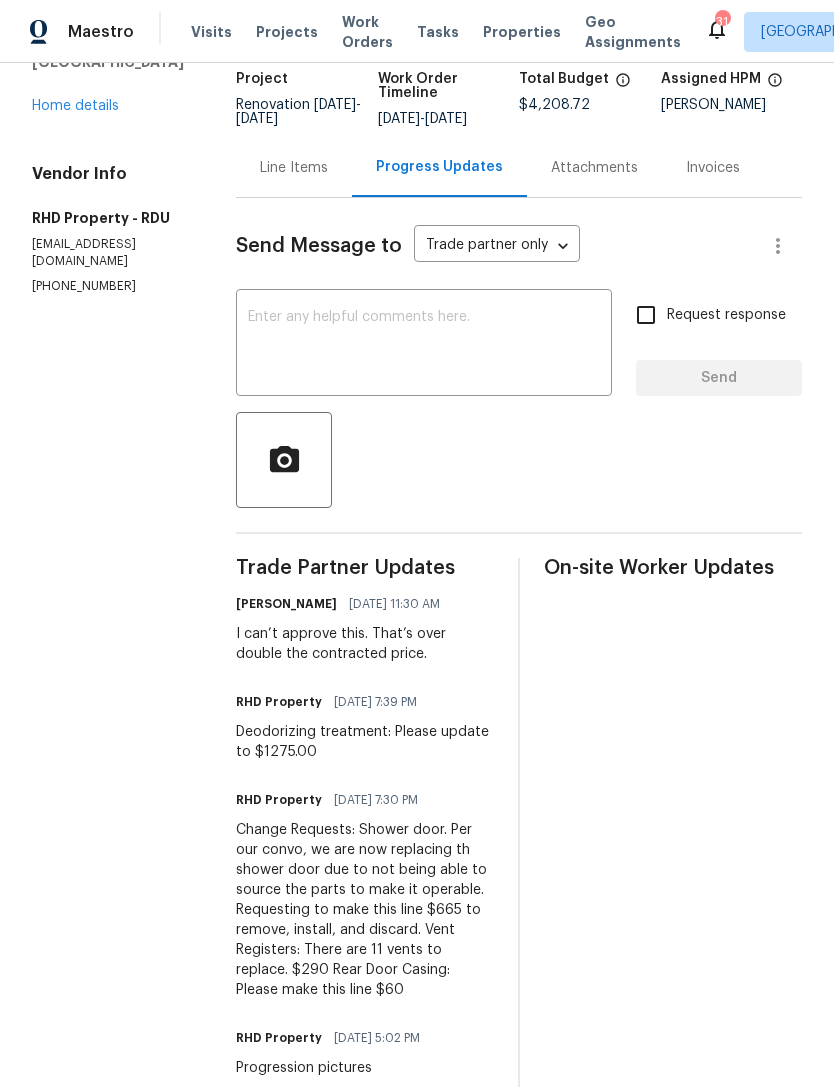 click on "Home details" at bounding box center (75, 106) 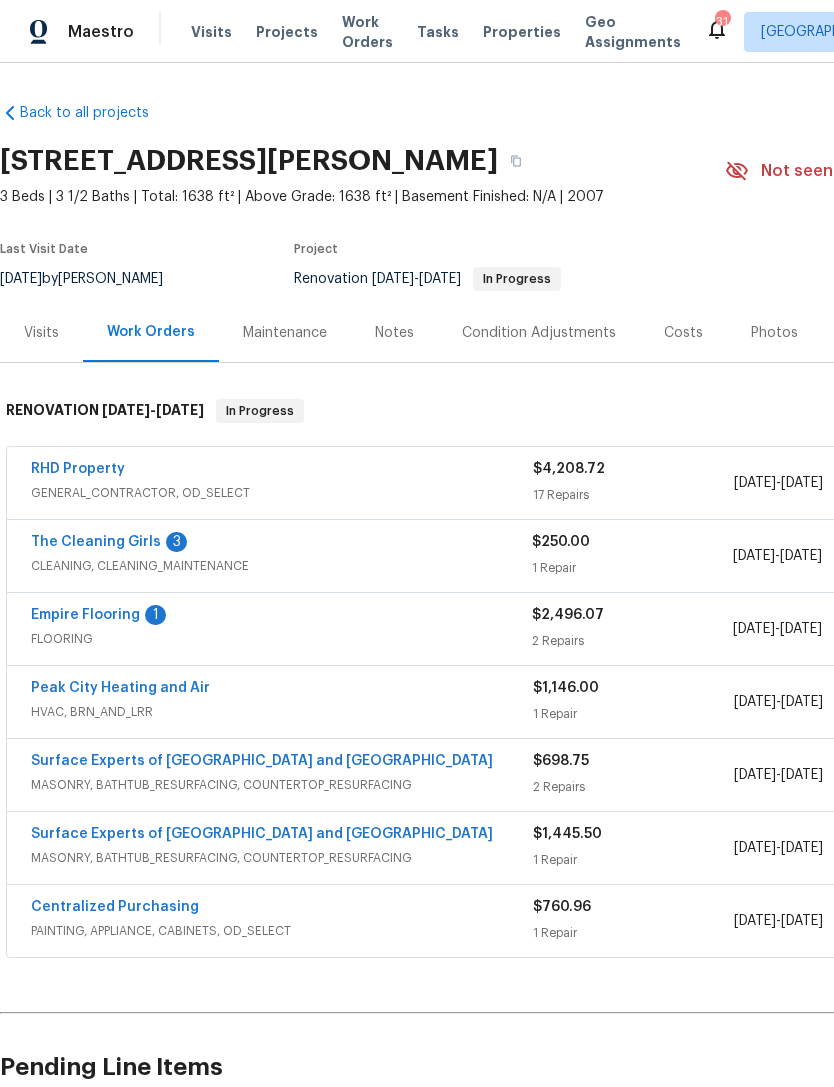 click on "RHD Property" at bounding box center [78, 469] 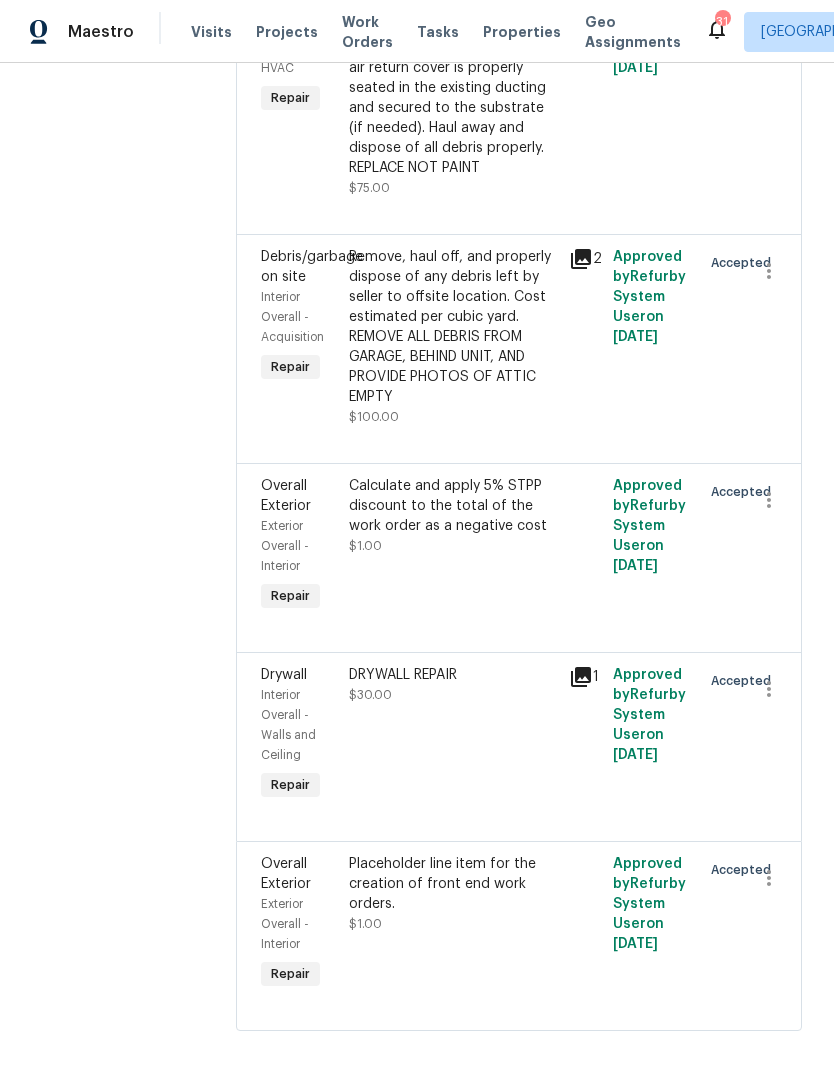scroll, scrollTop: 3611, scrollLeft: 0, axis: vertical 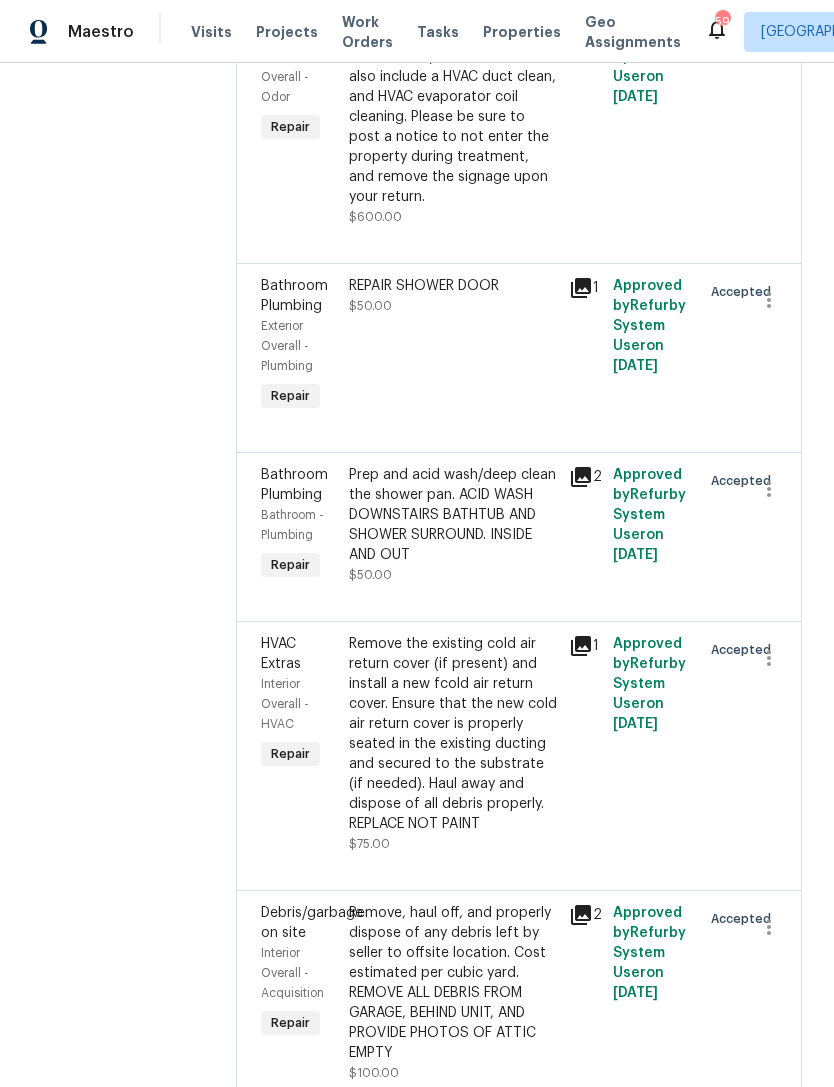 click on "REPAIR SHOWER DOOR $50.00" at bounding box center [453, 346] 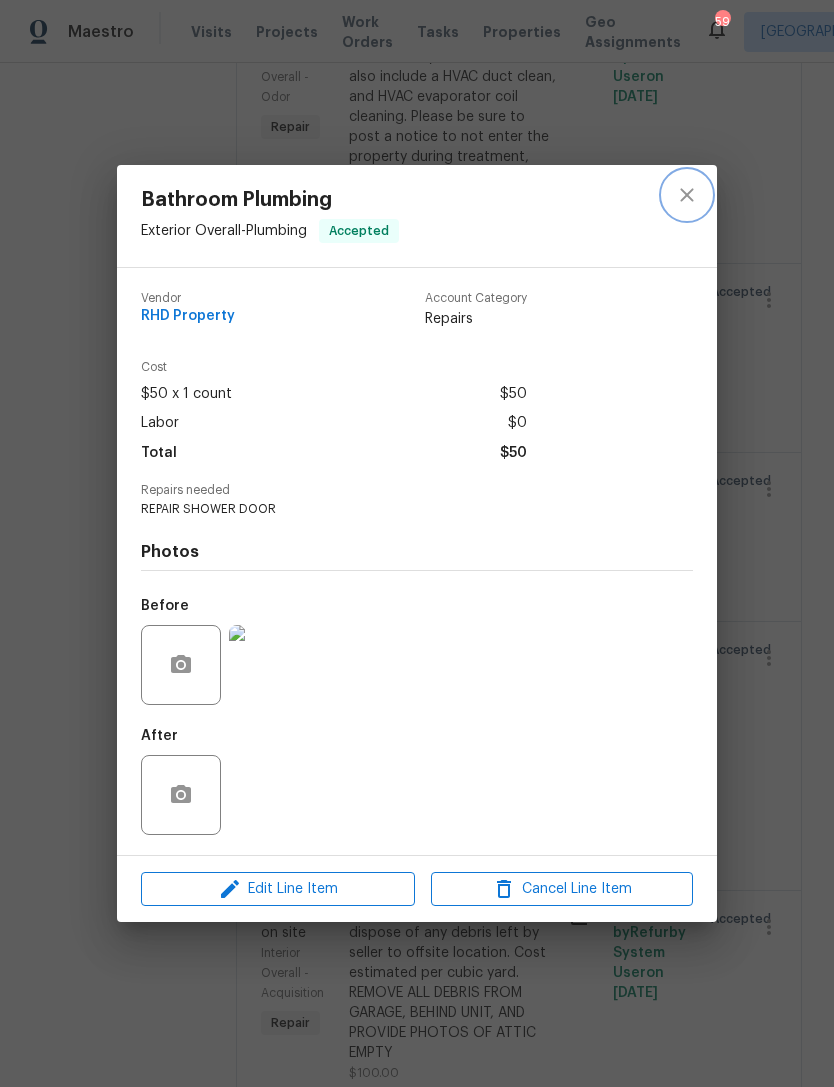 click at bounding box center (687, 195) 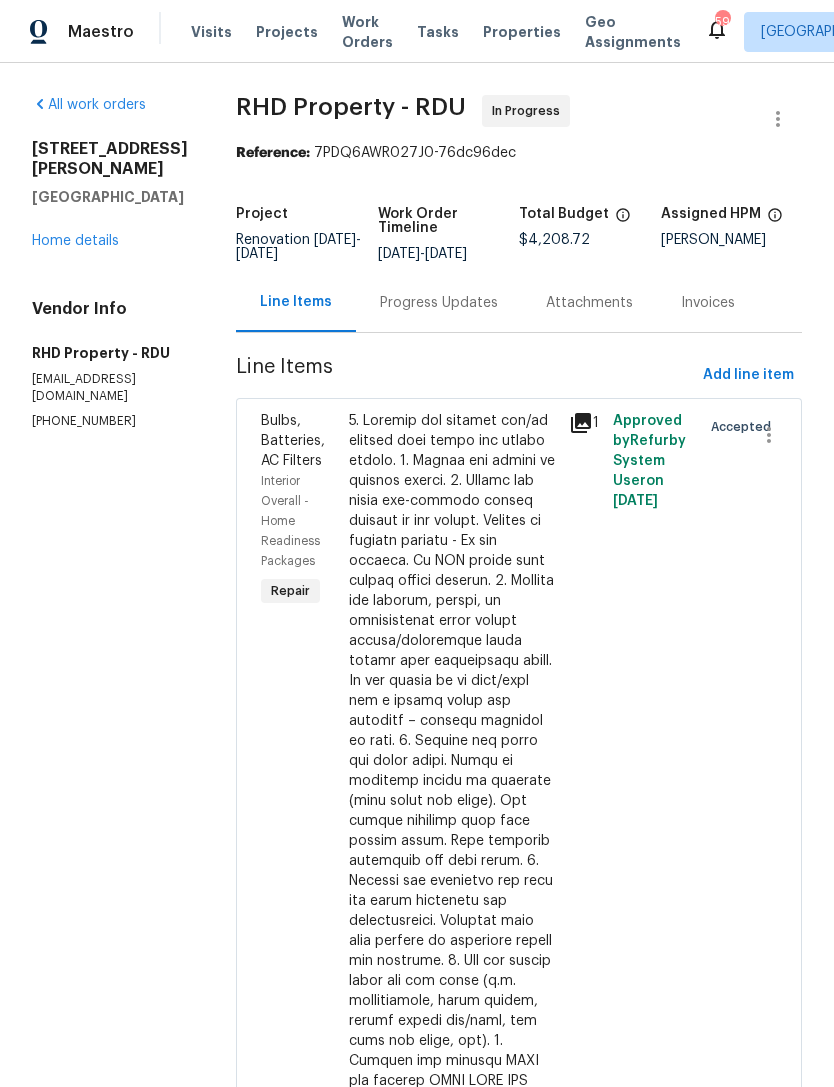 scroll, scrollTop: 0, scrollLeft: 0, axis: both 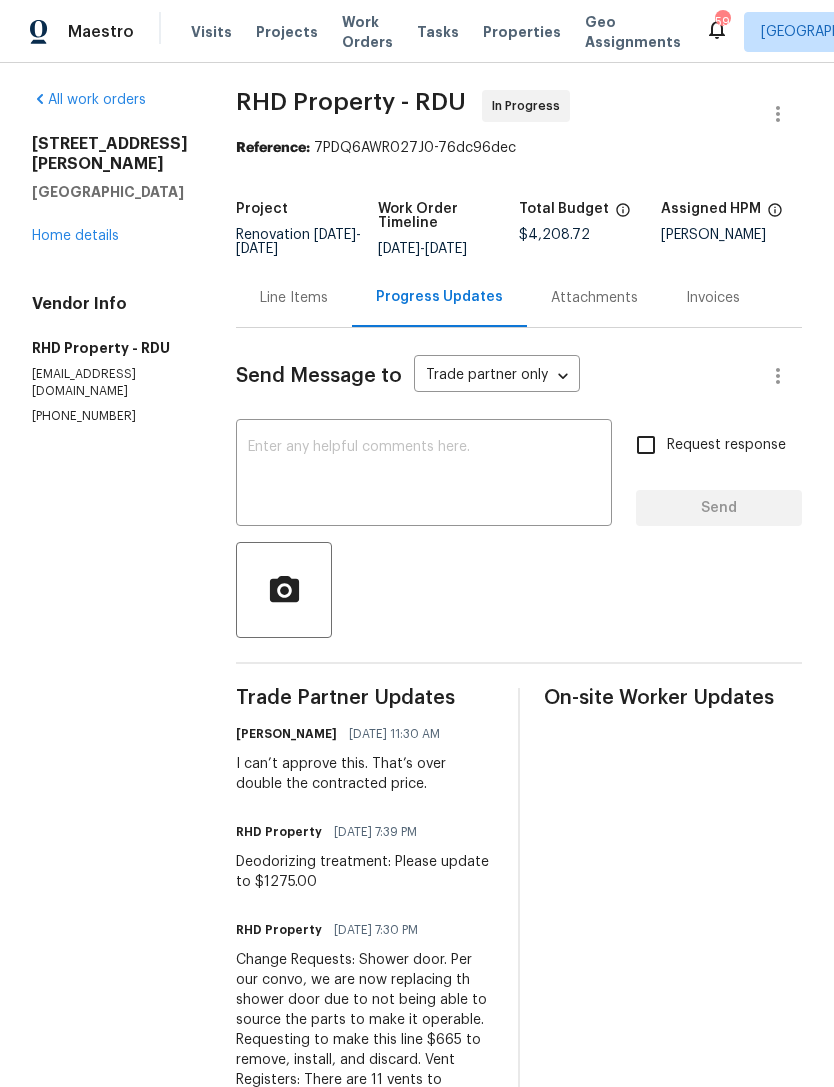 click on "Line Items" at bounding box center [294, 298] 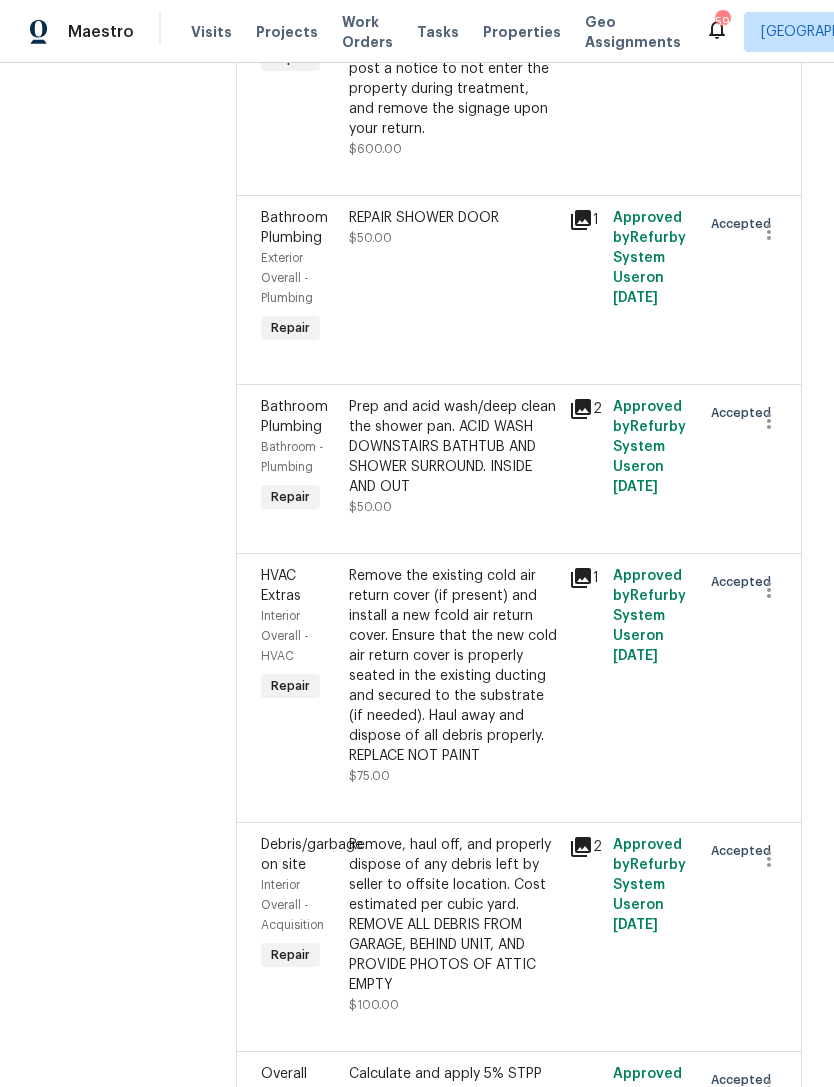 scroll, scrollTop: 2974, scrollLeft: 0, axis: vertical 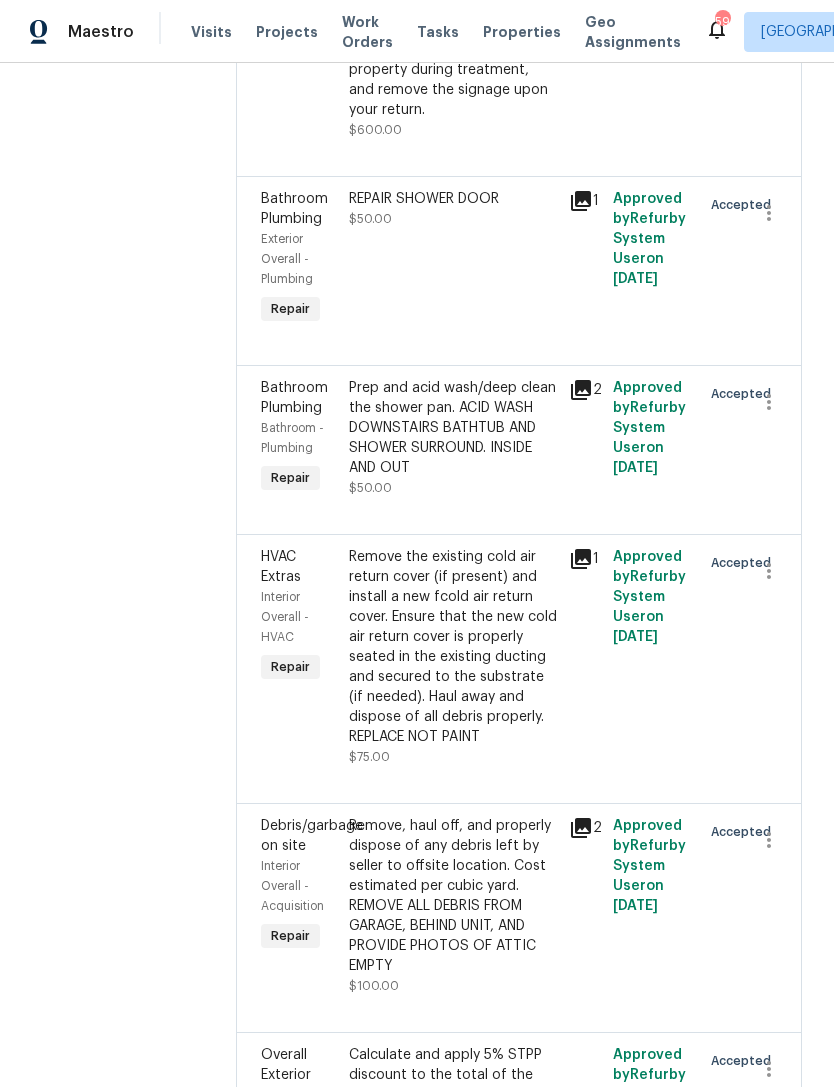 click on "REPAIR SHOWER DOOR $50.00" at bounding box center [453, 259] 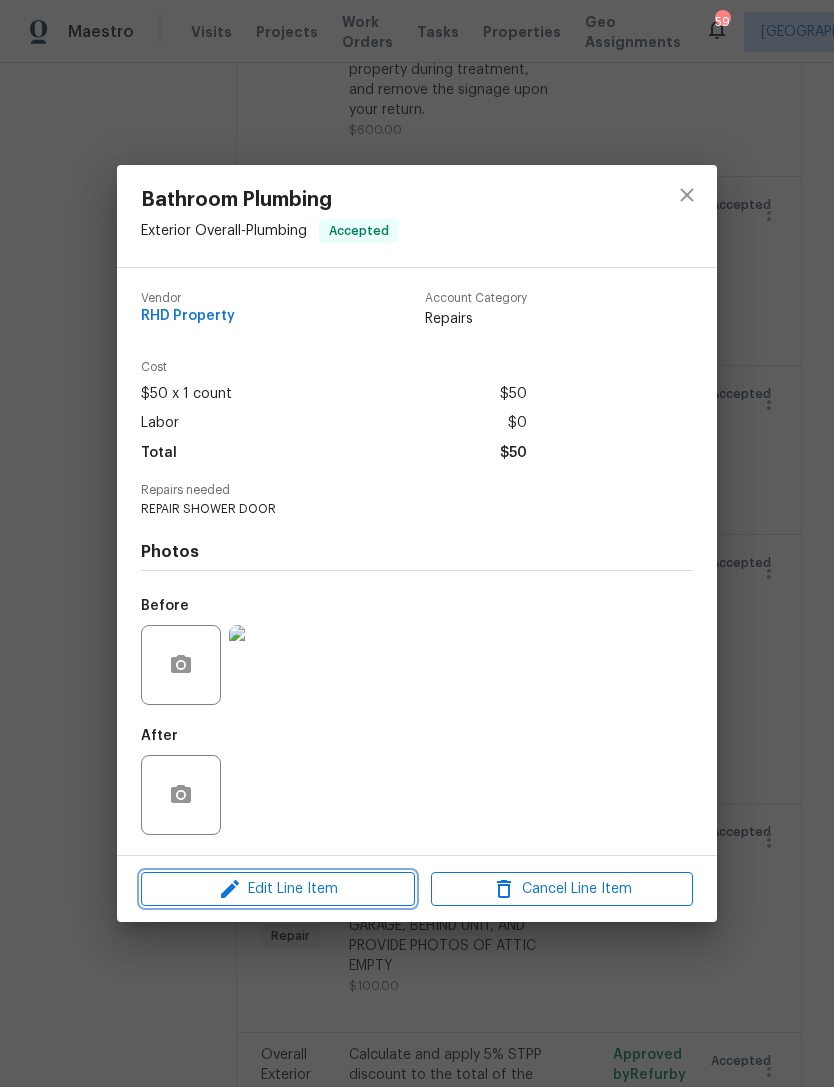 click on "Edit Line Item" at bounding box center (278, 889) 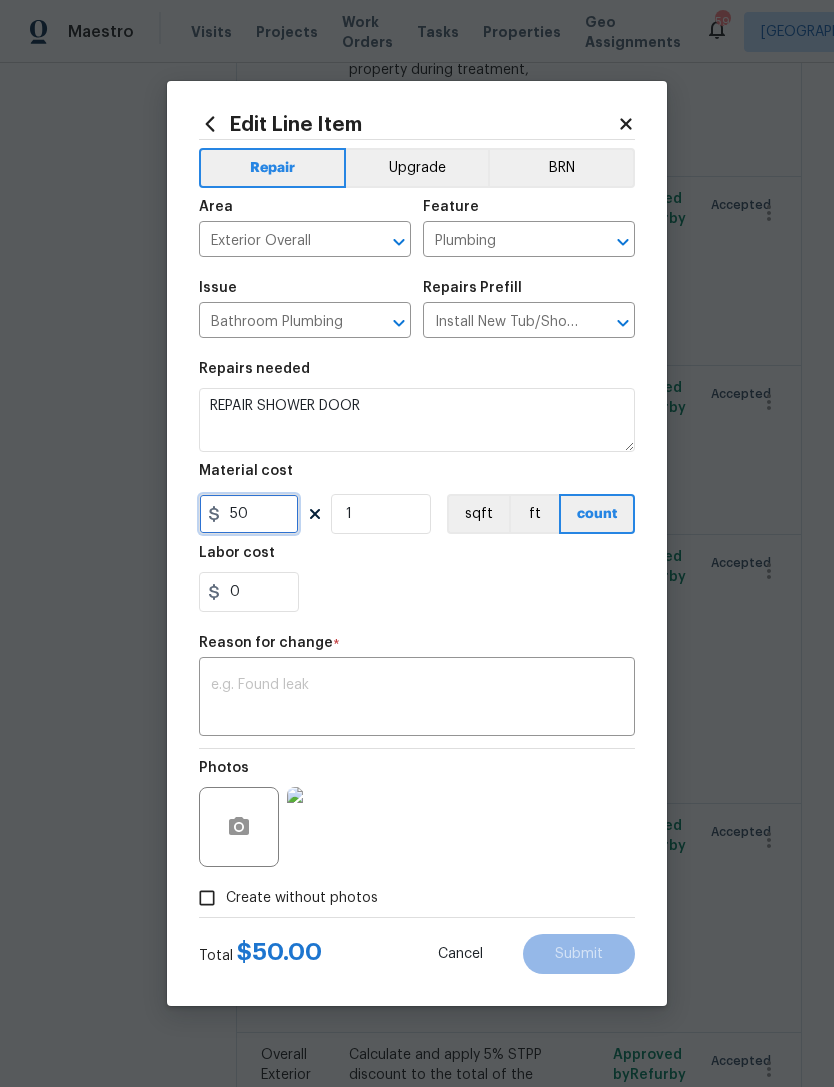 click on "50" at bounding box center (249, 514) 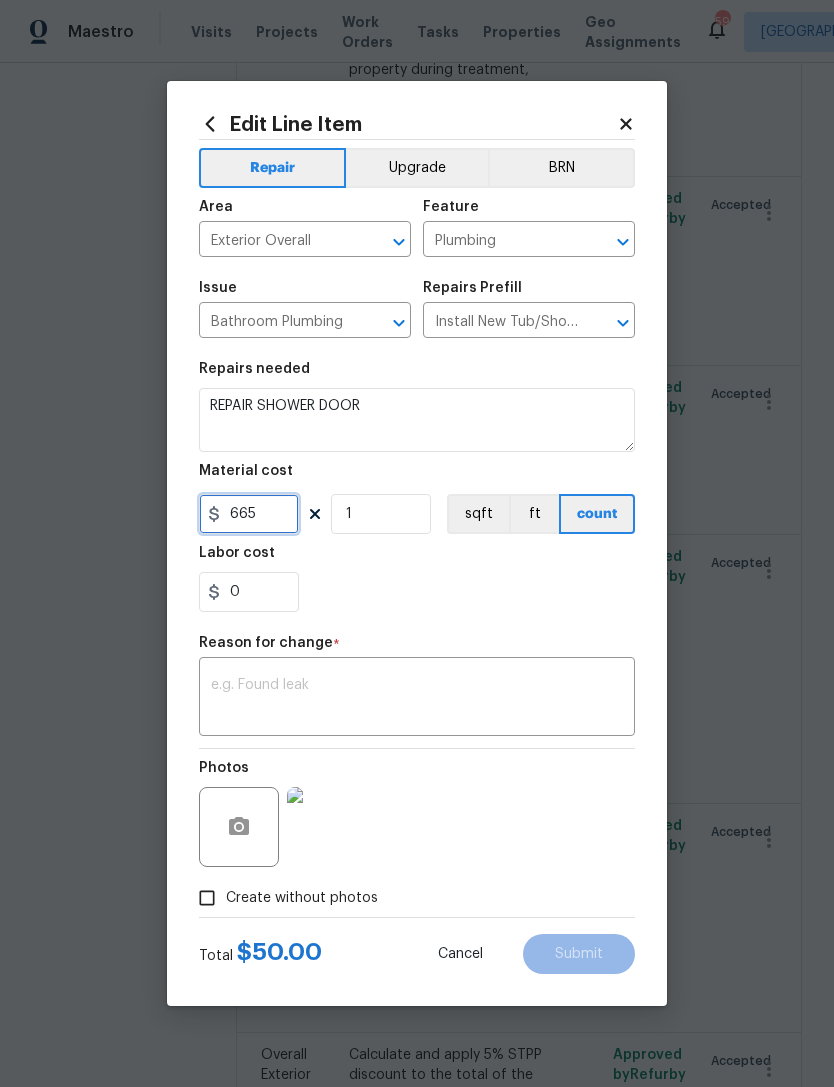 type on "665" 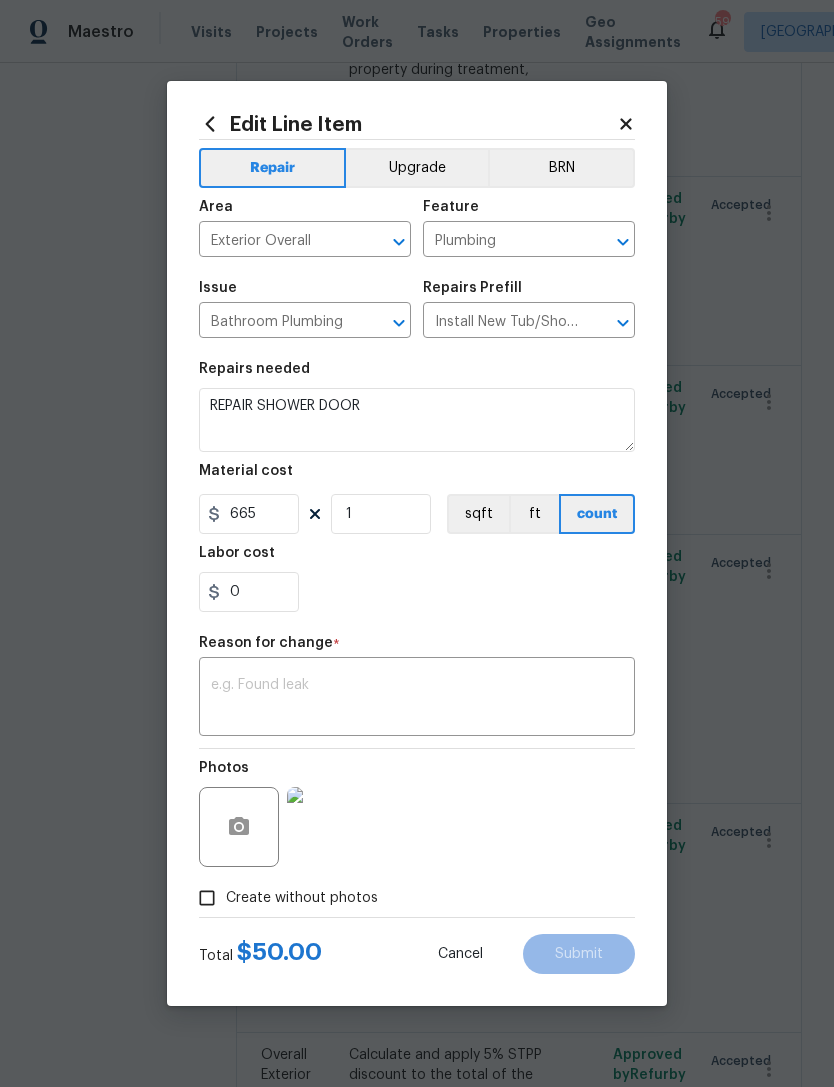 click at bounding box center [417, 699] 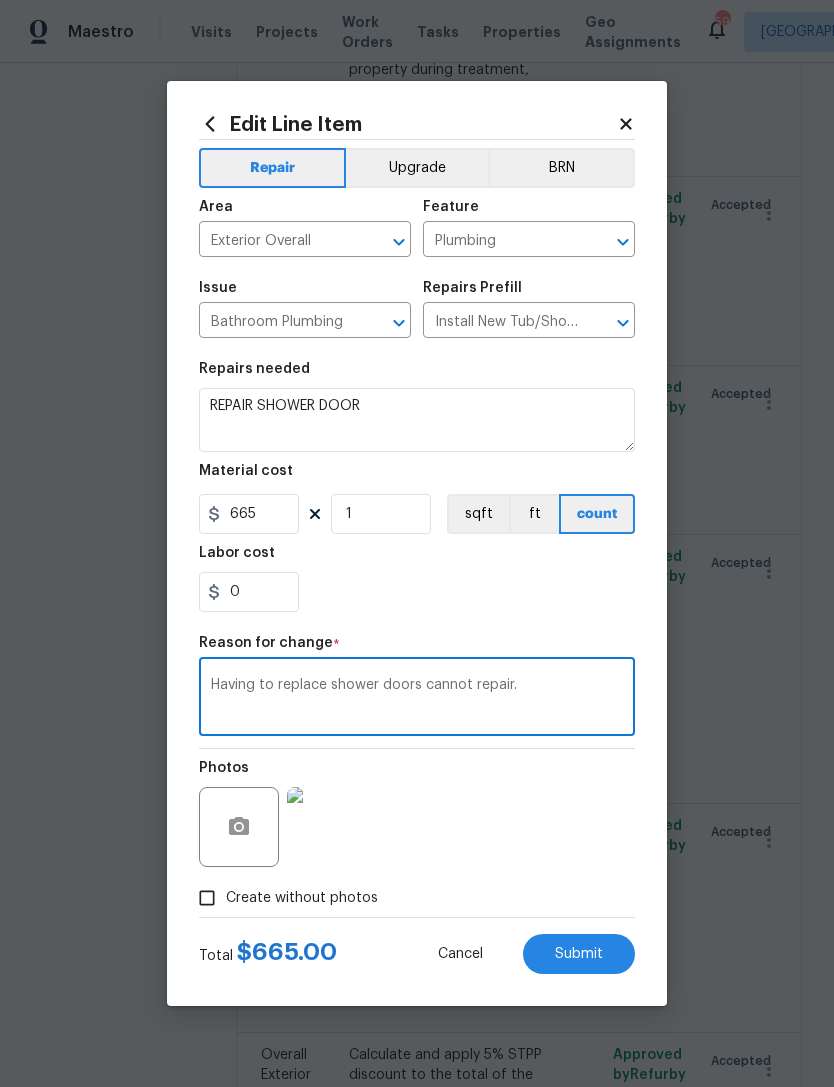 type on "Having to replace shower doors cannot repair." 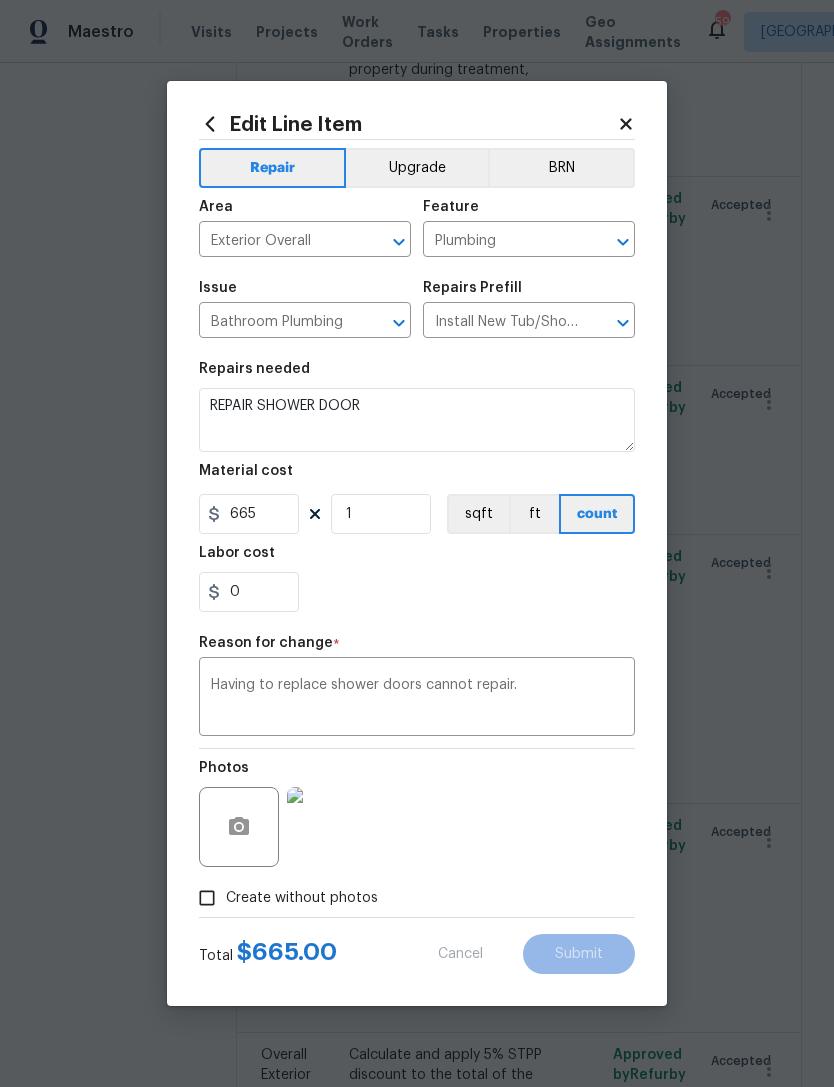 type on "50" 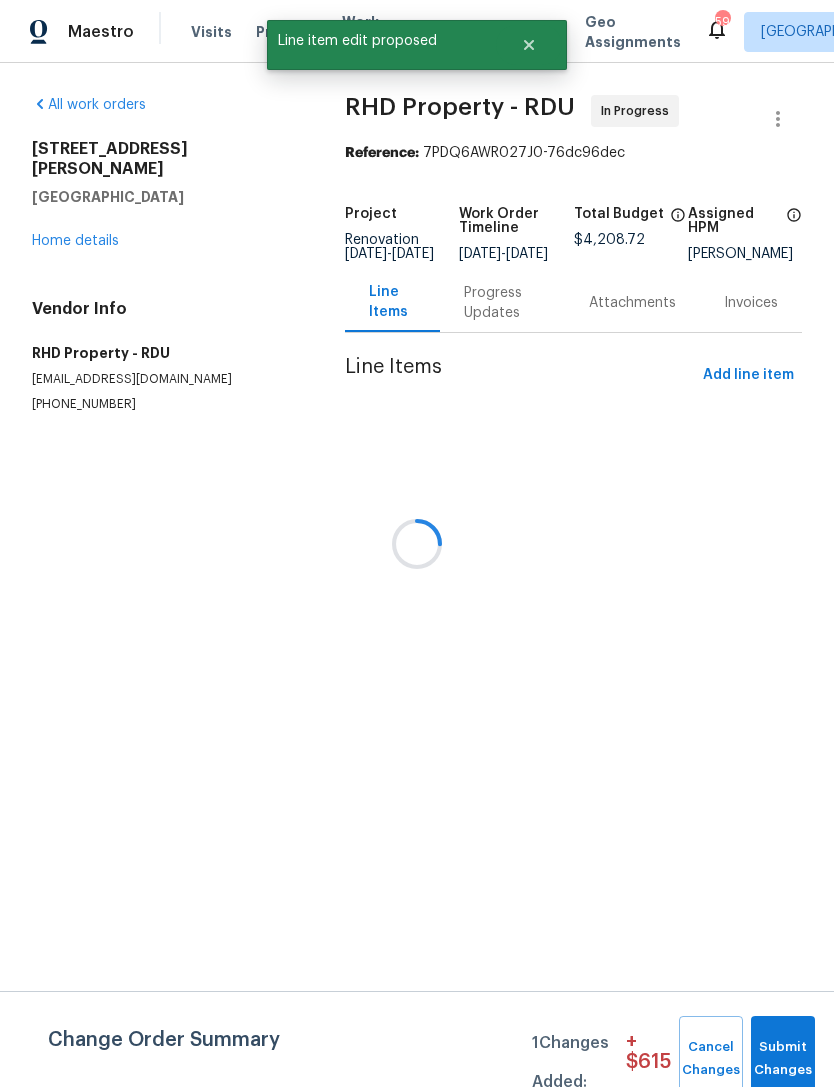 scroll, scrollTop: 0, scrollLeft: 0, axis: both 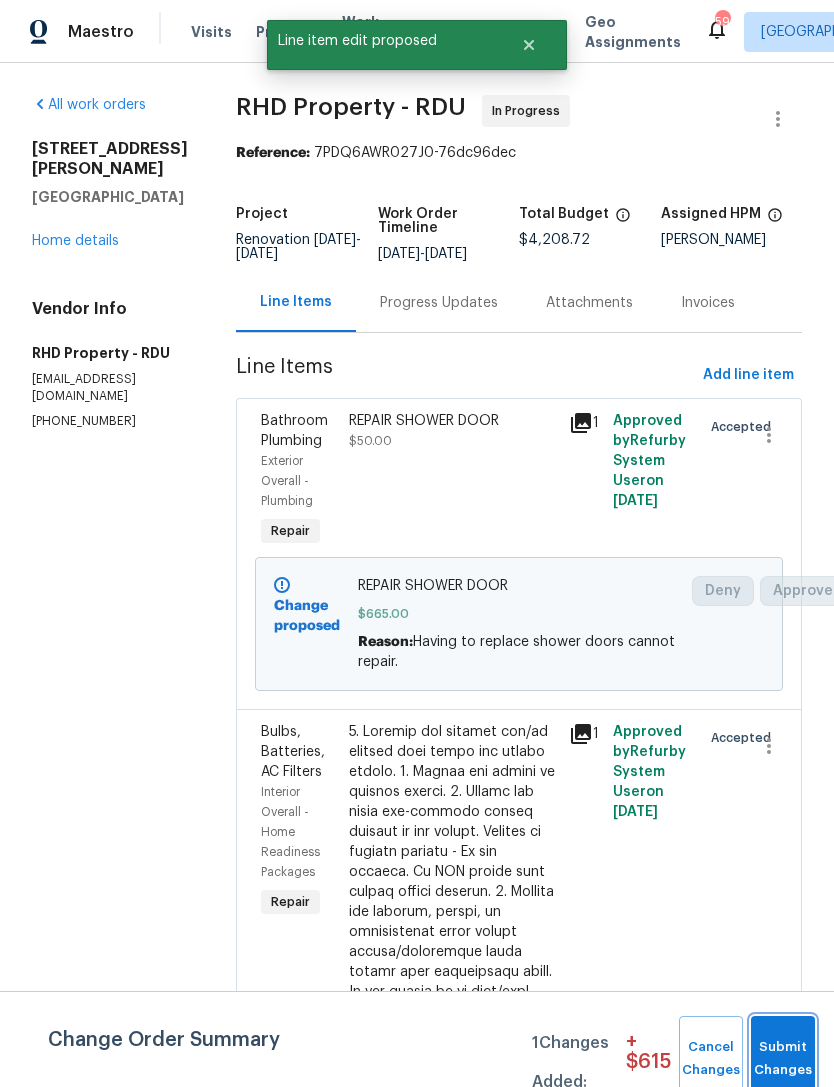 click on "Submit Changes" at bounding box center [783, 1059] 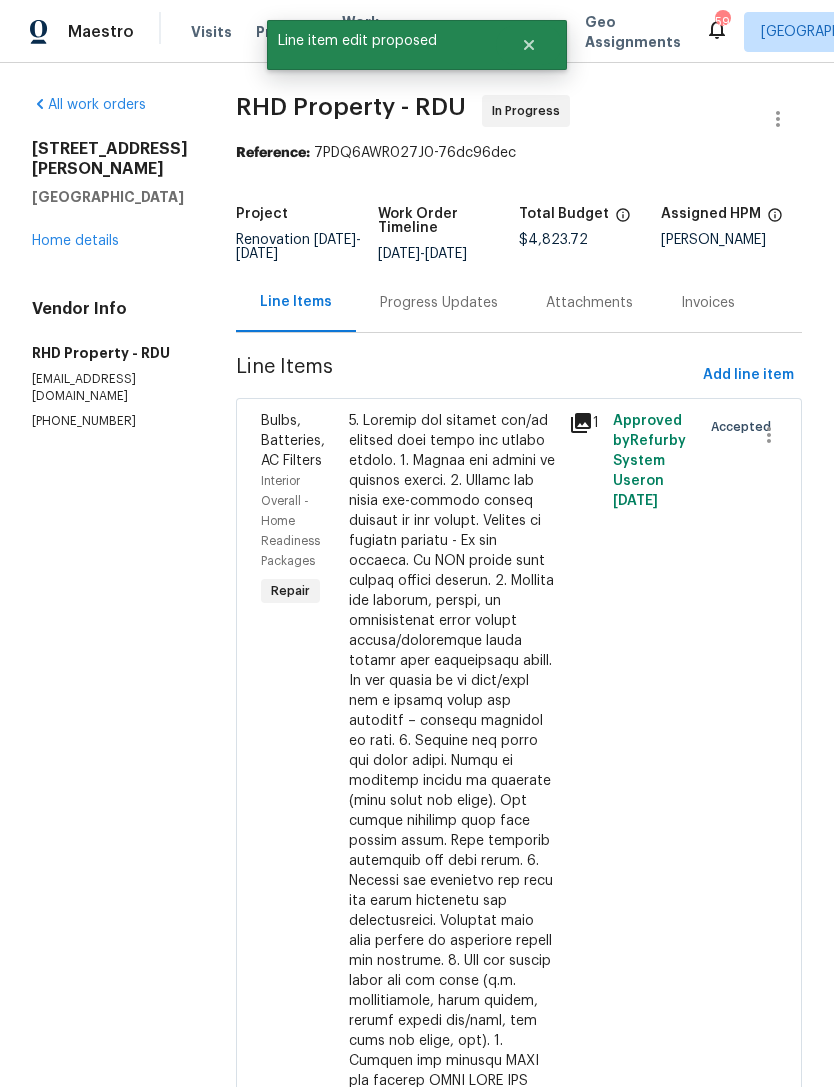 click on "Progress Updates" at bounding box center [439, 302] 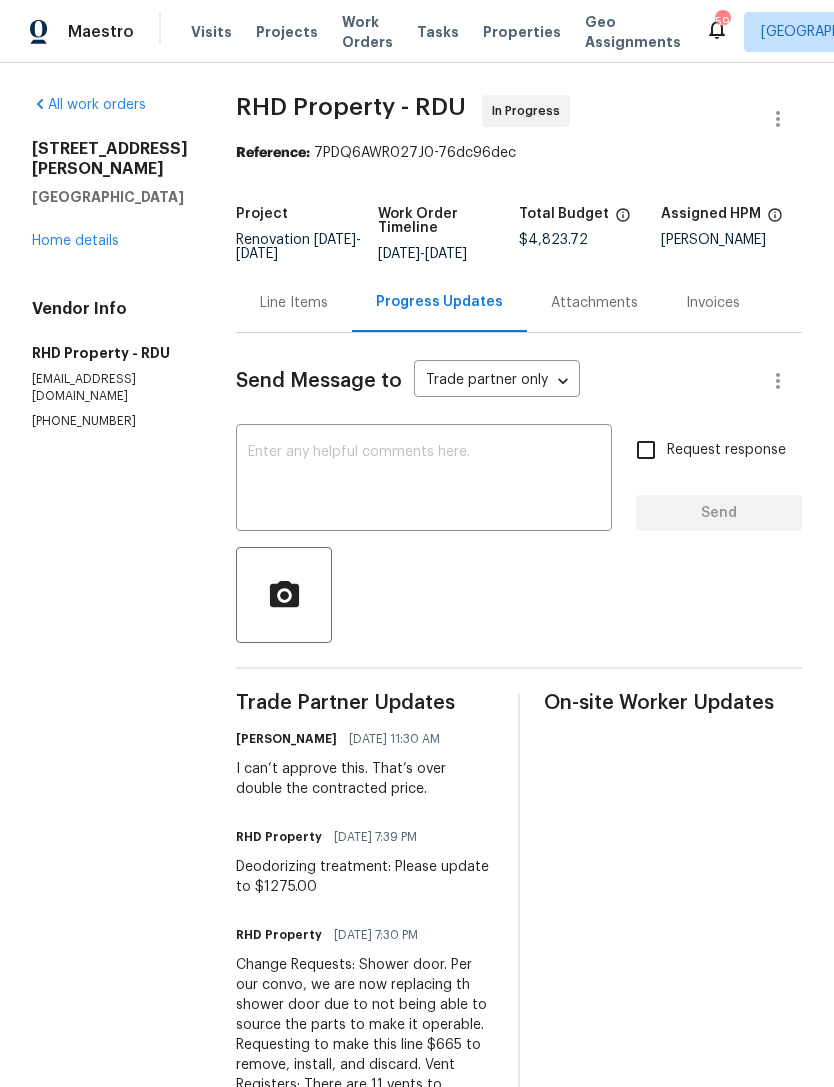 scroll, scrollTop: 0, scrollLeft: 0, axis: both 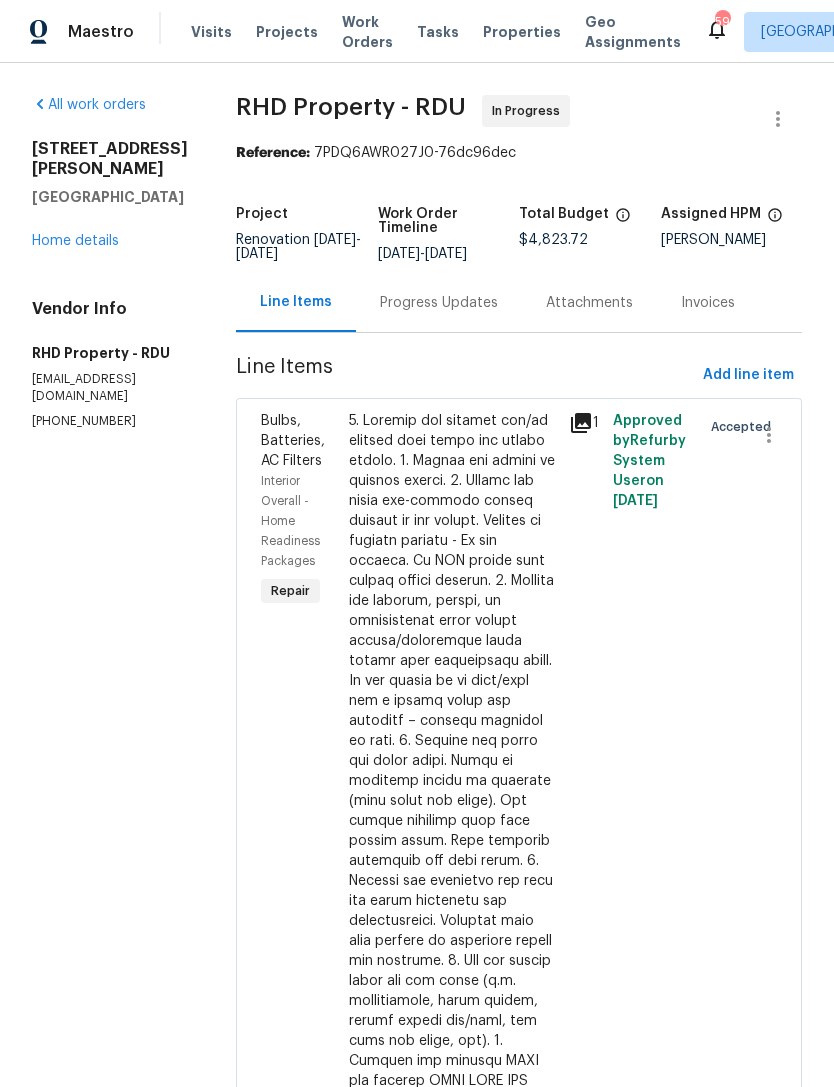 click on "Progress Updates" at bounding box center (439, 303) 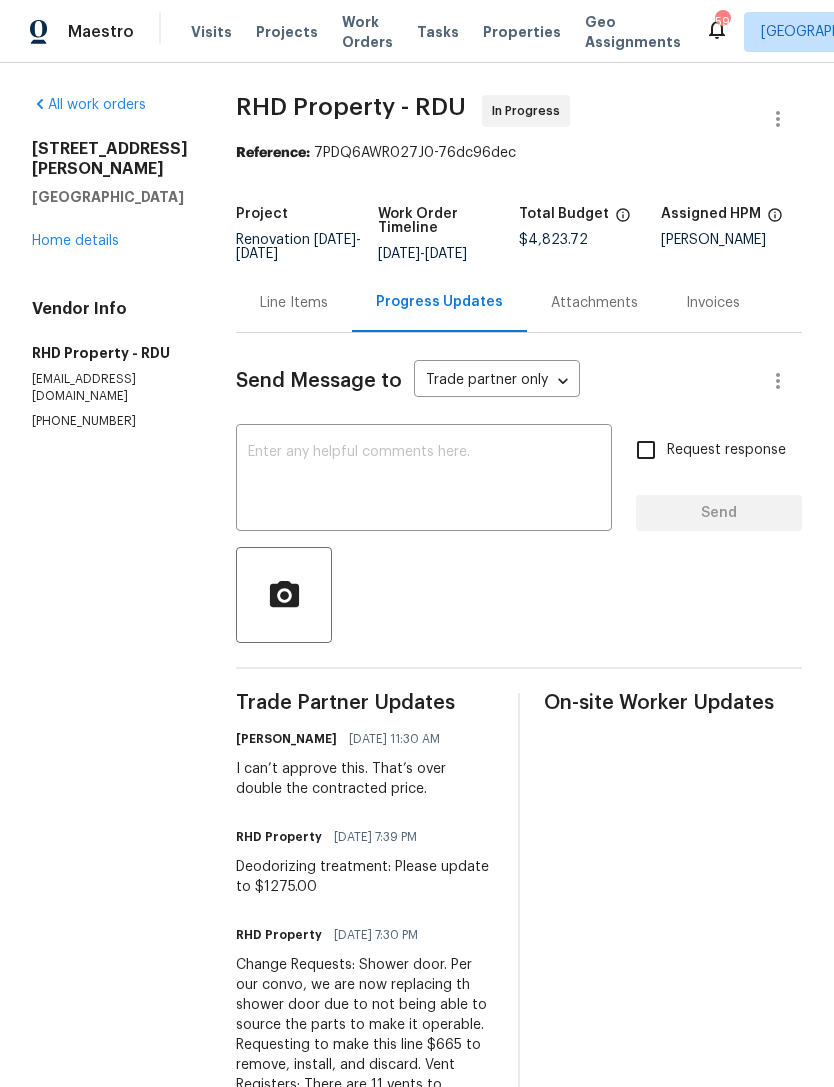 scroll, scrollTop: 0, scrollLeft: 0, axis: both 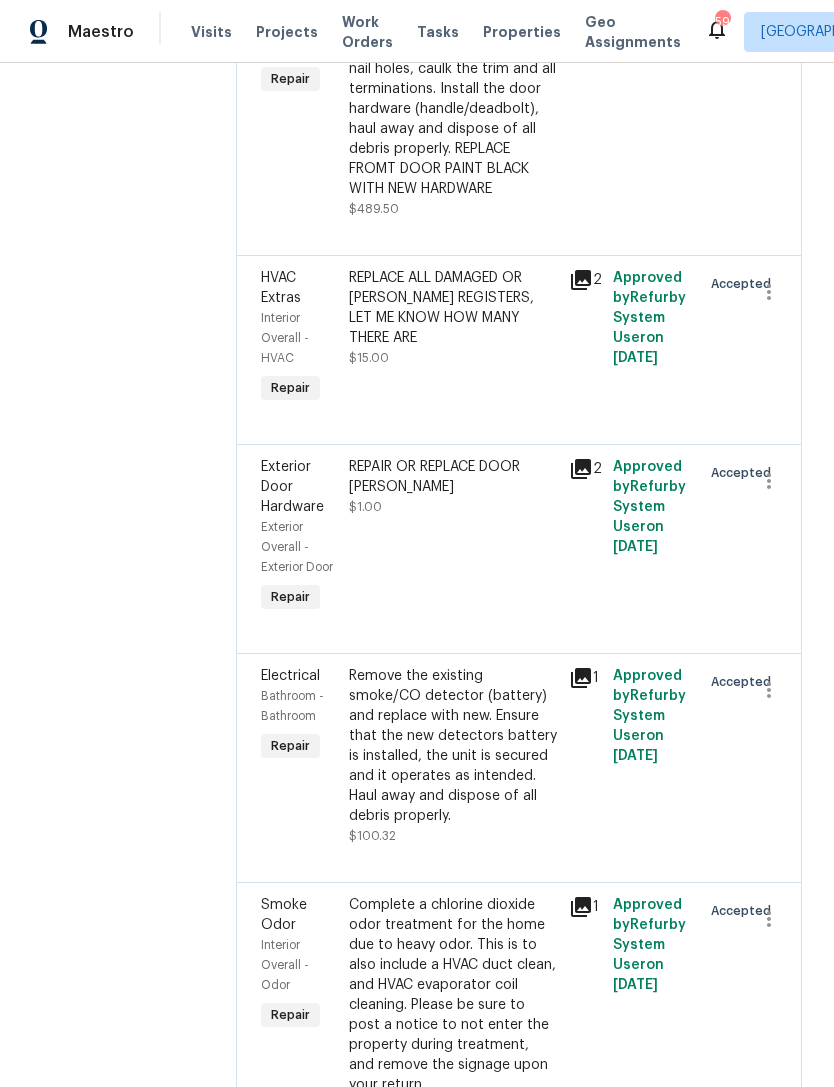 click on "REPLACE ALL DAMAGED OR [PERSON_NAME] REGISTERS, LET ME KNOW HOW MANY THERE ARE" at bounding box center [453, 308] 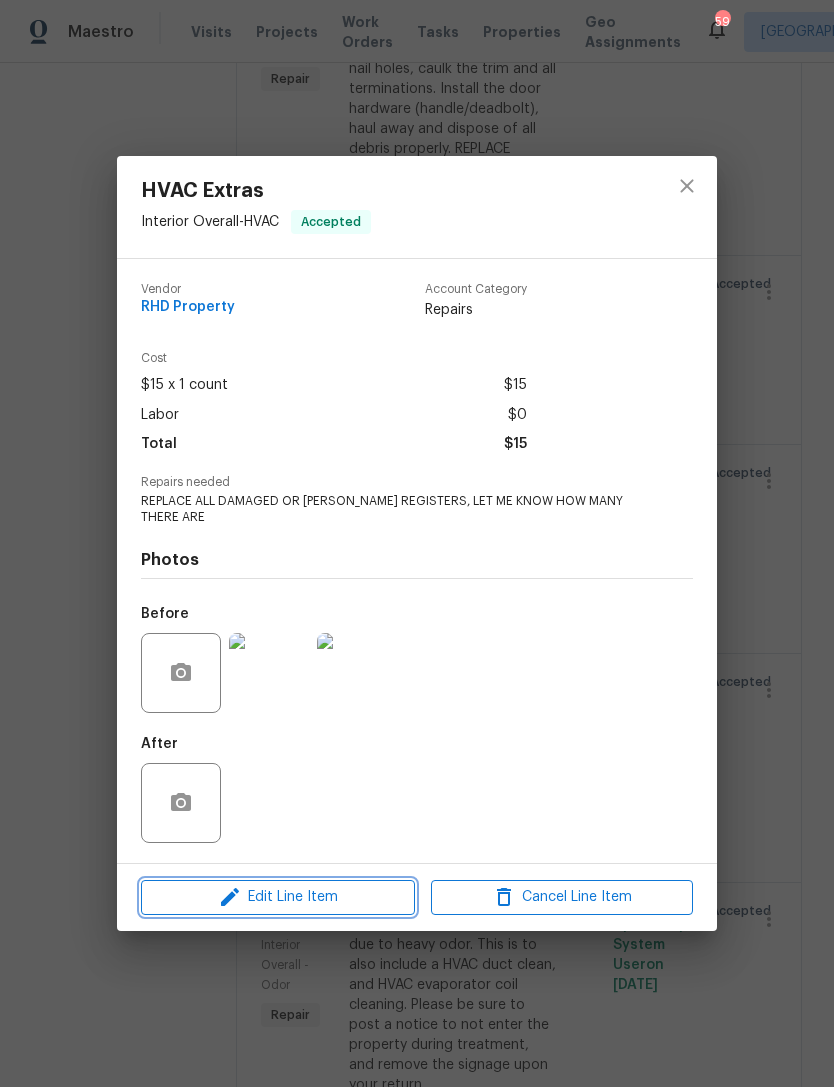 click on "Edit Line Item" at bounding box center (278, 897) 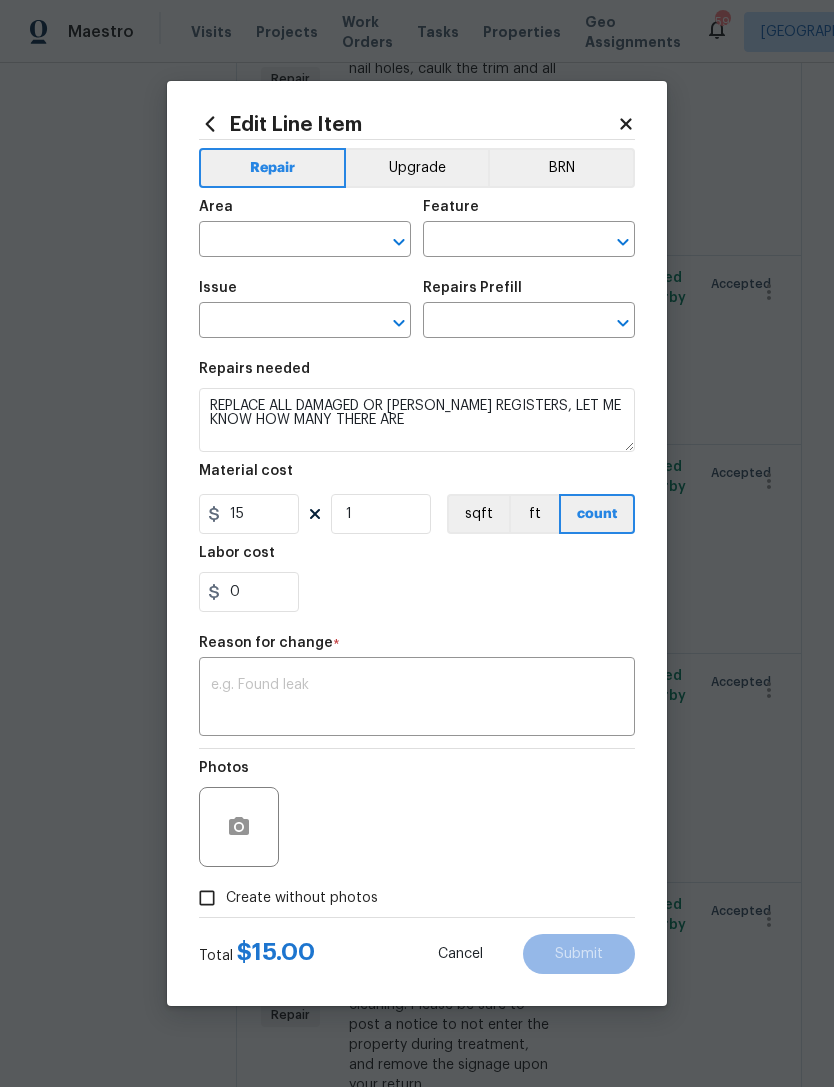 type on "Interior Overall" 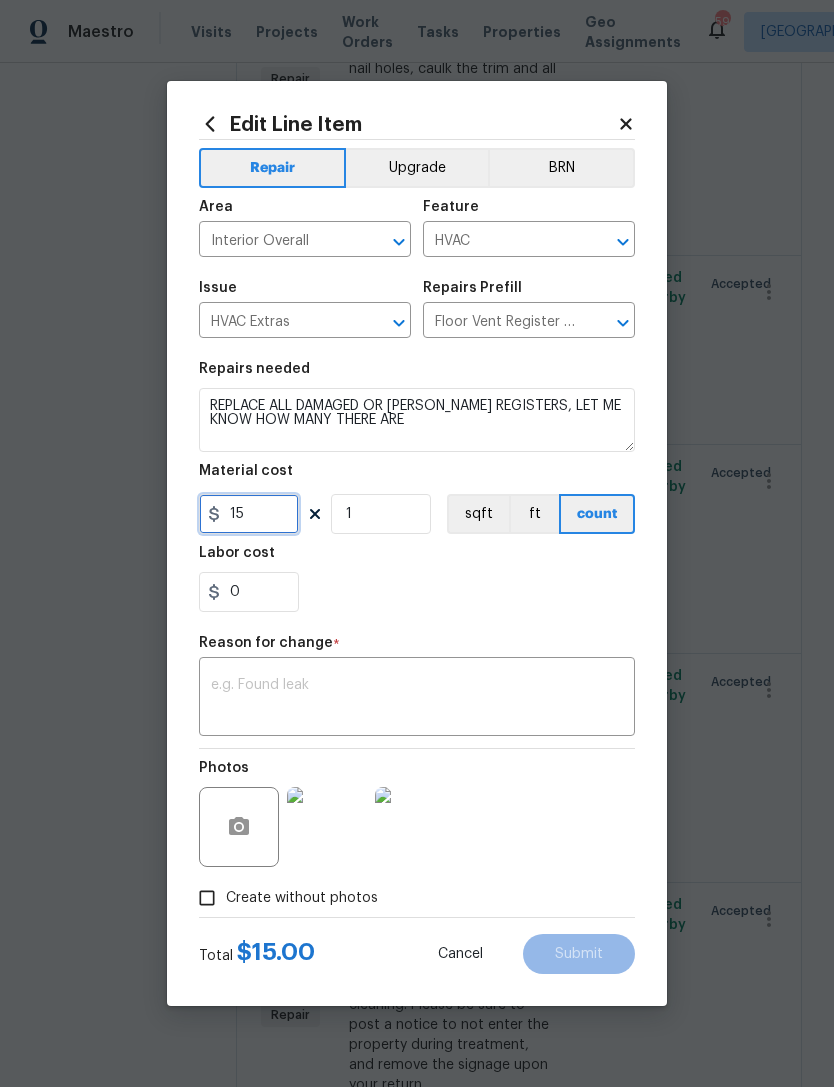 click on "15" at bounding box center (249, 514) 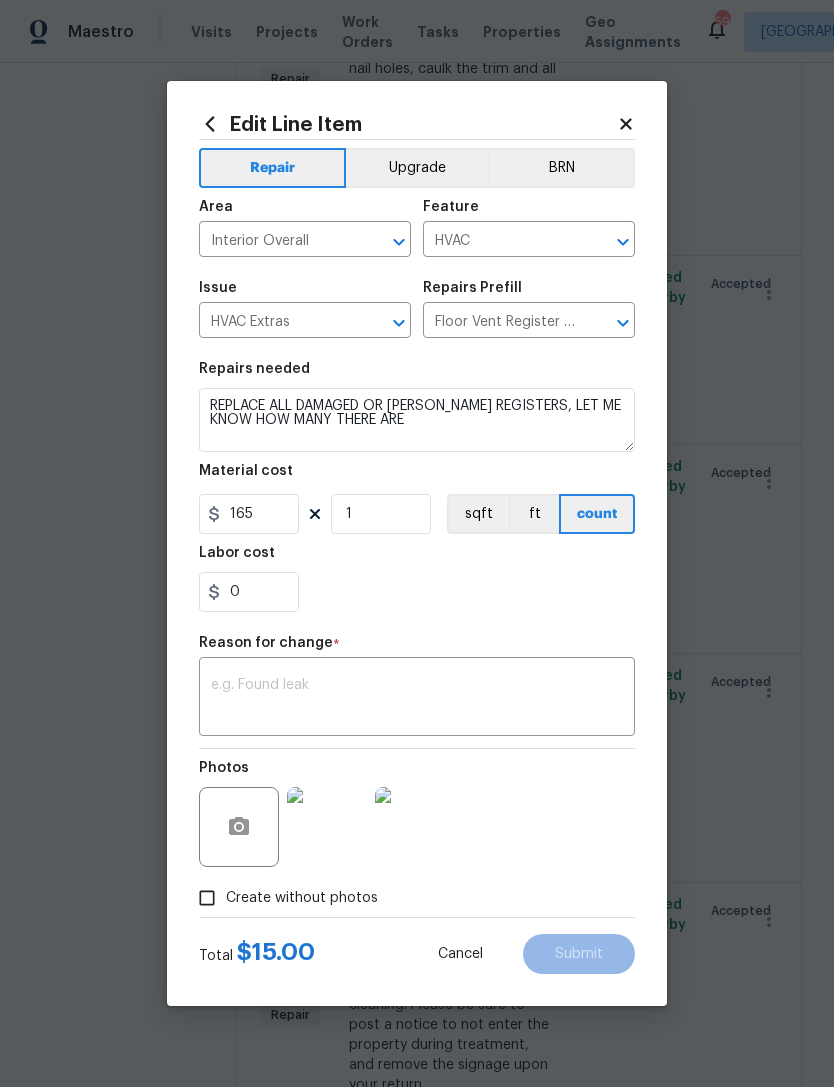 click on "Repair Upgrade BRN Area Interior Overall ​ Feature HVAC ​ Issue HVAC Extras ​ Repairs Prefill Floor Vent Register $15.00 ​ Repairs needed REPLACE ALL DAMAGED OR [PERSON_NAME] REGISTERS, LET ME KNOW HOW MANY THERE ARE Material cost 165 1 sqft ft count Labor cost 0 Reason for change * x ​ Photos Create without photos" at bounding box center (417, 528) 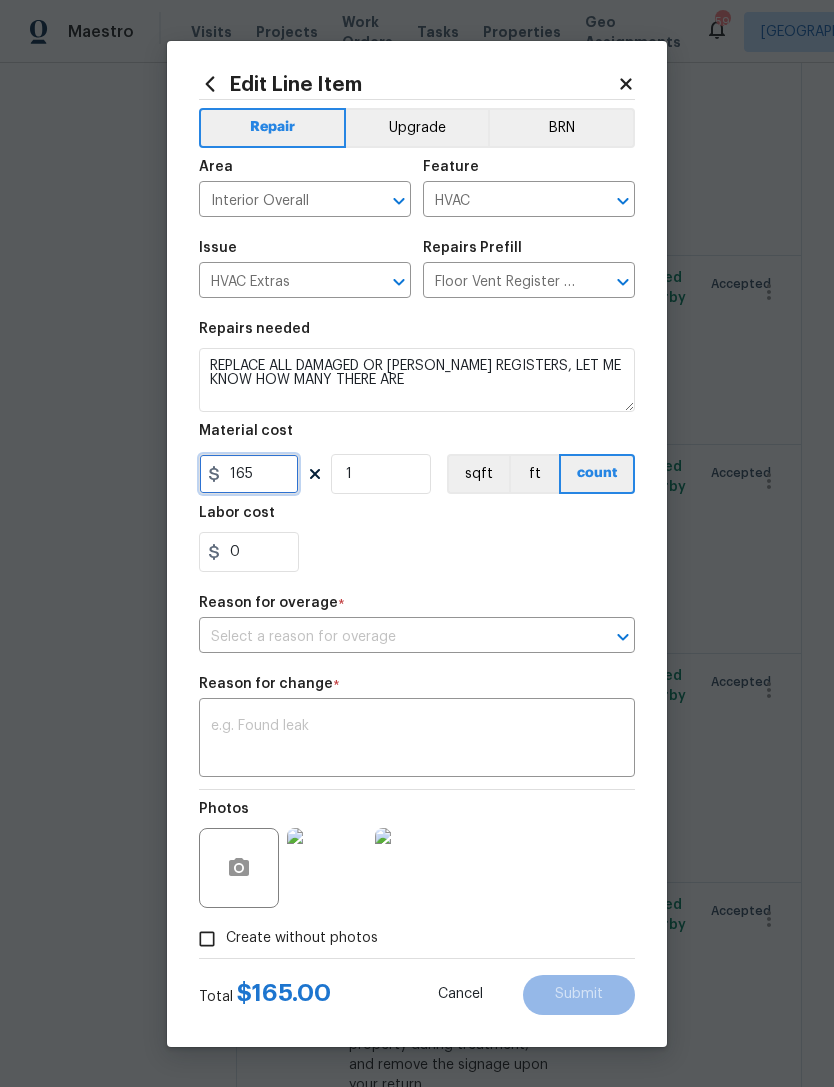 click on "165" at bounding box center (249, 474) 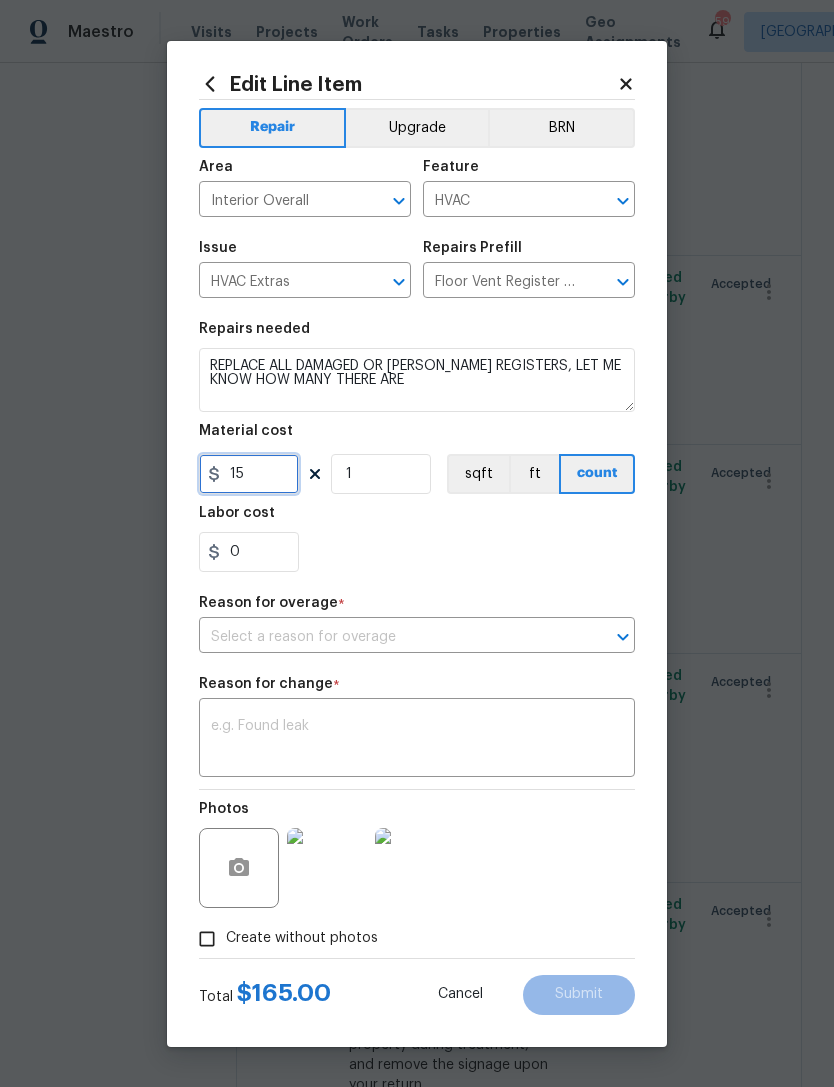 type on "15" 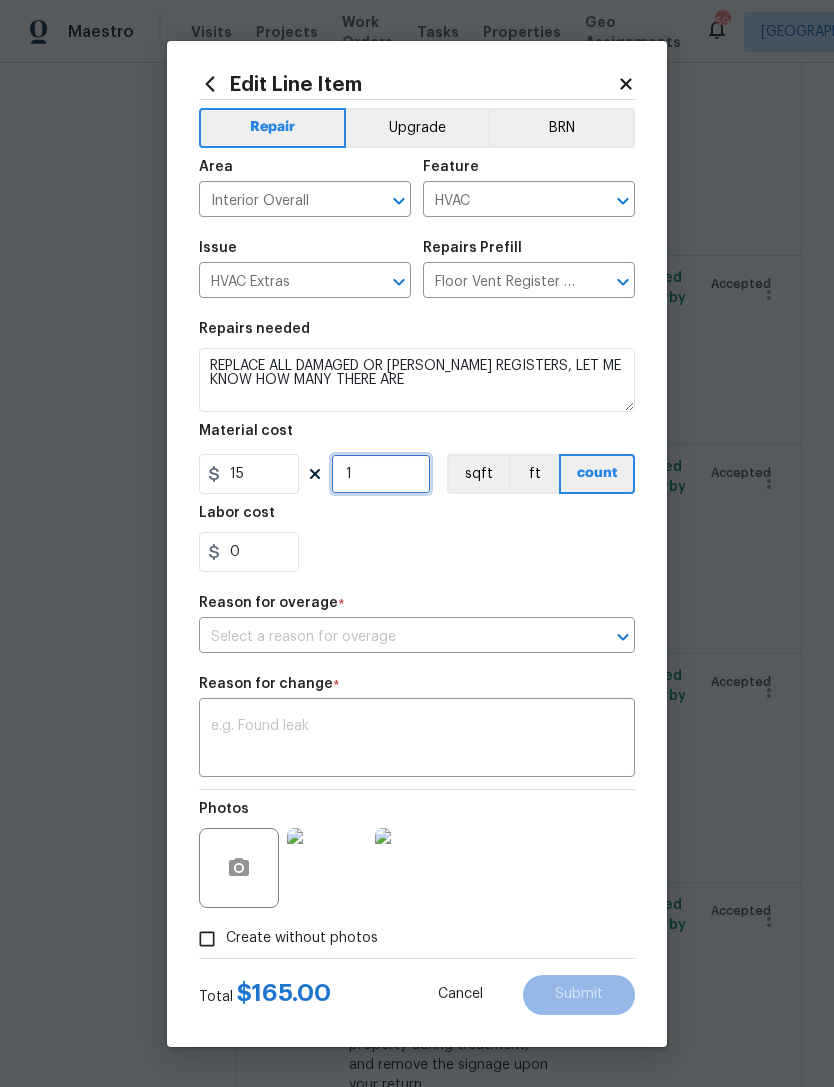 click on "Material cost 15 1 sqft ft count" at bounding box center (417, 459) 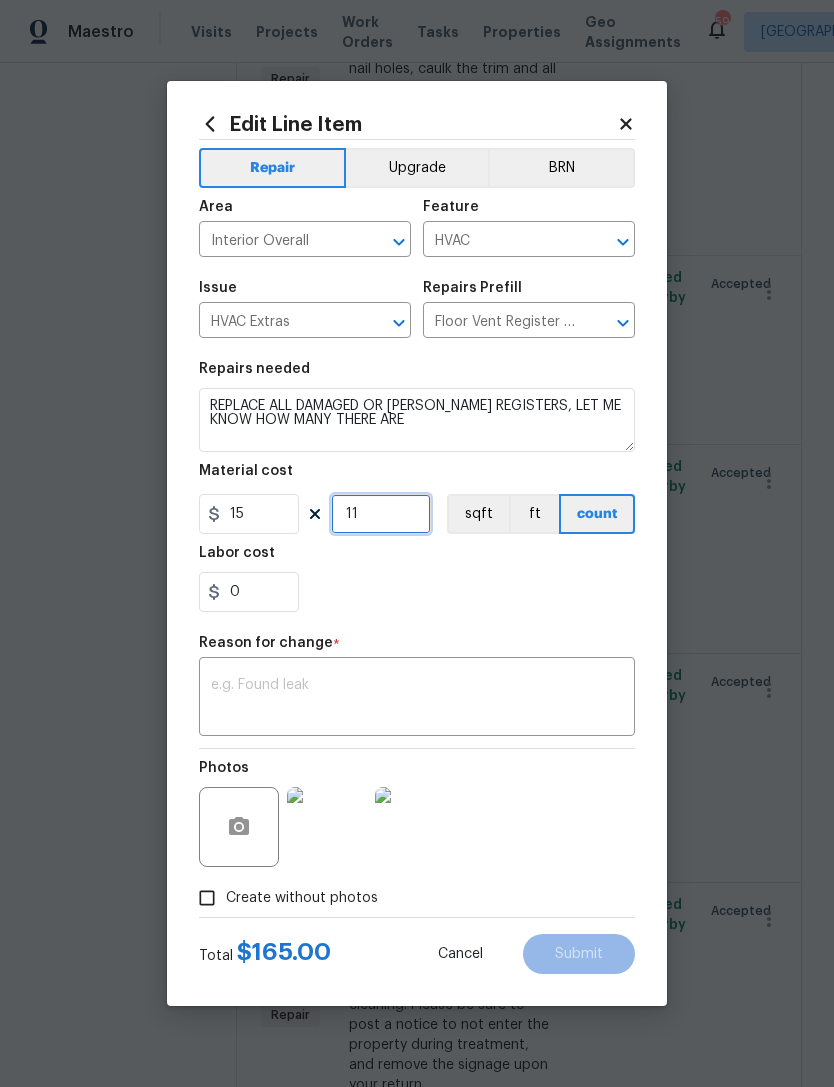 type on "11" 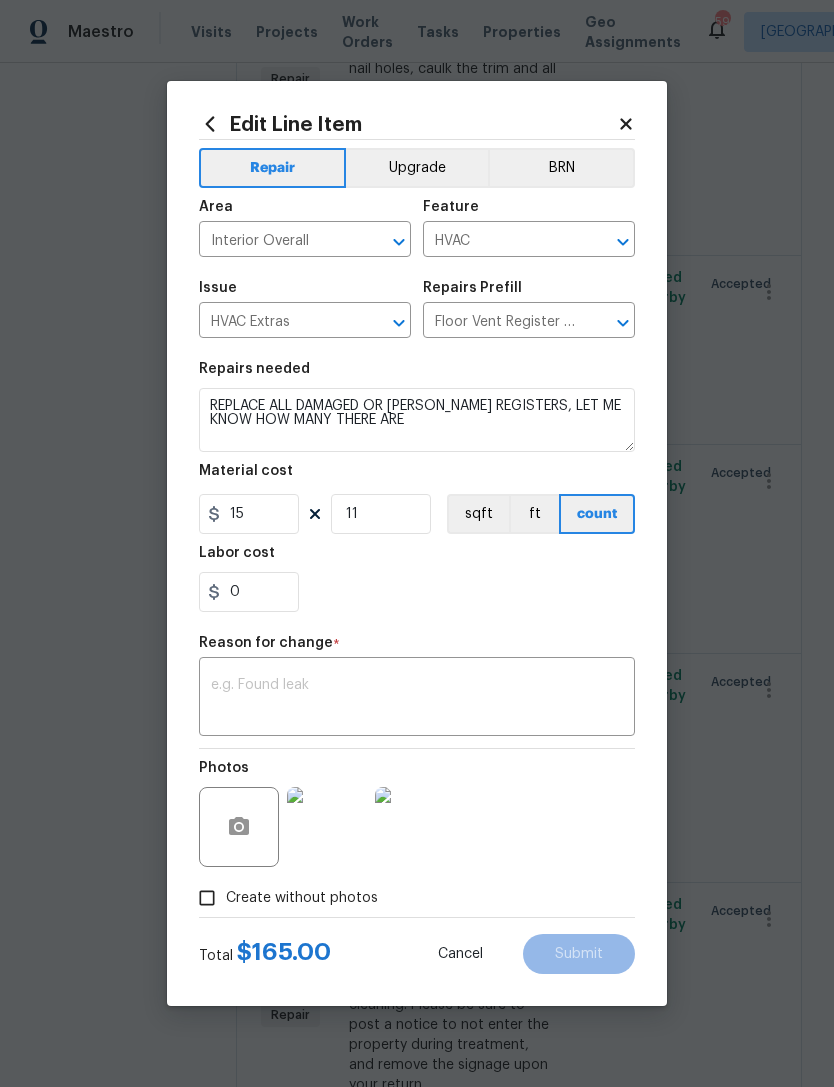 click on "Repair Upgrade BRN Area Interior Overall ​ Feature HVAC ​ Issue HVAC Extras ​ Repairs Prefill Floor Vent Register $15.00 ​ Repairs needed REPLACE ALL DAMAGED OR [PERSON_NAME] REGISTERS, LET ME KNOW HOW MANY THERE ARE Material cost 15 11 sqft ft count Labor cost 0 Reason for change * x ​ Photos Create without photos" at bounding box center (417, 528) 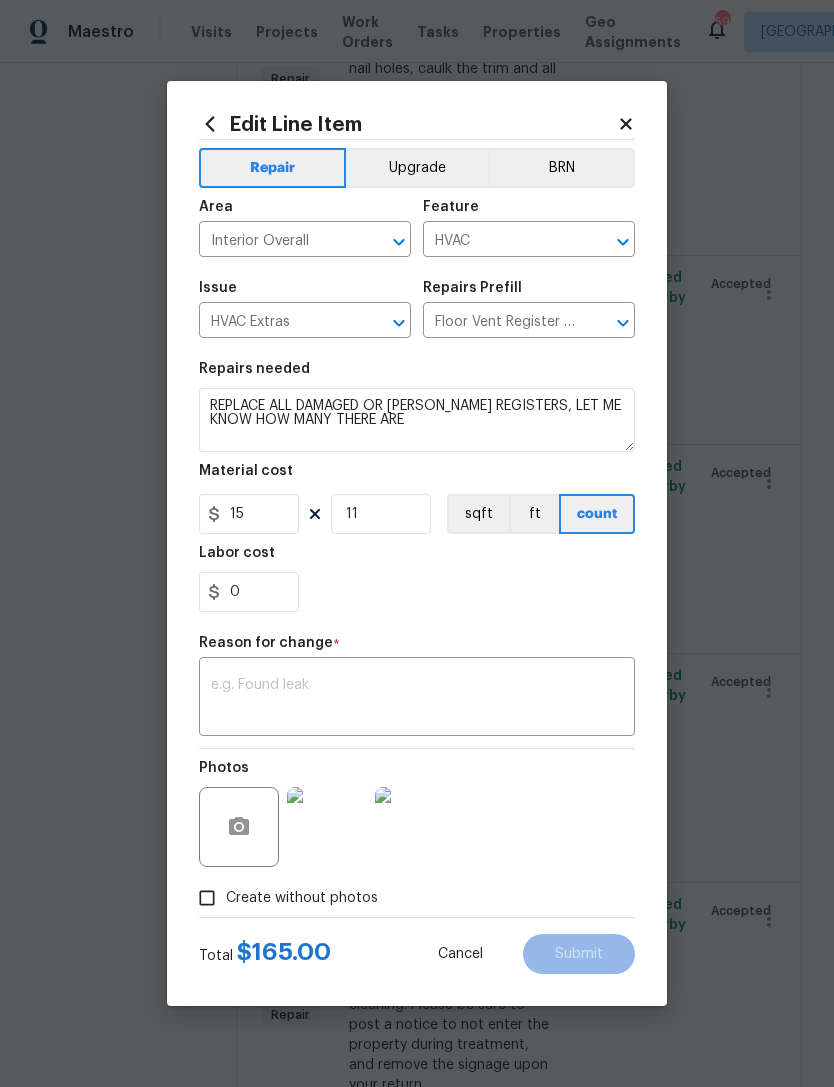 click on "Maestro Visits Projects Work Orders Tasks Properties Geo Assignments 59 [GEOGRAPHIC_DATA] [PERSON_NAME] All work orders [STREET_ADDRESS][PERSON_NAME] Home details Vendor Info RHD Property - RDU [EMAIL_ADDRESS][DOMAIN_NAME] [PHONE_NUMBER] RHD Property - RDU In Progress Reference:   7PDQ6AWR027J0-76dc96dec Project Renovation   [DATE]  -  [DATE] Work Order Timeline [DATE]  -  [DATE] Total Budget $4,823.72 Assigned HPM [PERSON_NAME] Line Items Progress Updates Attachments Invoices Line Items Add line item Bulbs, Batteries, AC Filters Interior Overall - Home Readiness Packages Repair $75.00   1 Approved by  Refurby System User  on   [DATE] Accepted Interior Paint Exterior Overall - Overall Paint Repair $2,538.90   6 Approved by  Refurby System User  on   [DATE] Accepted Appliances Interior Overall - Appliances Repair Remove the existing refrigerator from the dwelling and donate or dispose of it properly. $82.00   1 Approved by  Refurby System User  on   [DATE] Accepted Exterior Door Pre-Hung   1" at bounding box center (417, 543) 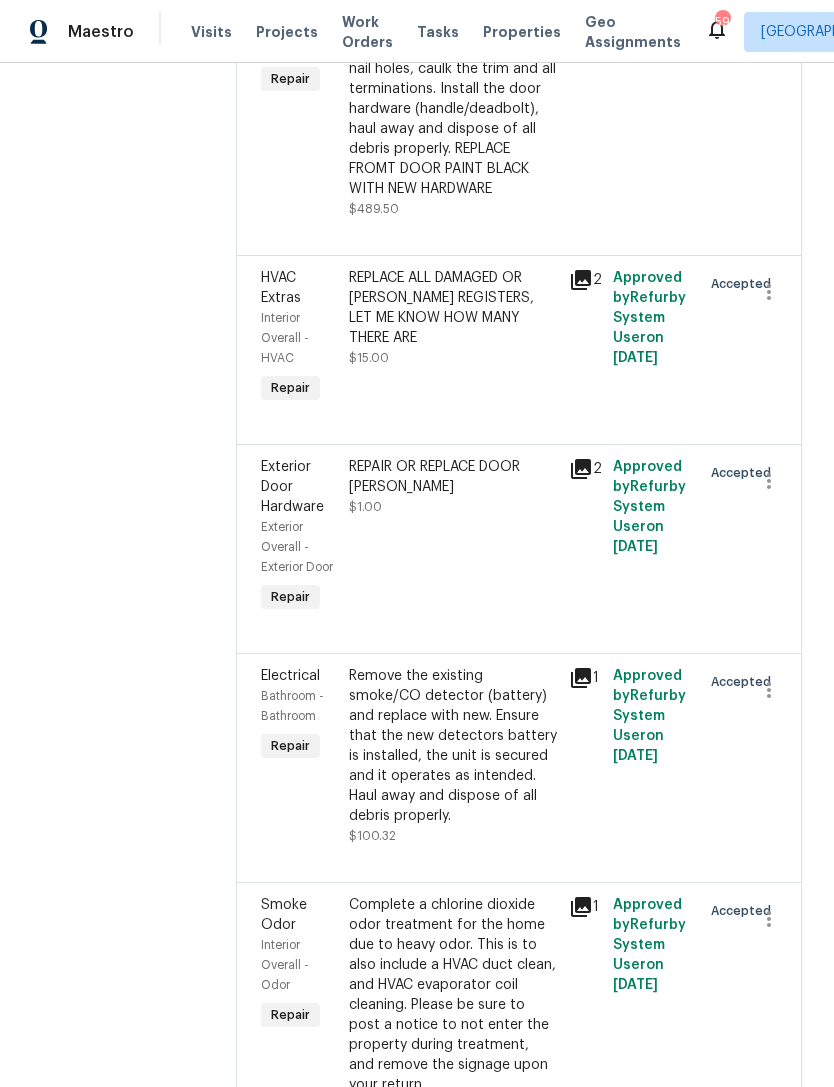 click on "Approved by  Refurby System User  on   [DATE]" at bounding box center (651, 79) 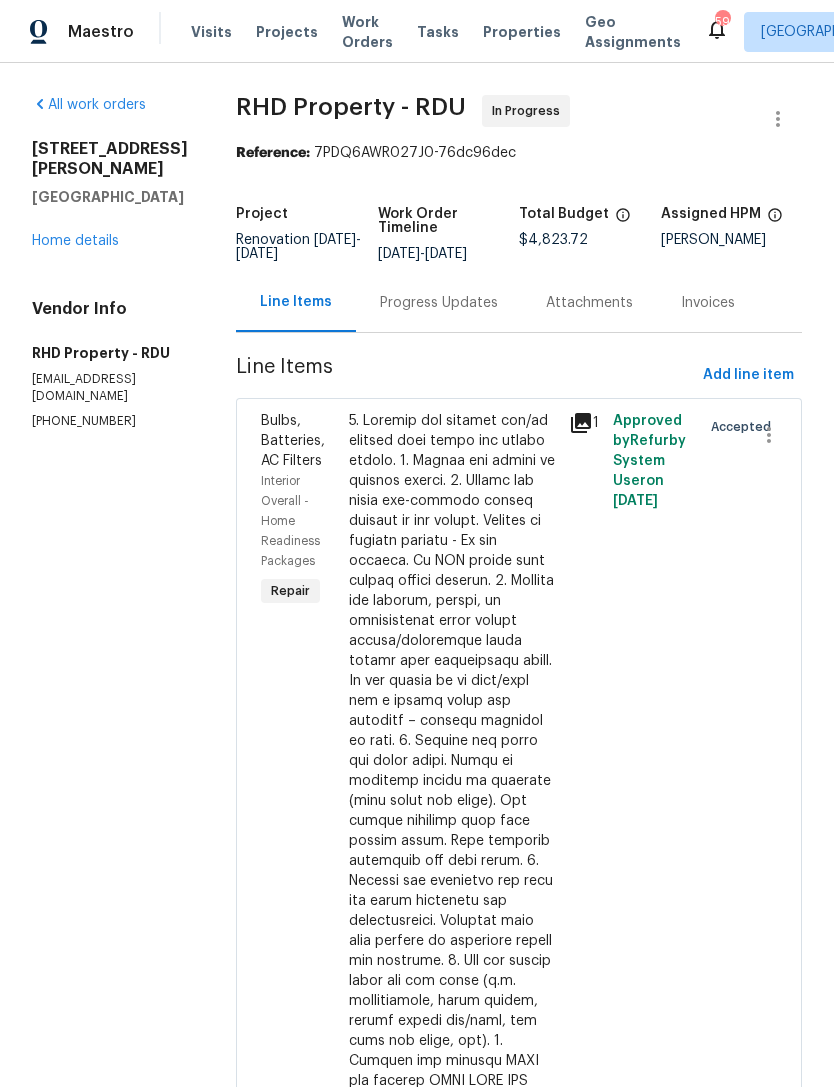 scroll, scrollTop: 0, scrollLeft: 0, axis: both 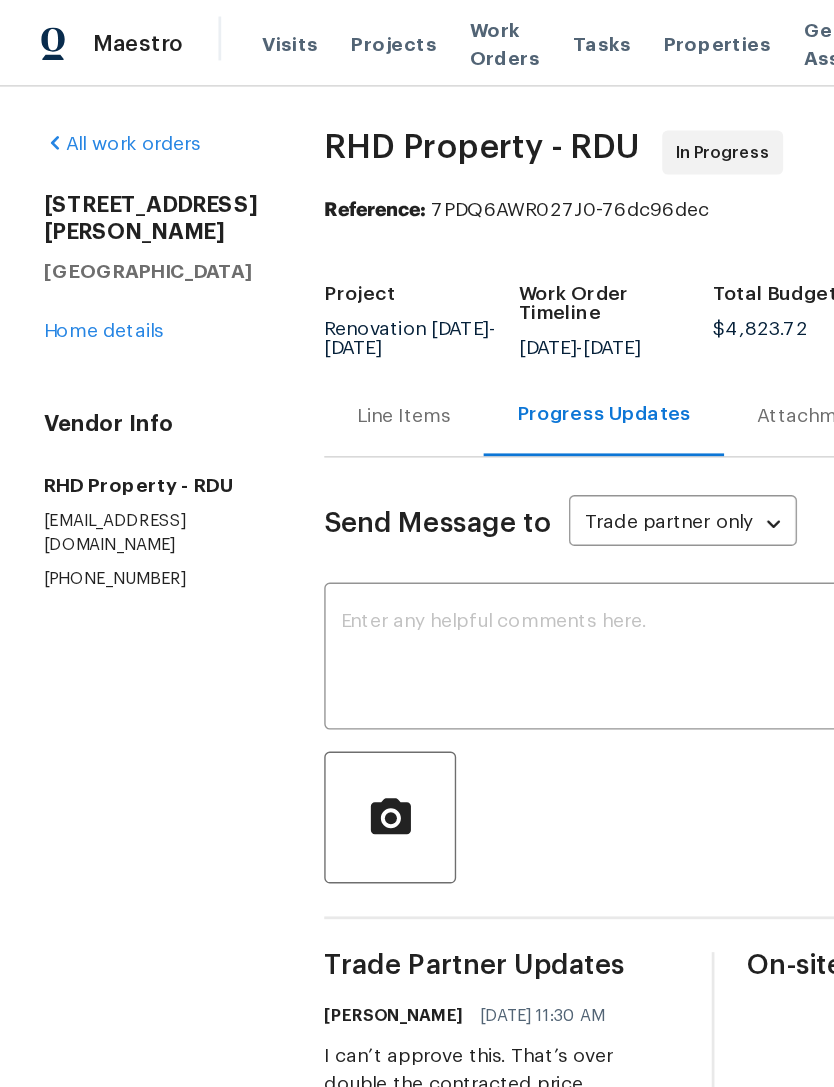 click on "Line Items" at bounding box center [294, 303] 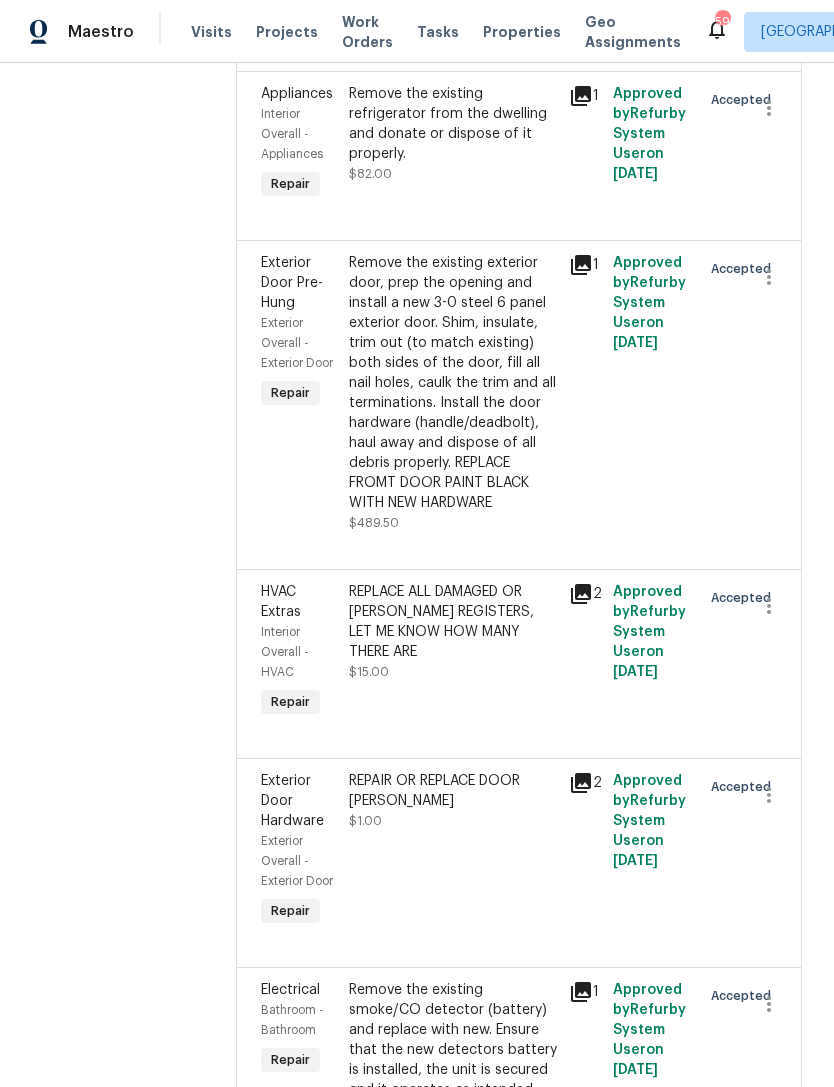 scroll, scrollTop: 1708, scrollLeft: 0, axis: vertical 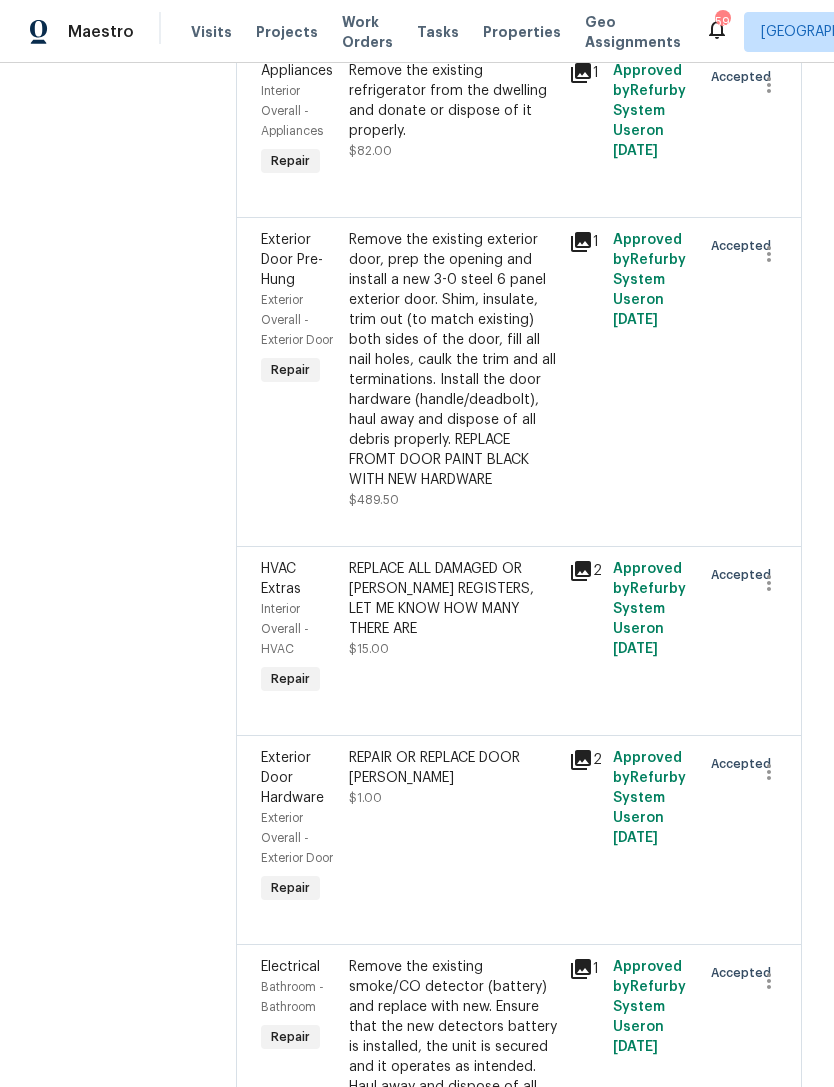 click on "REPLACE ALL DAMAGED OR [PERSON_NAME] REGISTERS, LET ME KNOW HOW MANY THERE ARE" at bounding box center (453, 599) 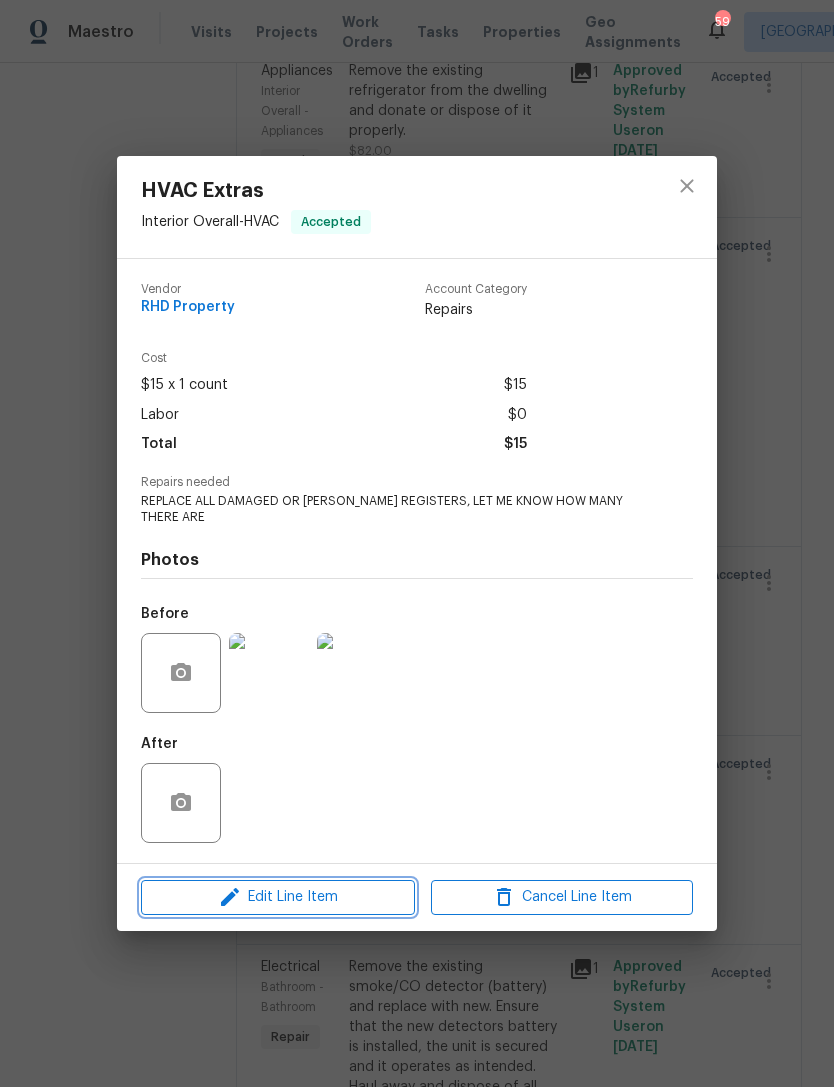 click on "Edit Line Item" at bounding box center [278, 897] 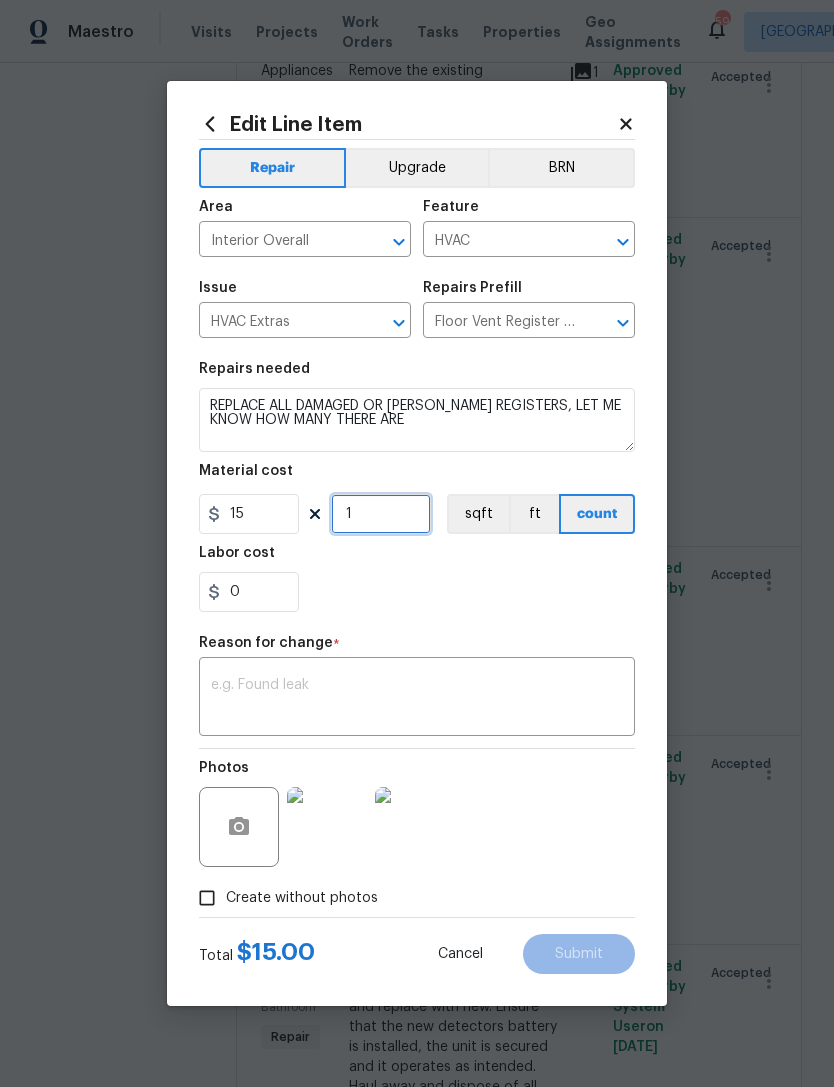 click on "1" at bounding box center [381, 514] 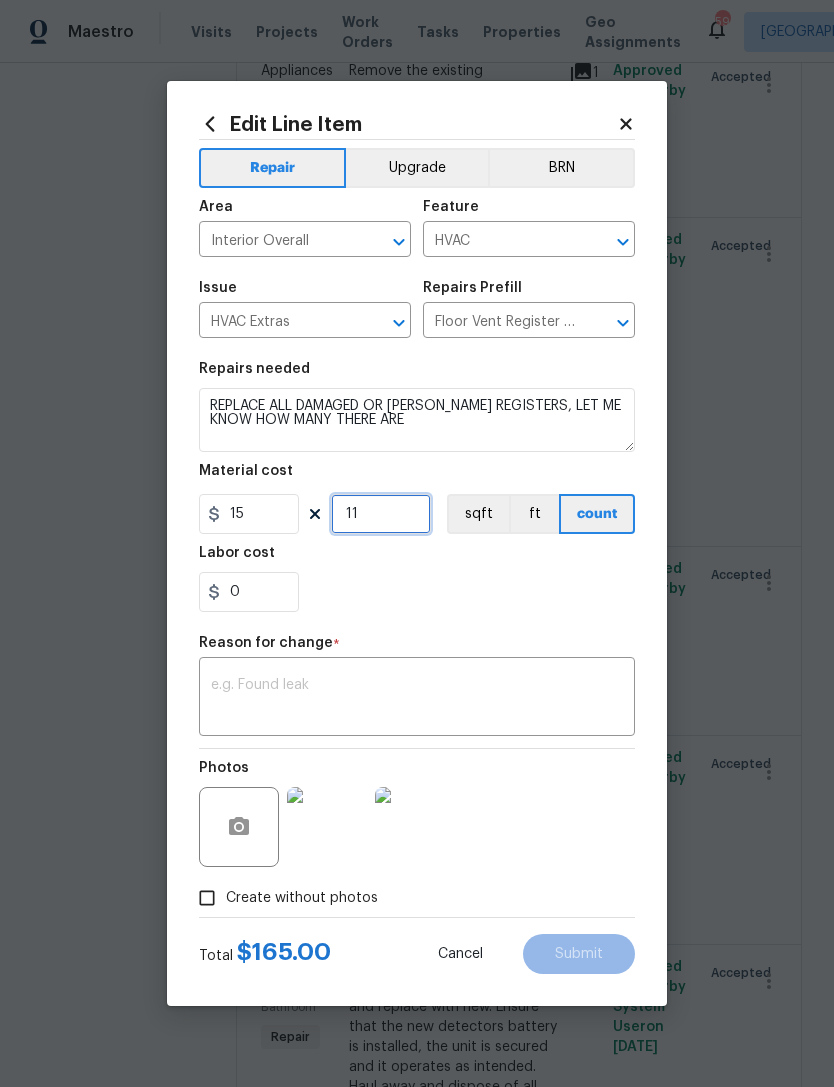 type on "11" 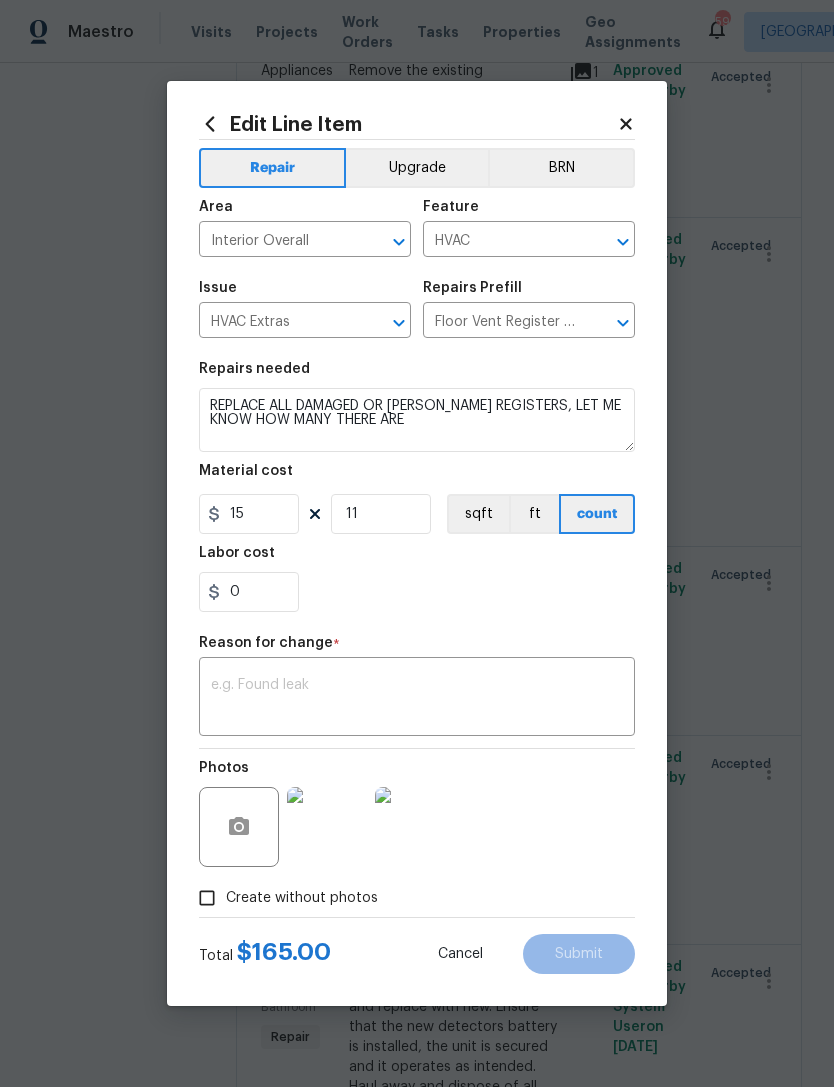 click at bounding box center [417, 699] 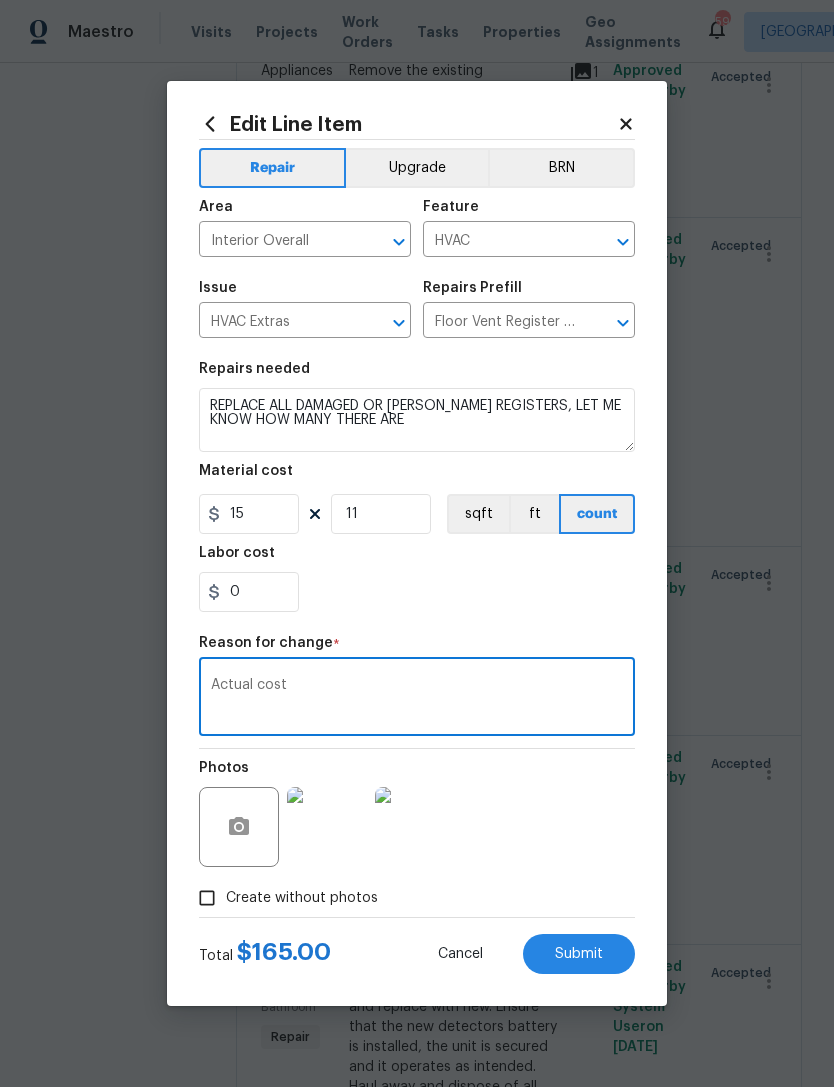 type on "Actual cost" 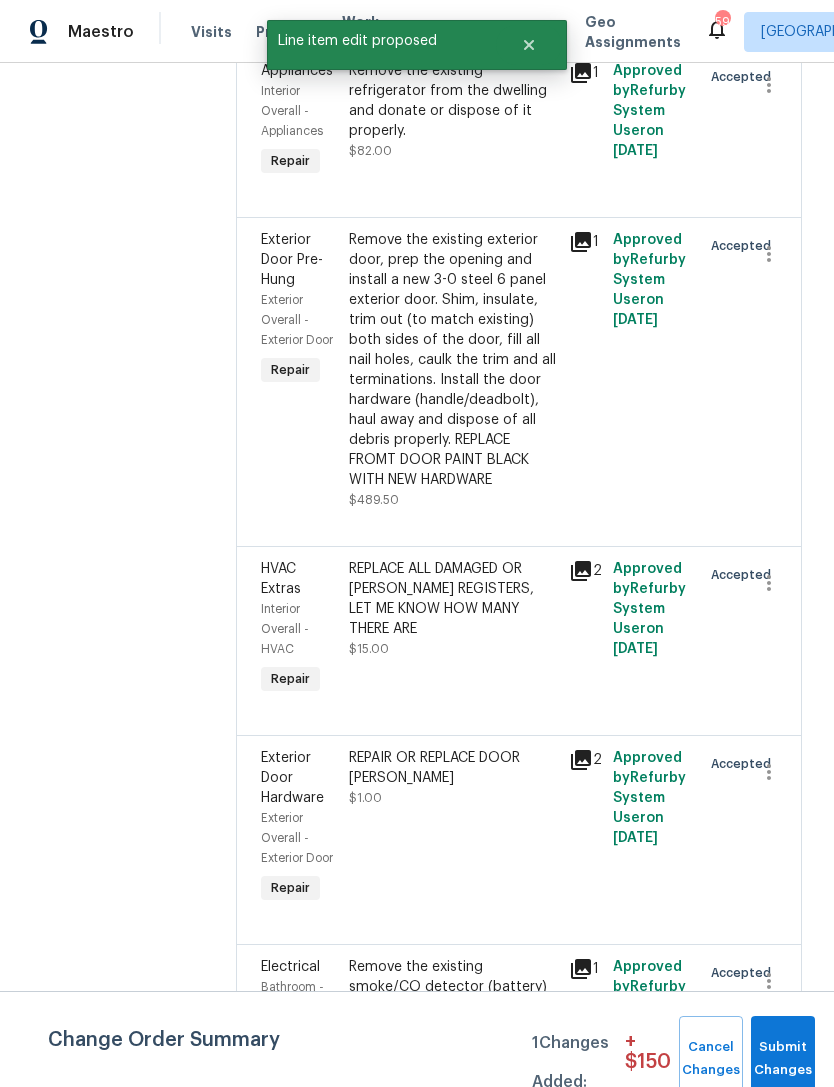scroll, scrollTop: 0, scrollLeft: 0, axis: both 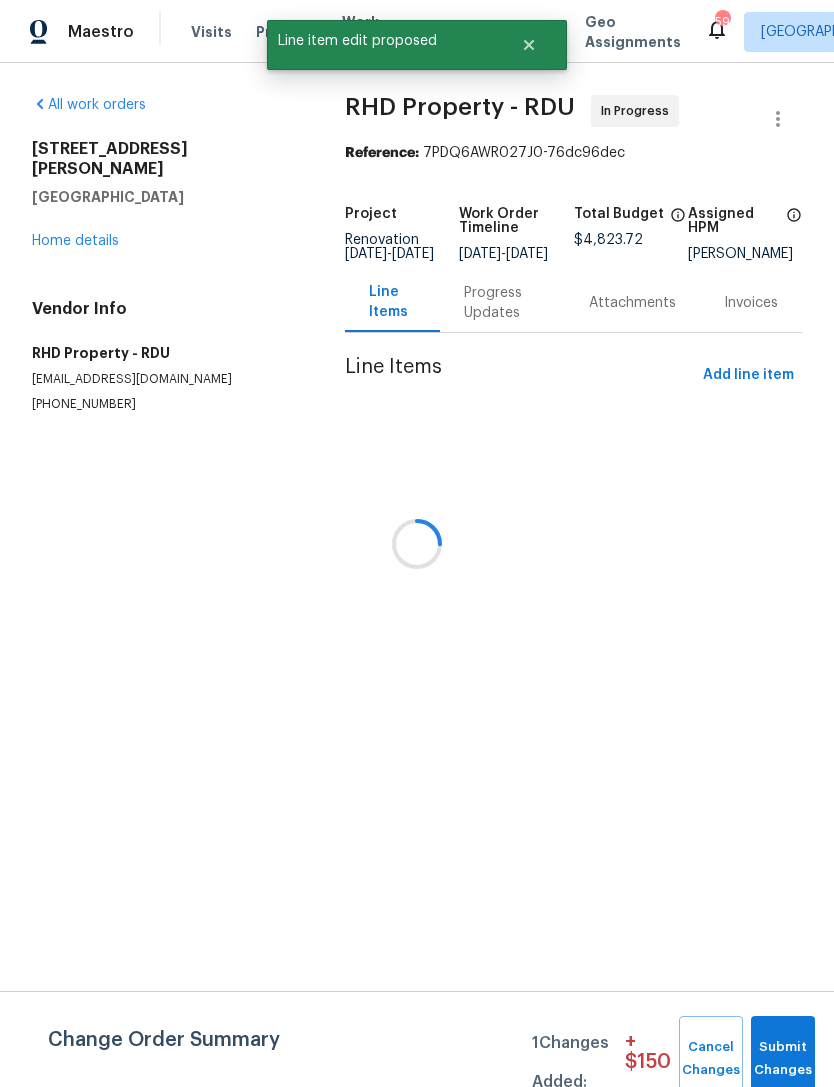 click on "Submit Changes" at bounding box center [783, 1059] 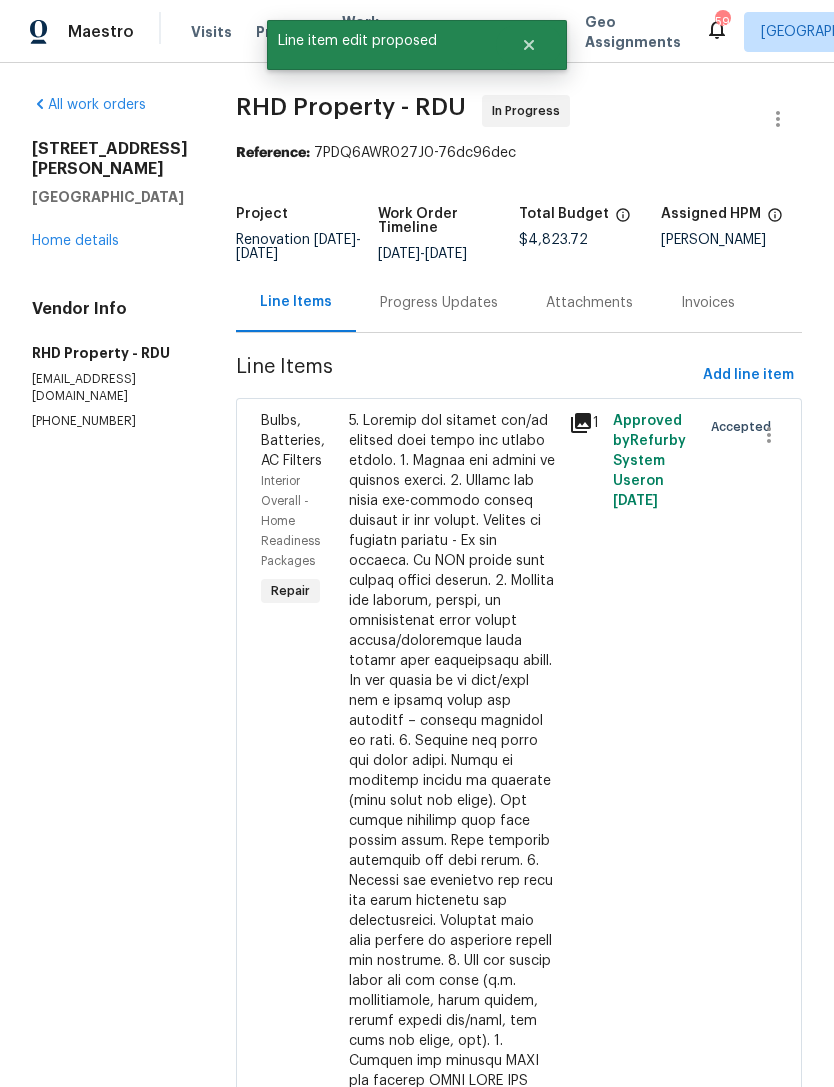 click on "Progress Updates" at bounding box center (439, 303) 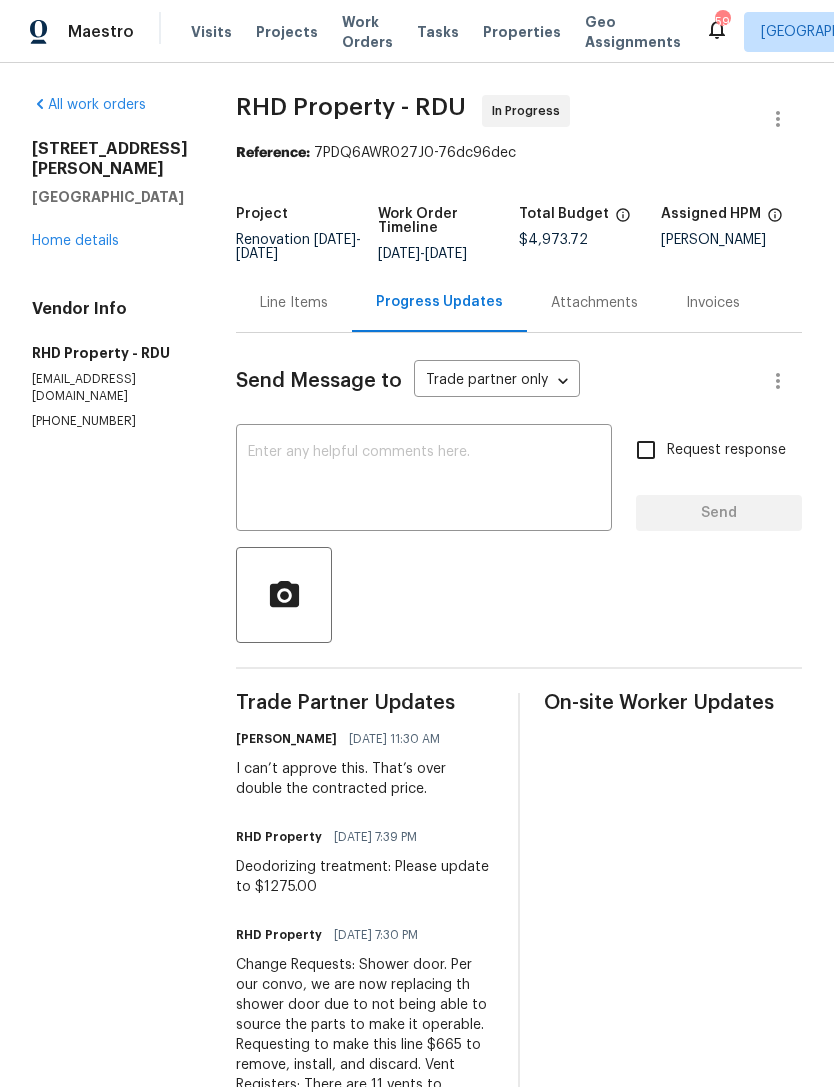 scroll, scrollTop: 0, scrollLeft: 0, axis: both 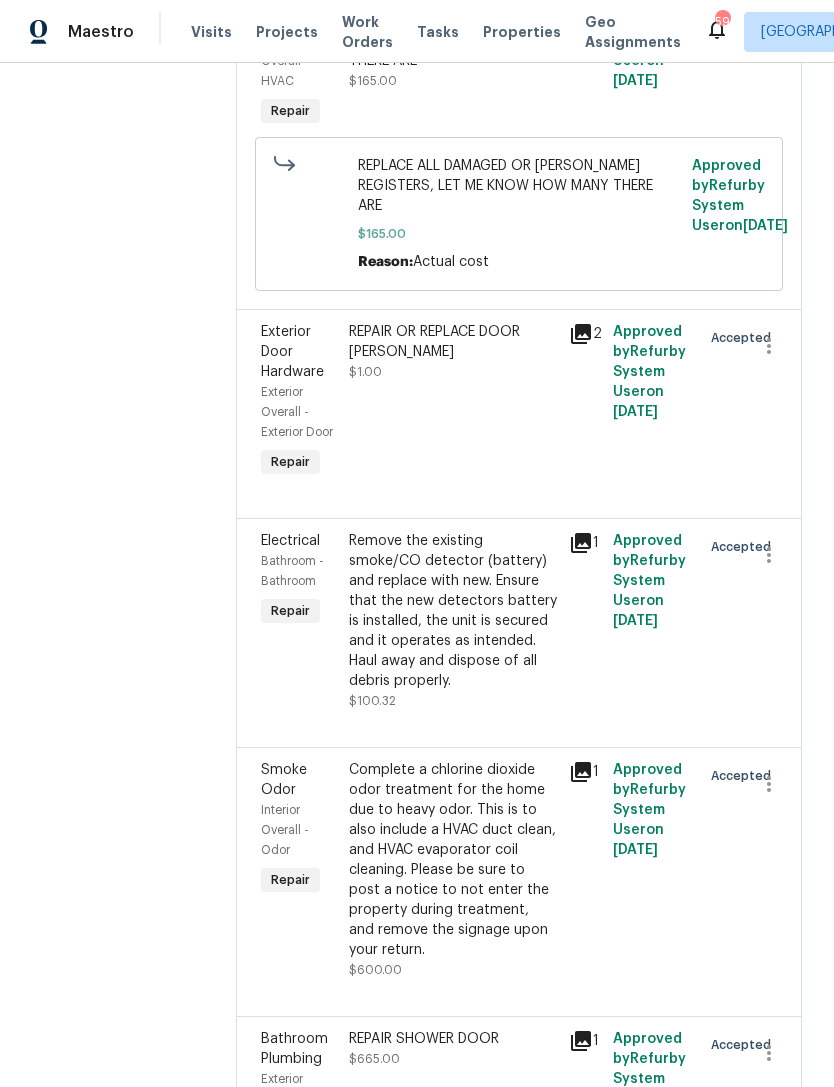 click on "REPAIR OR REPLACE DOOR CASING $1.00" at bounding box center (453, 402) 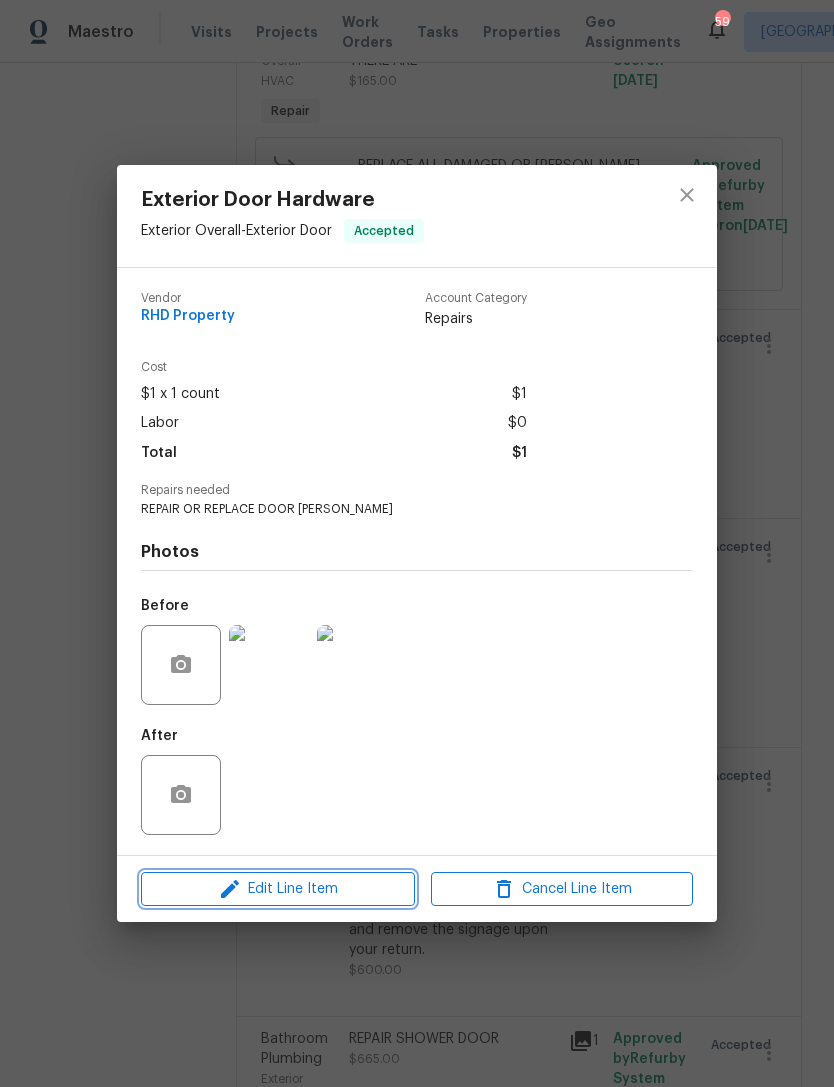 click on "Edit Line Item" at bounding box center (278, 889) 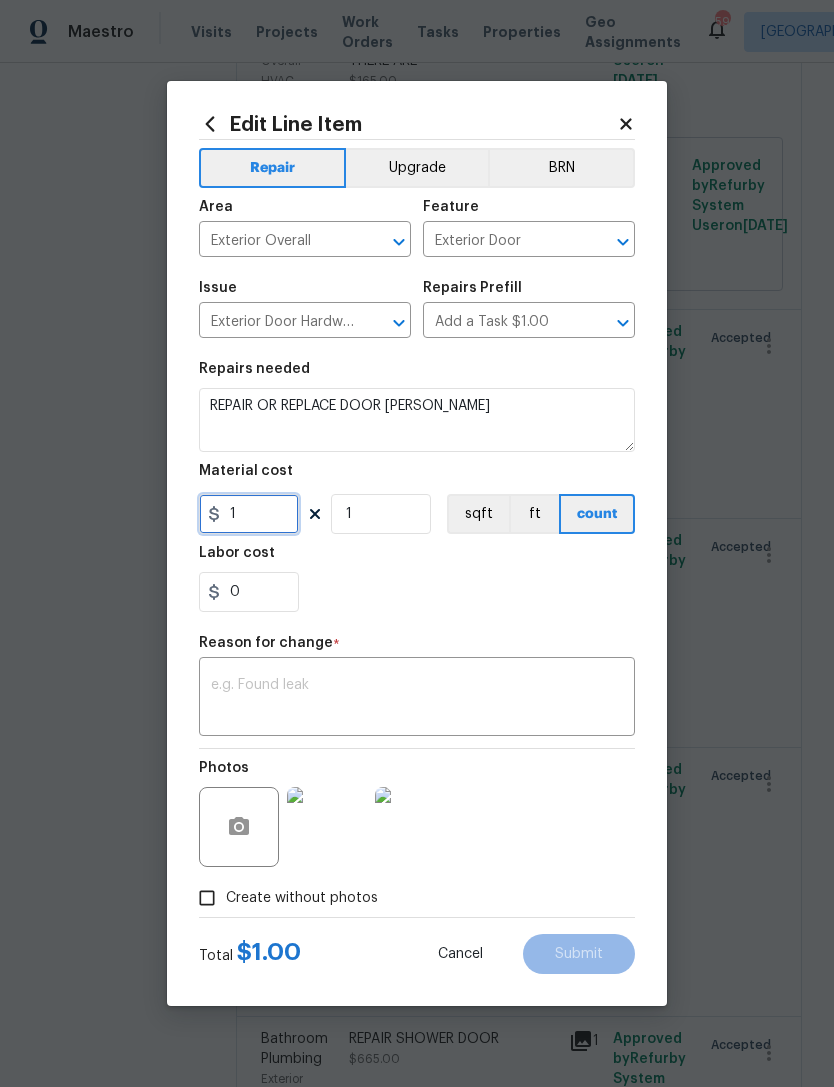 click on "1" at bounding box center (249, 514) 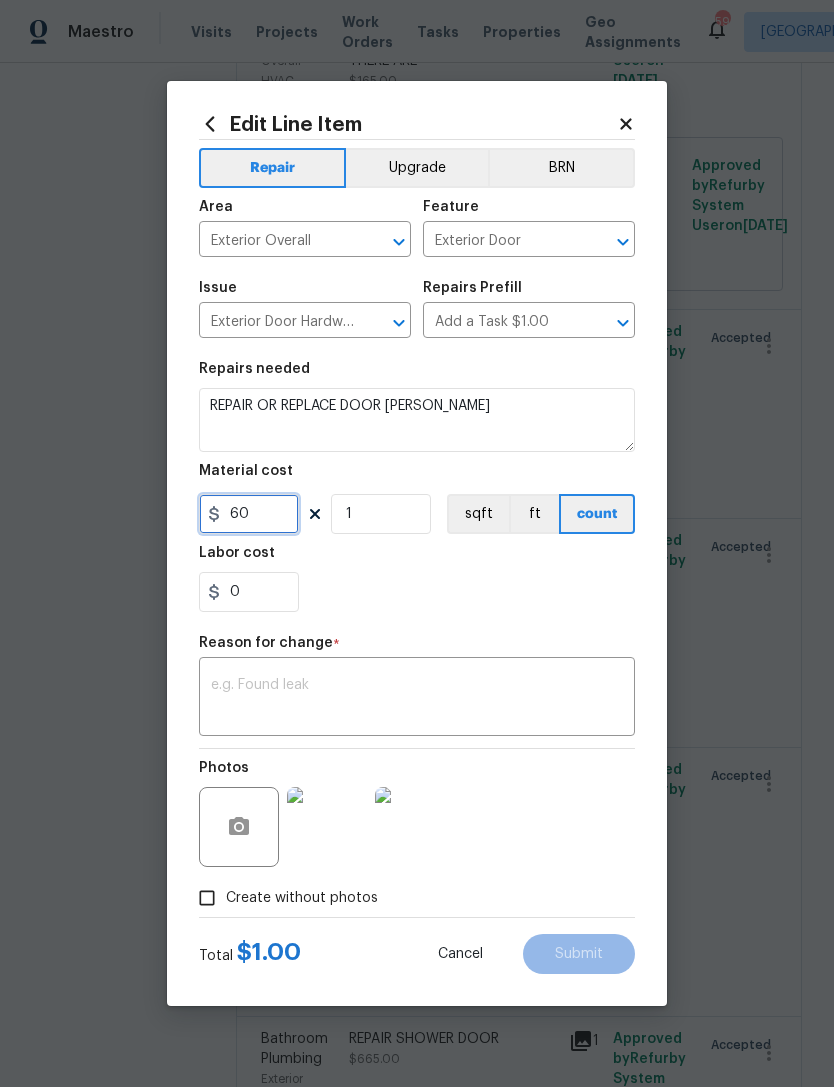 type on "60" 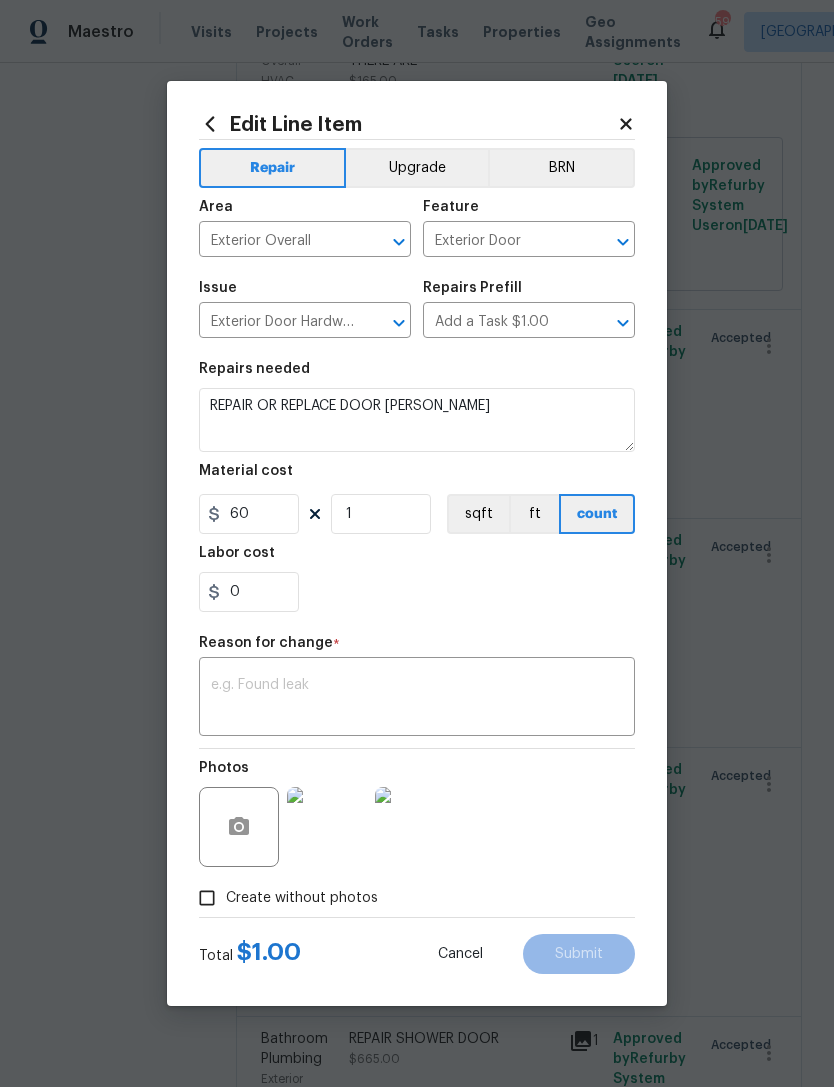 click at bounding box center [417, 699] 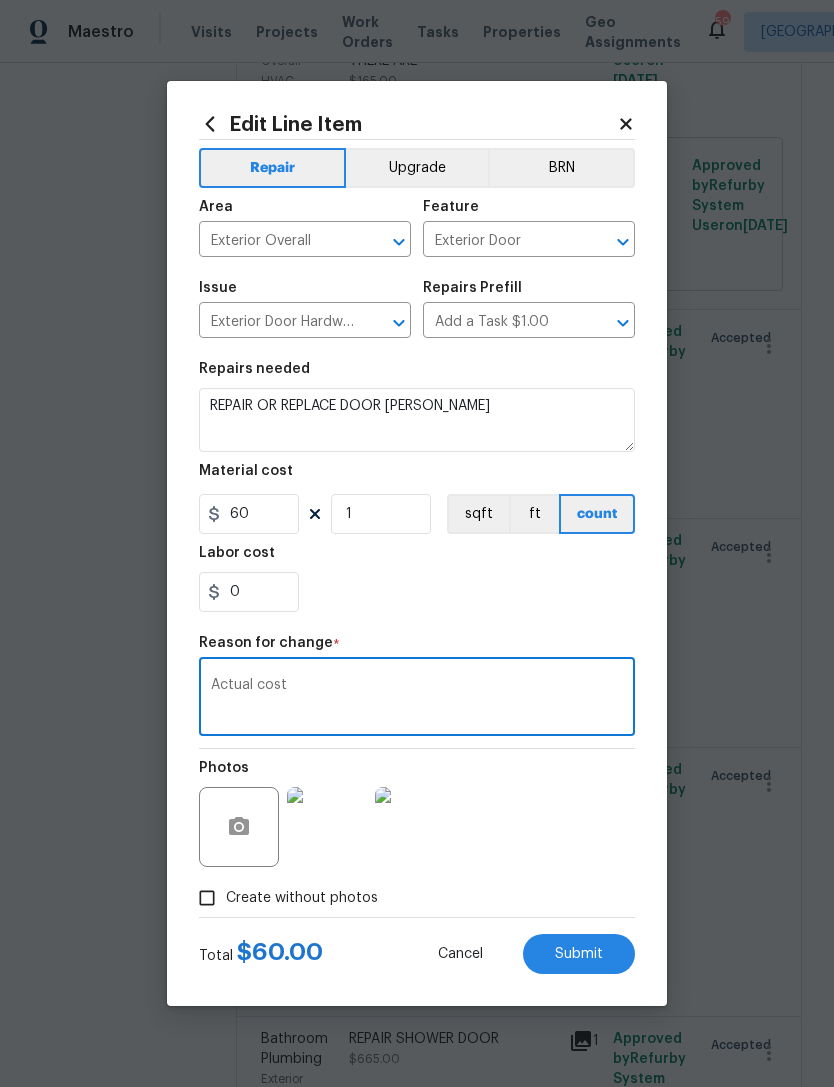 type on "Actual cost" 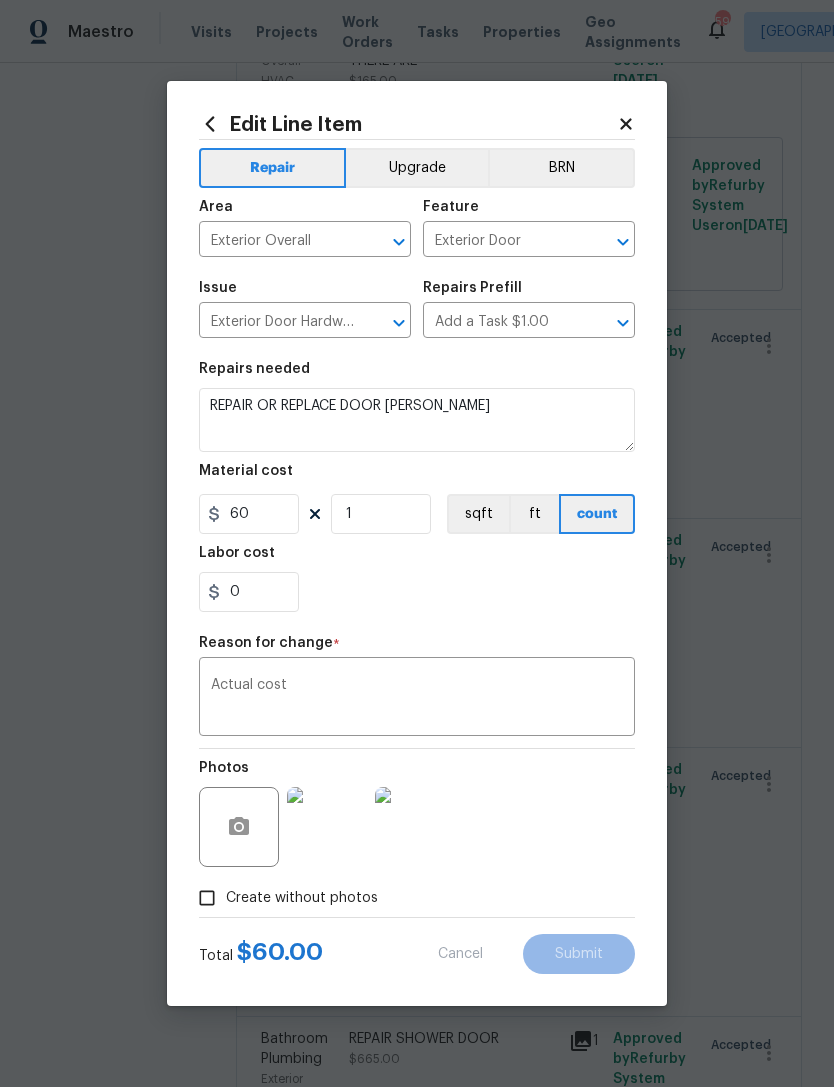 type on "1" 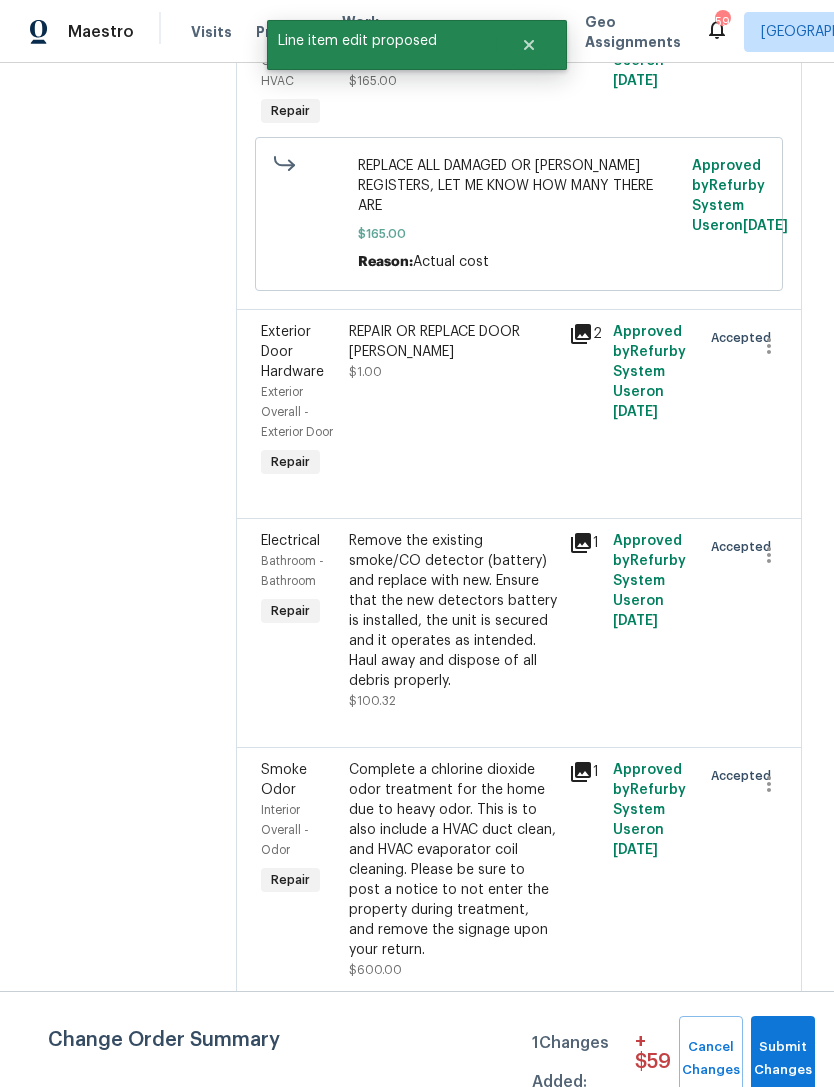scroll, scrollTop: 0, scrollLeft: 0, axis: both 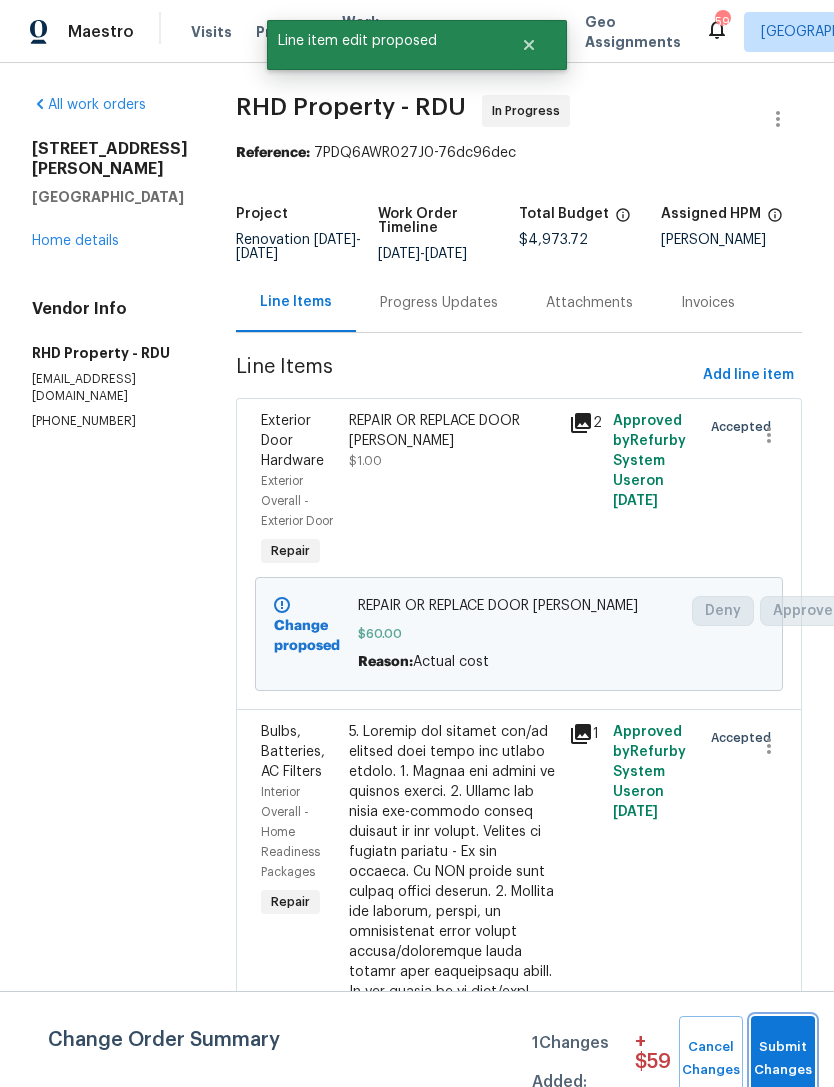 click on "Submit Changes" at bounding box center [783, 1059] 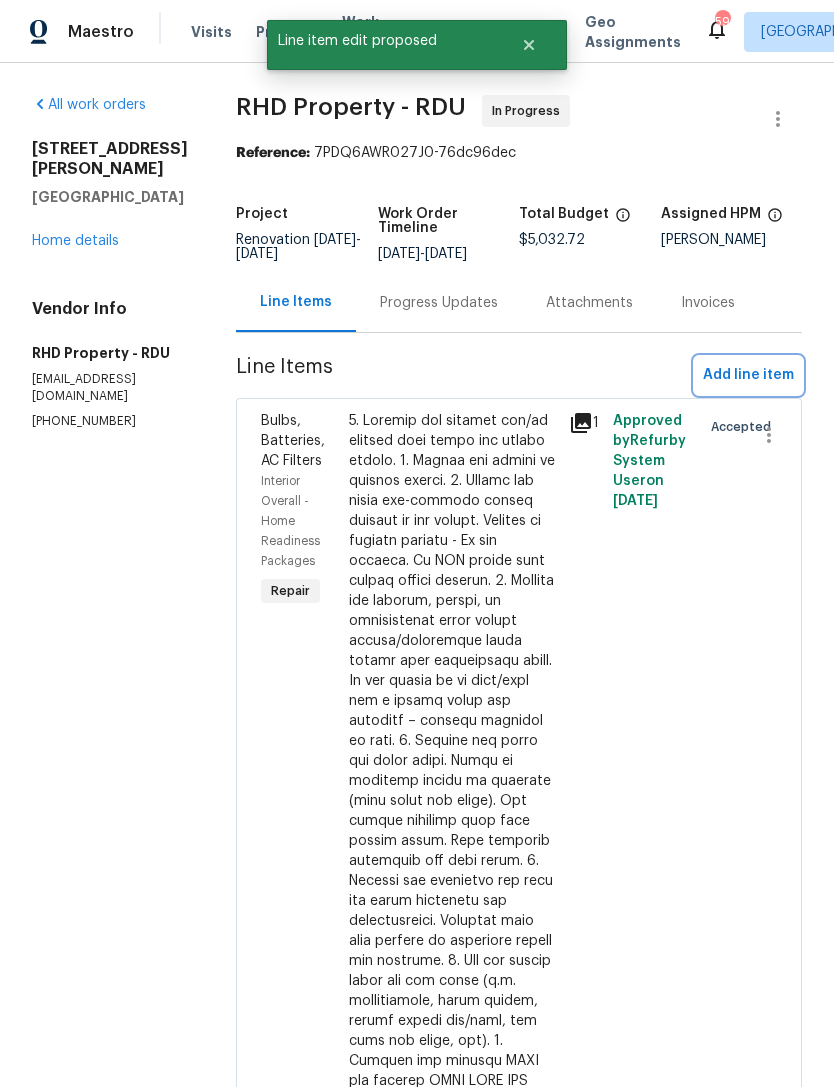 click on "Add line item" at bounding box center (748, 375) 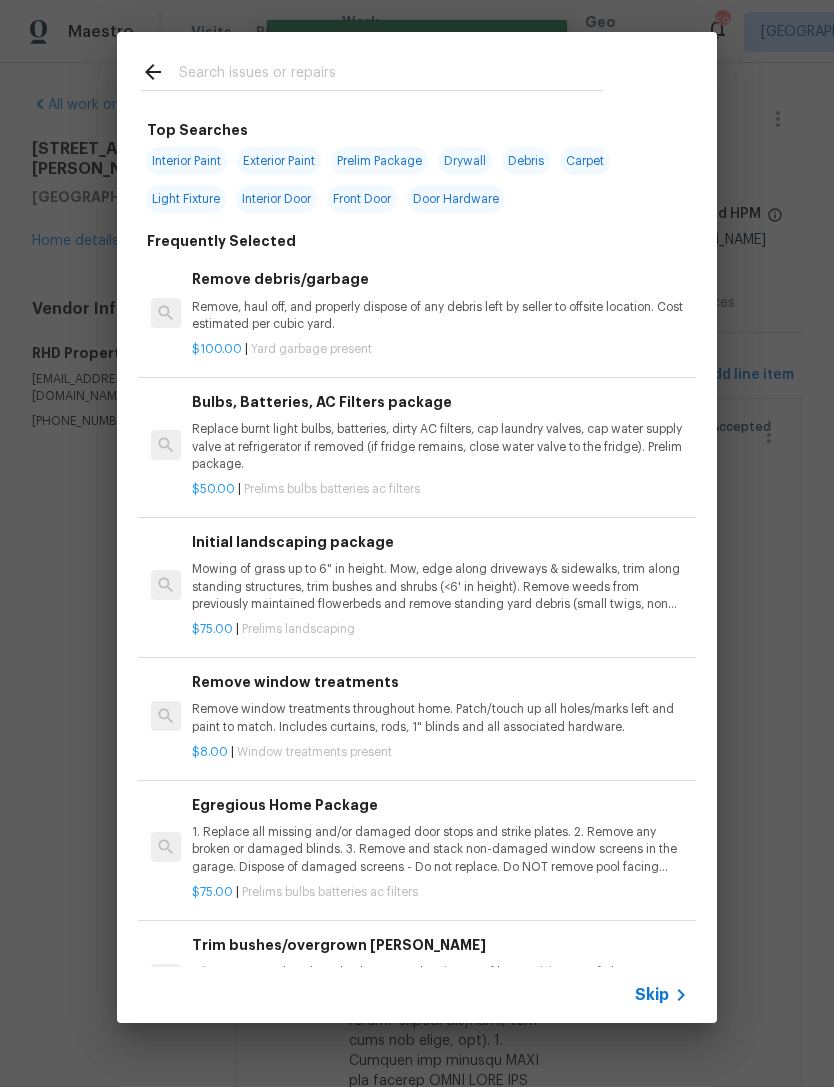 click at bounding box center [391, 75] 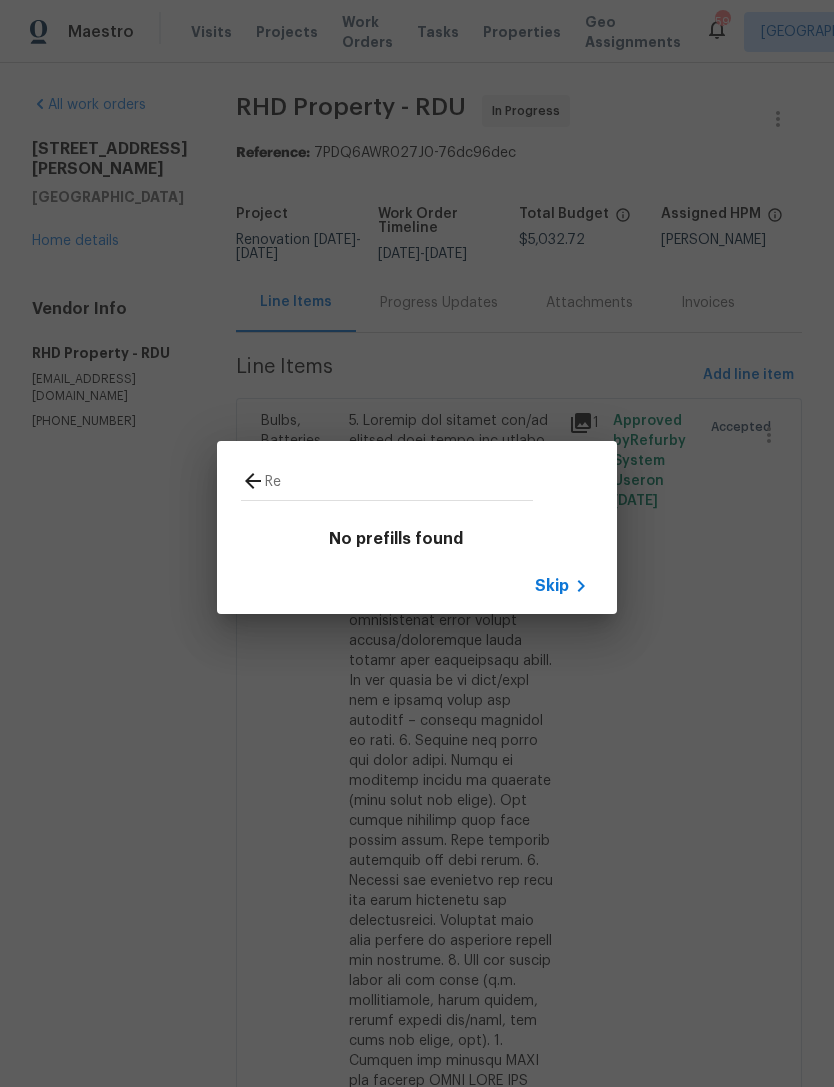 type on "R" 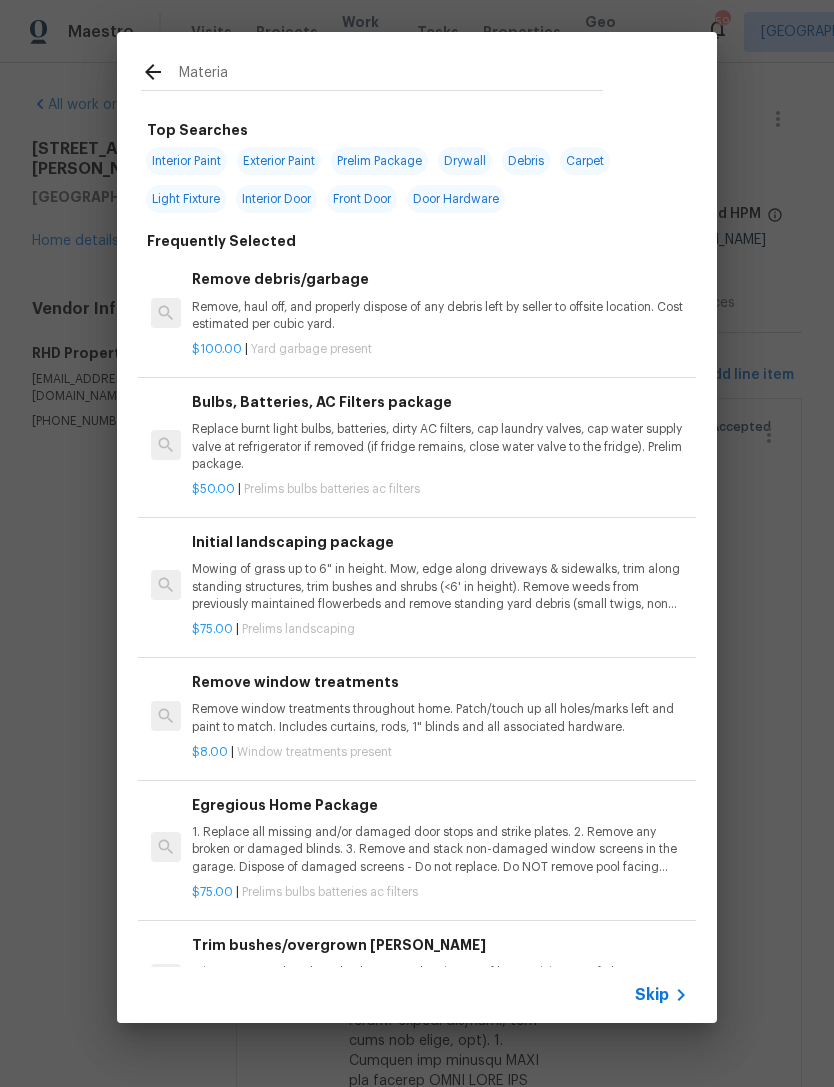 type on "Material" 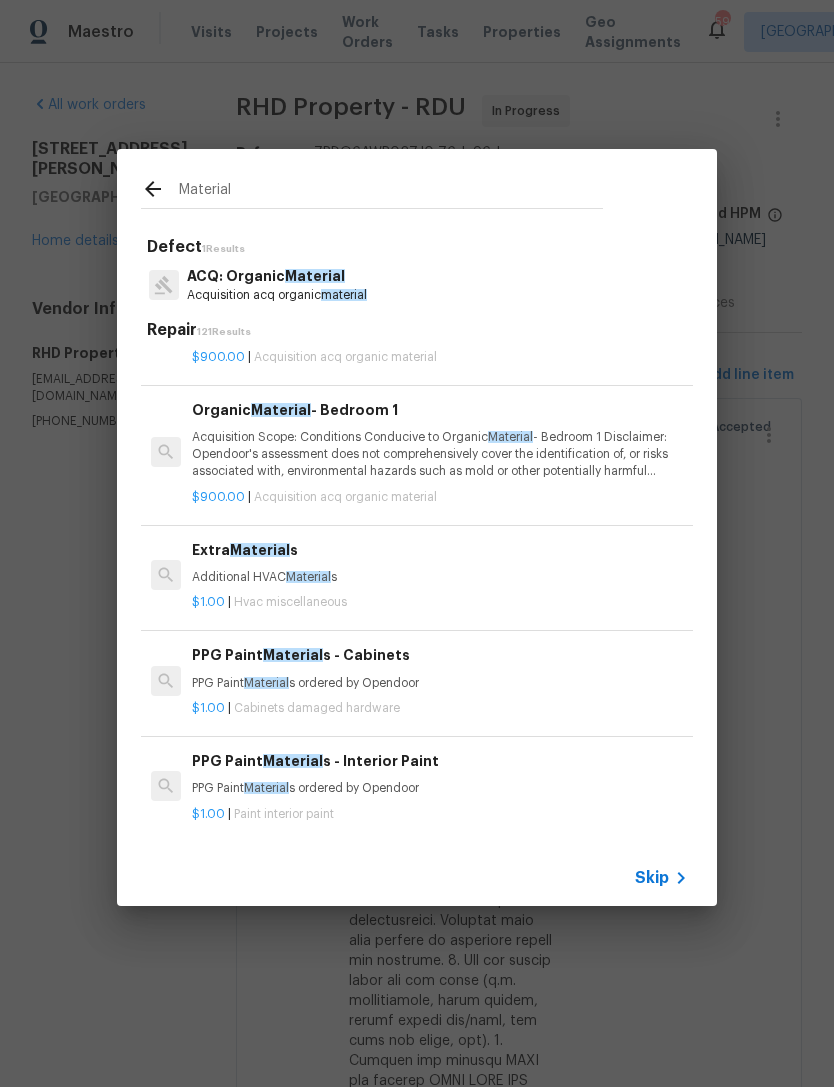 scroll, scrollTop: 520, scrollLeft: 0, axis: vertical 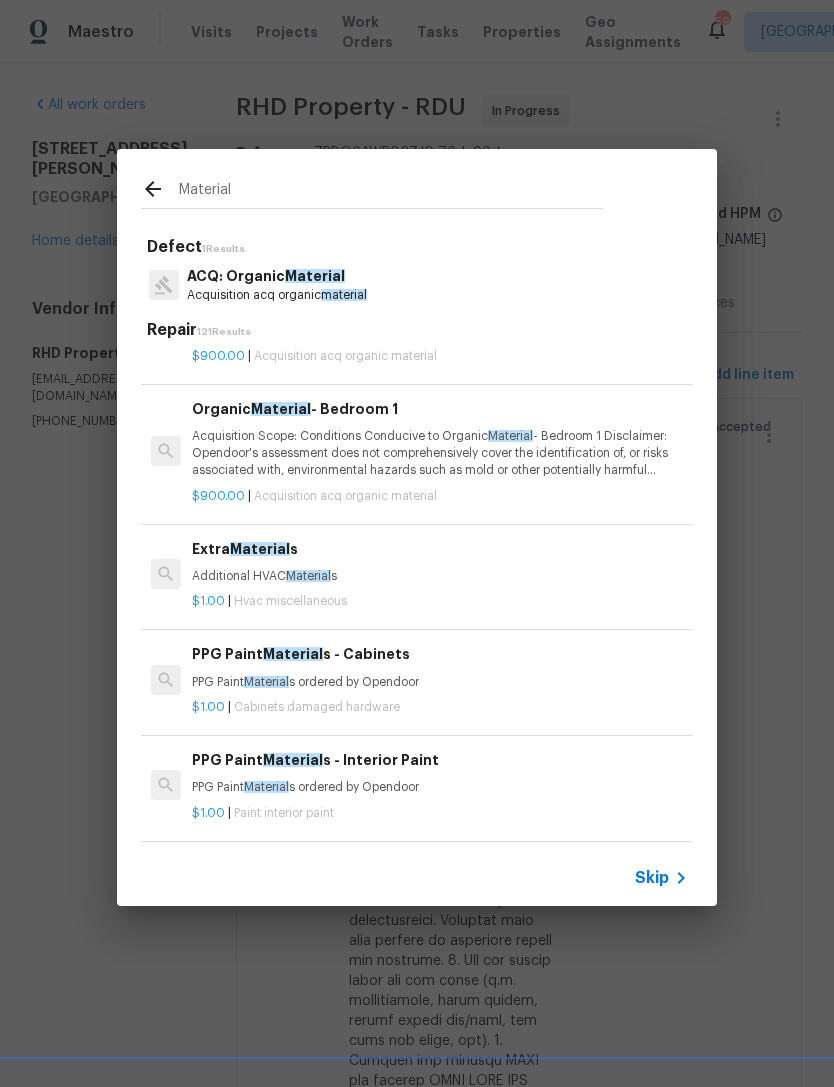 click on "Extra  Material s Additional HVAC  Material s" at bounding box center (440, 562) 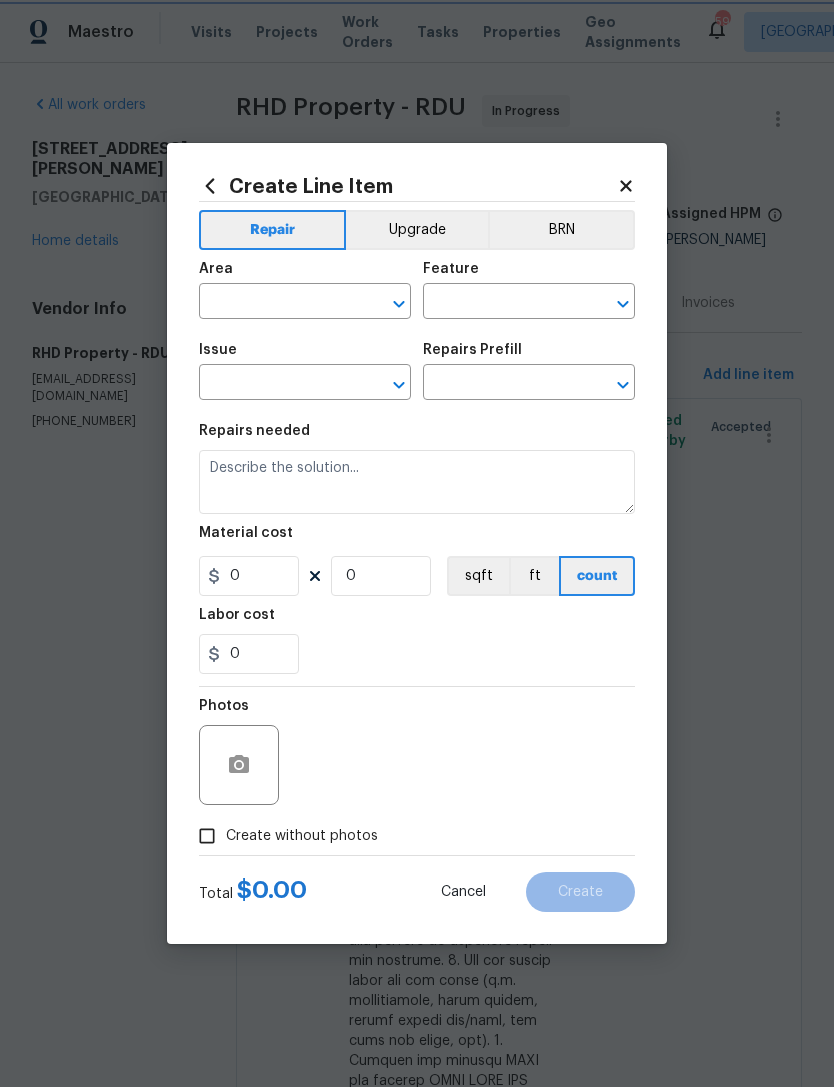 type on "HVAC" 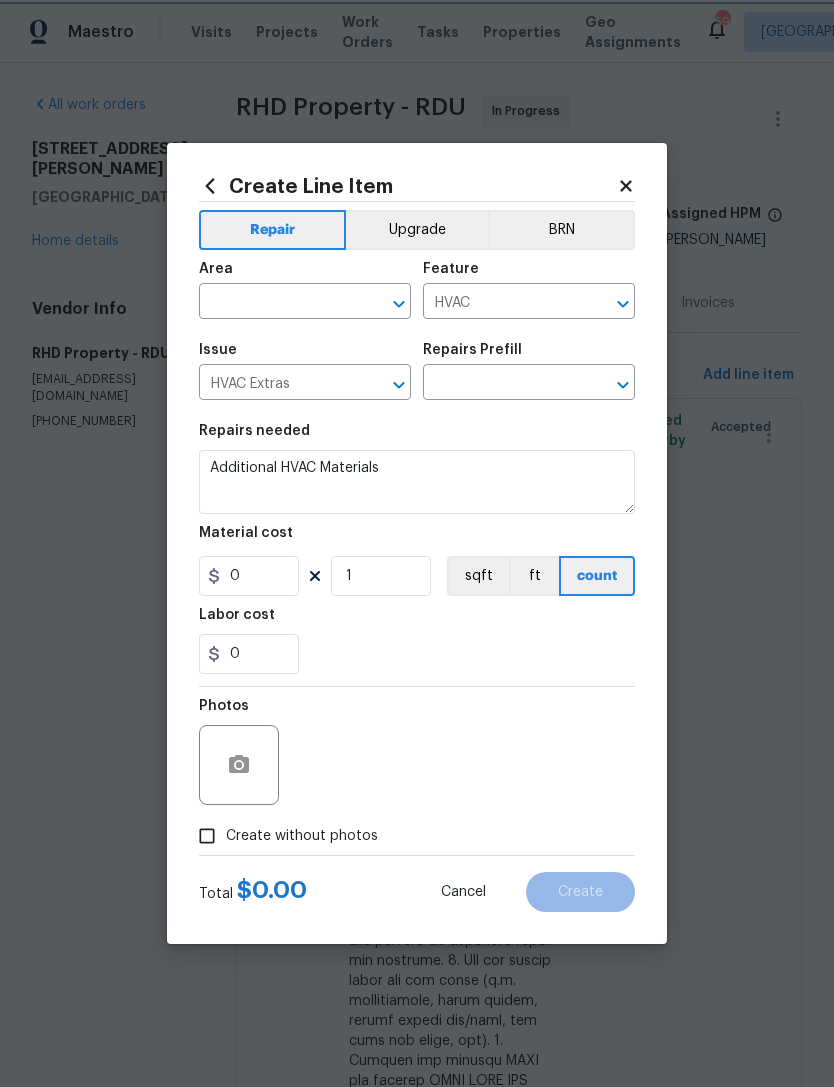 type on "Extra Materials $1.00" 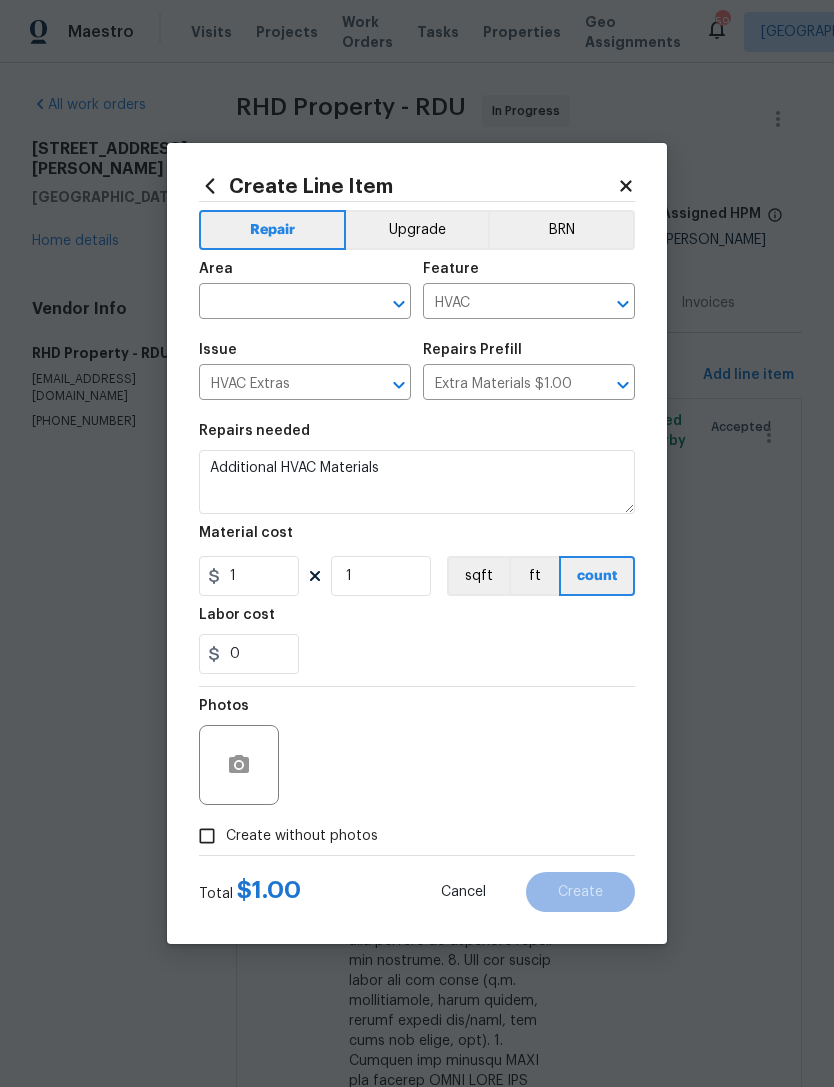 click at bounding box center (277, 303) 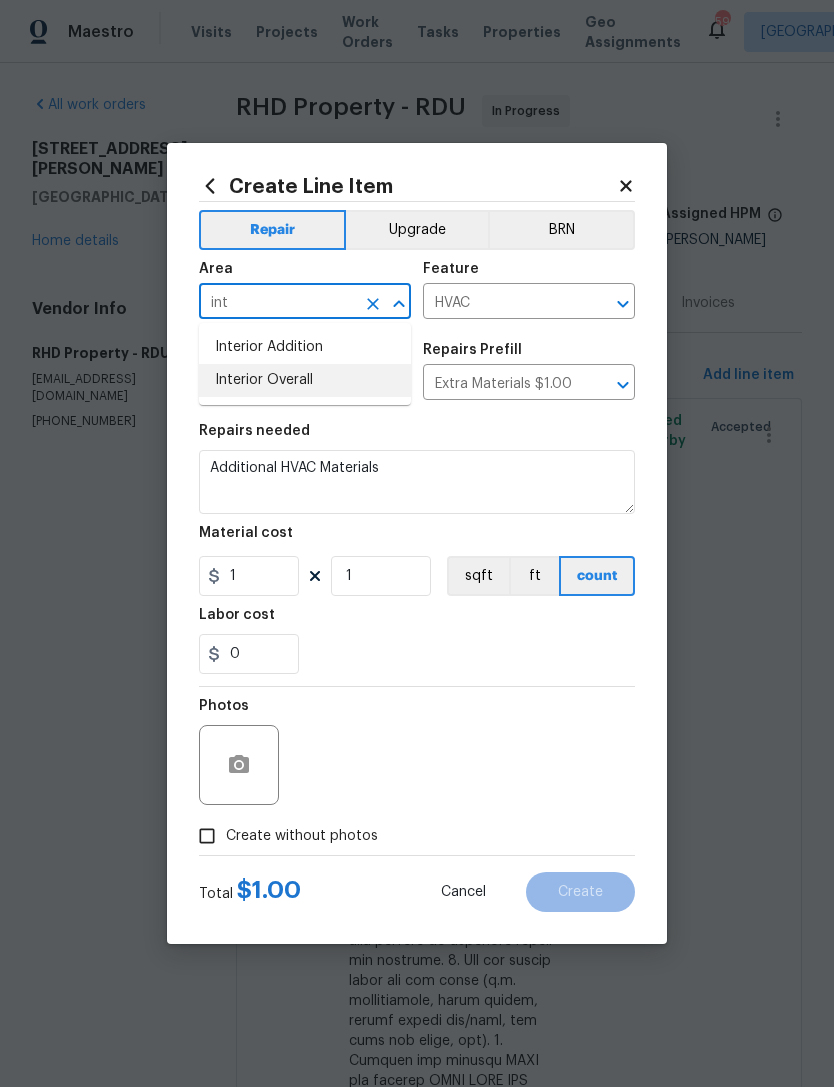 click on "Interior Overall" at bounding box center (305, 380) 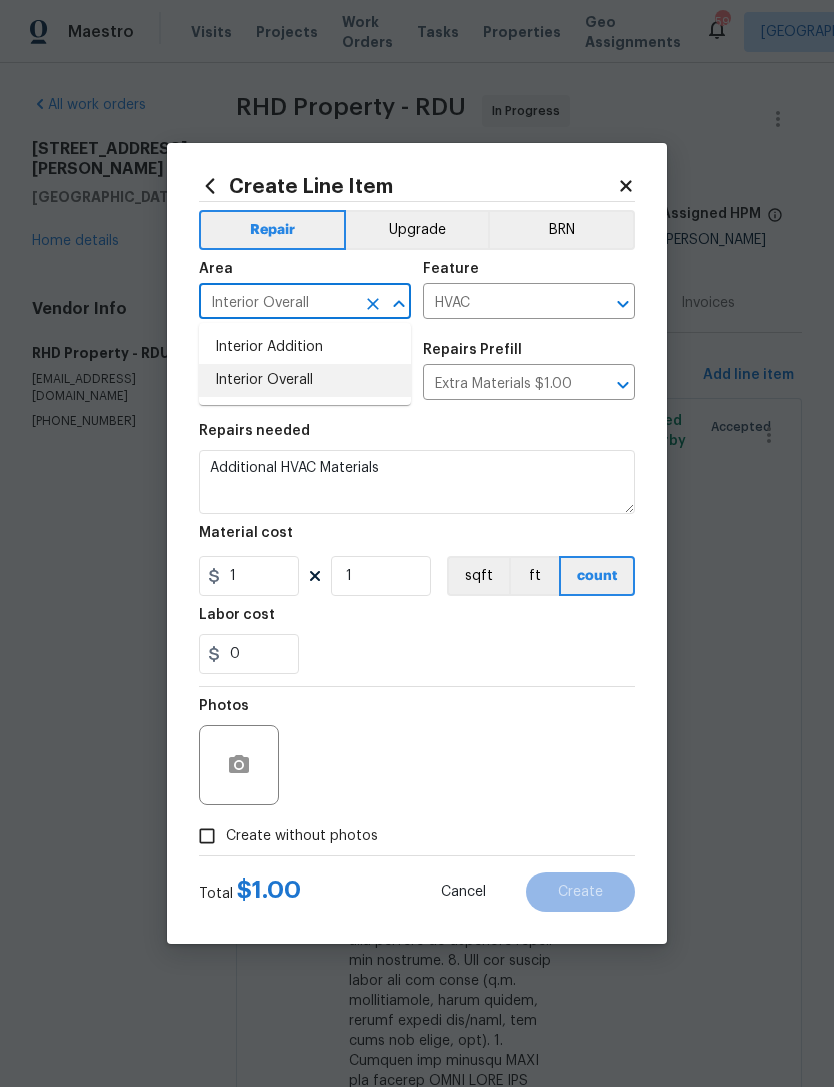 click on "HVAC Extras" at bounding box center (277, 384) 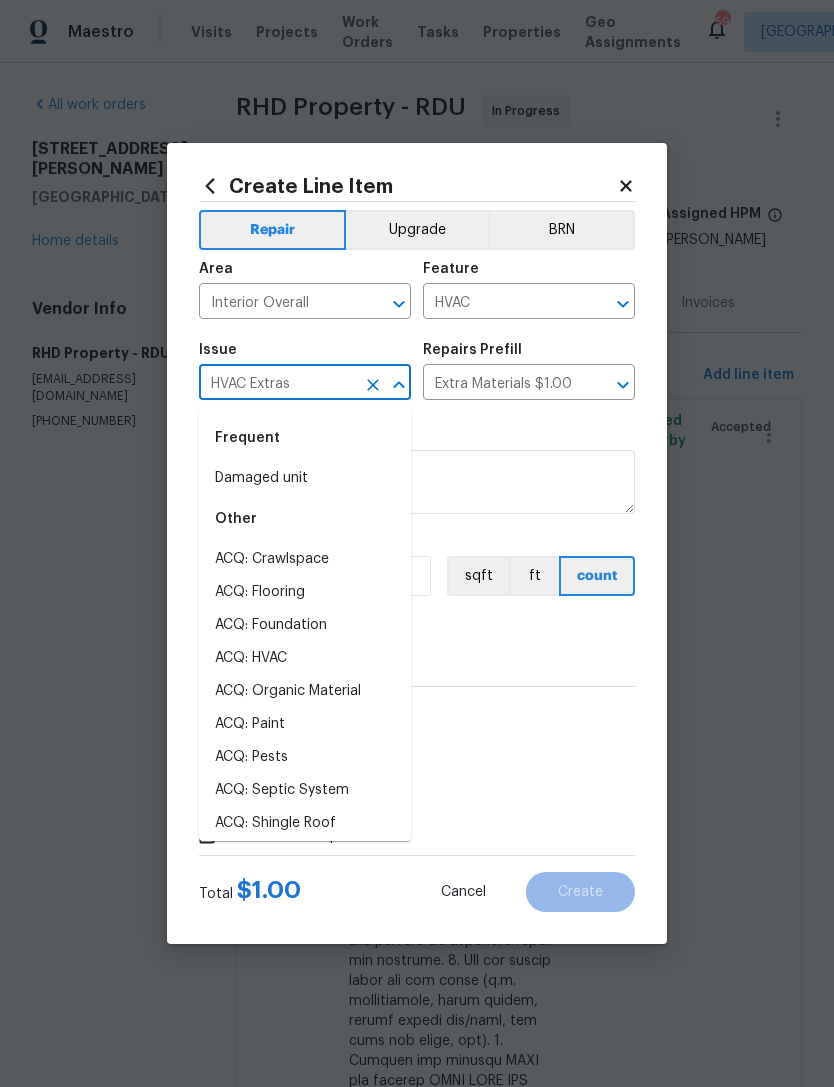 click on "HVAC" at bounding box center (501, 303) 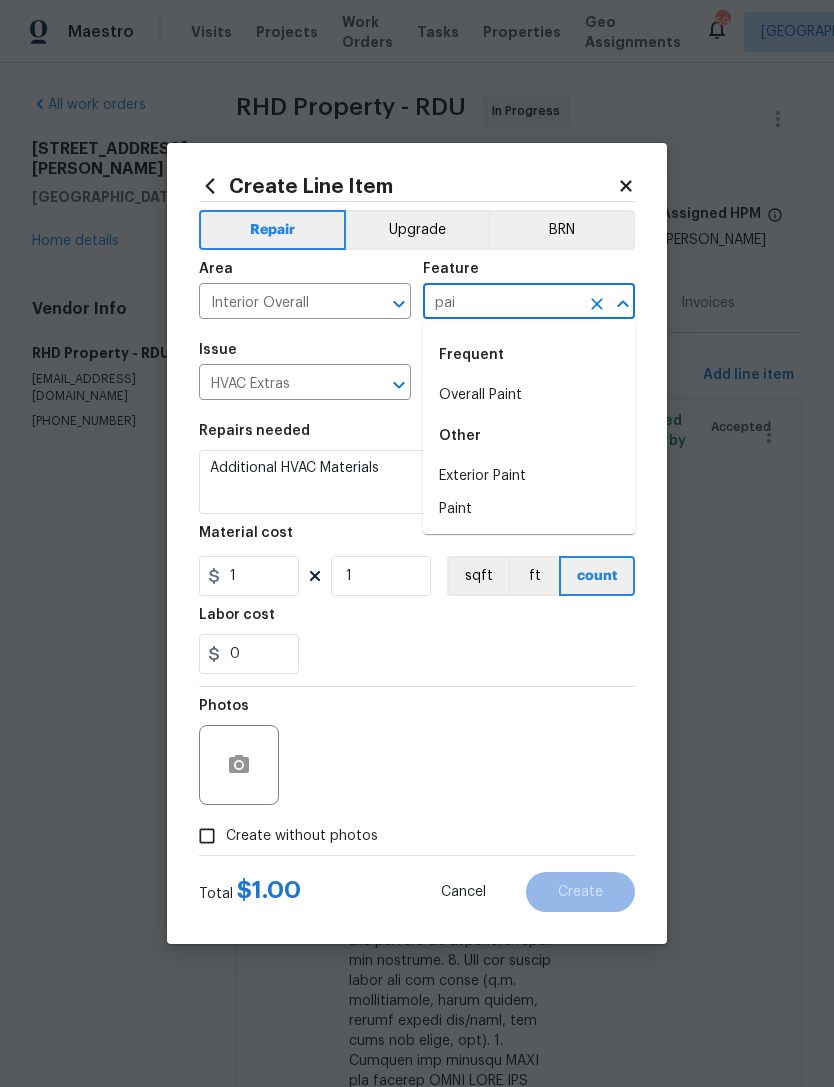 click on "Paint" at bounding box center (529, 509) 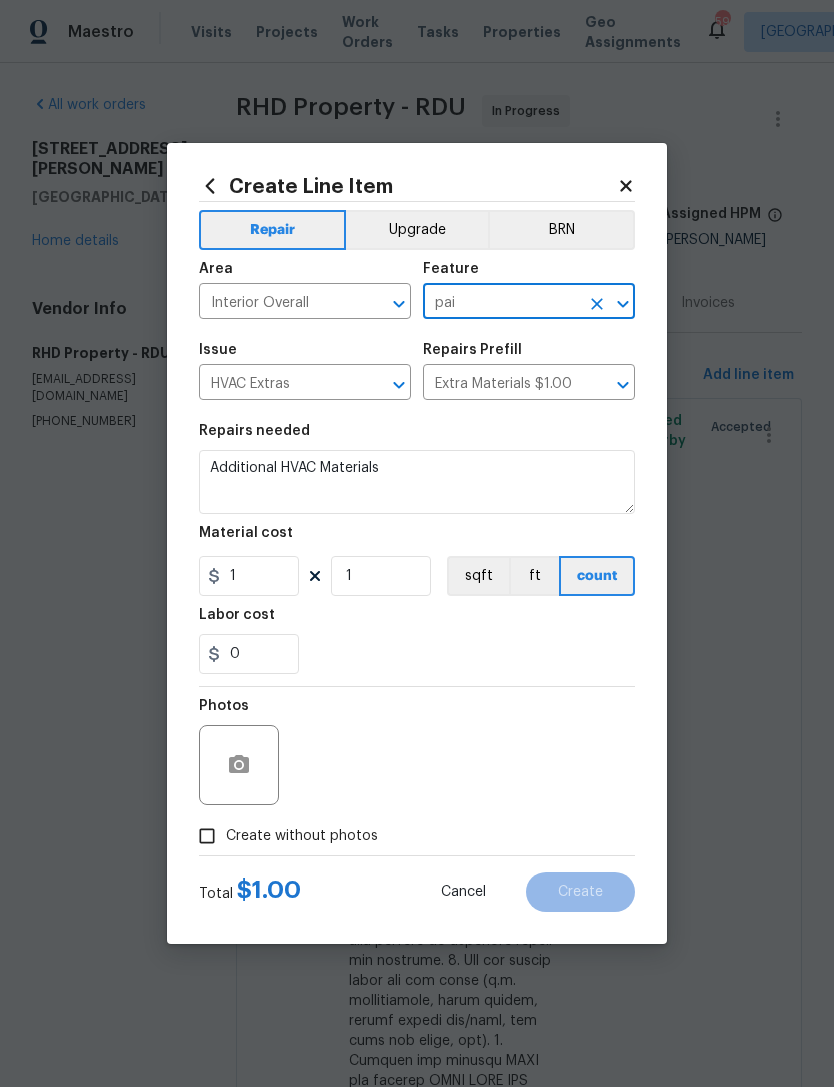 type on "Paint" 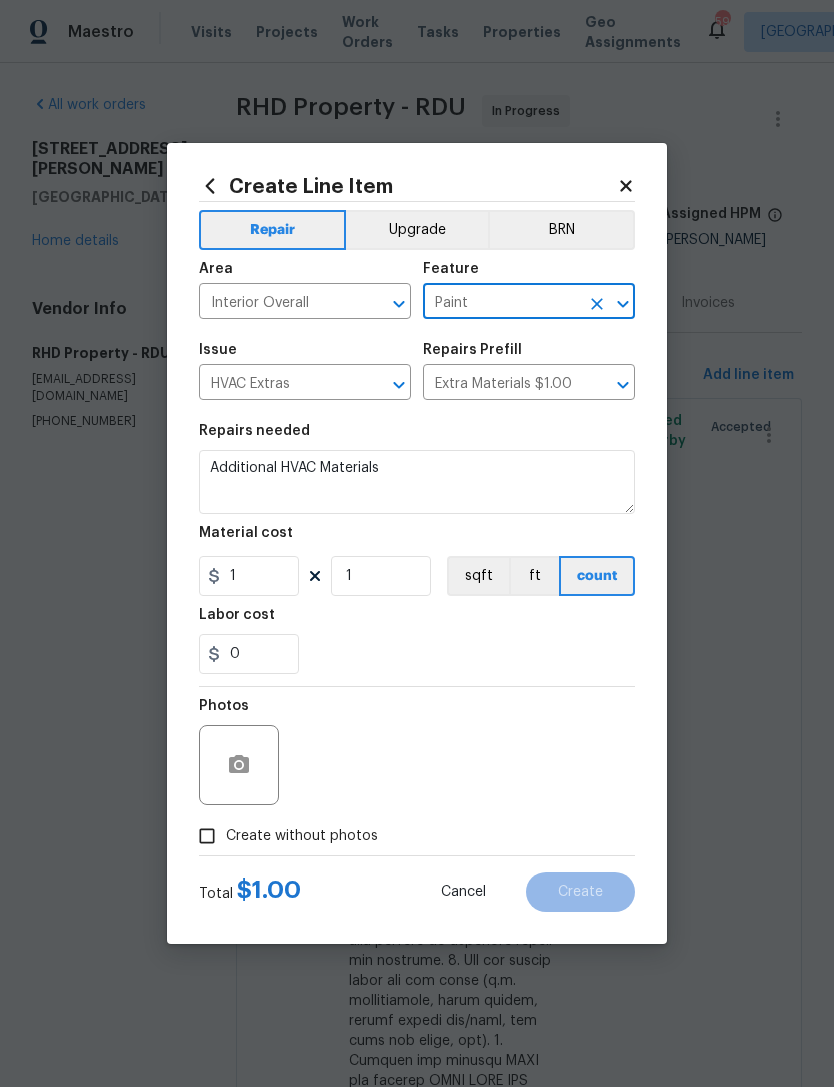click on "HVAC Extras" at bounding box center (277, 384) 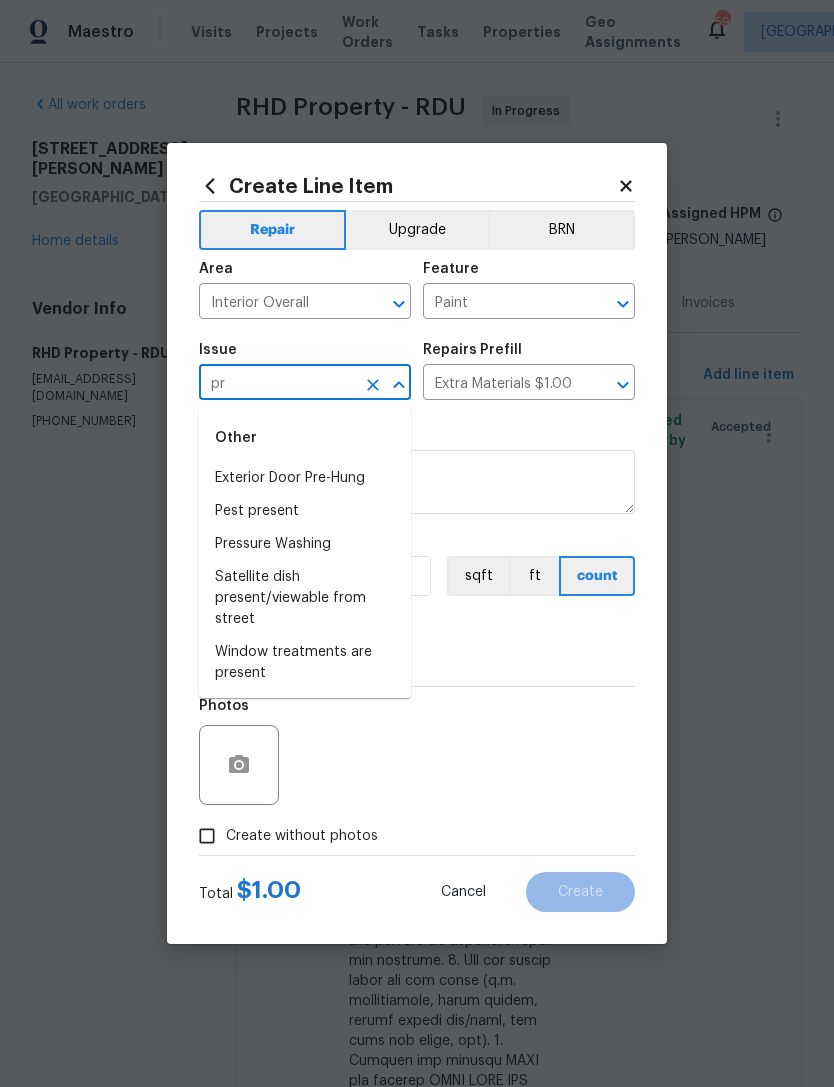 type on "p" 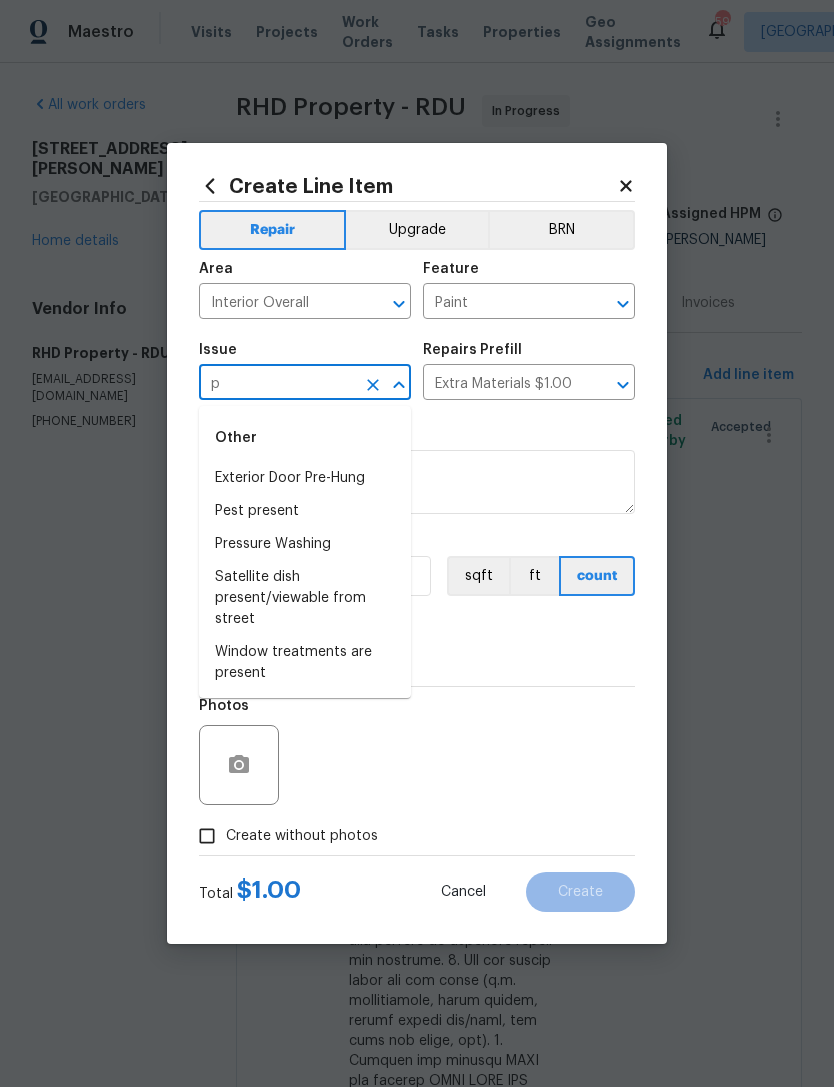 type 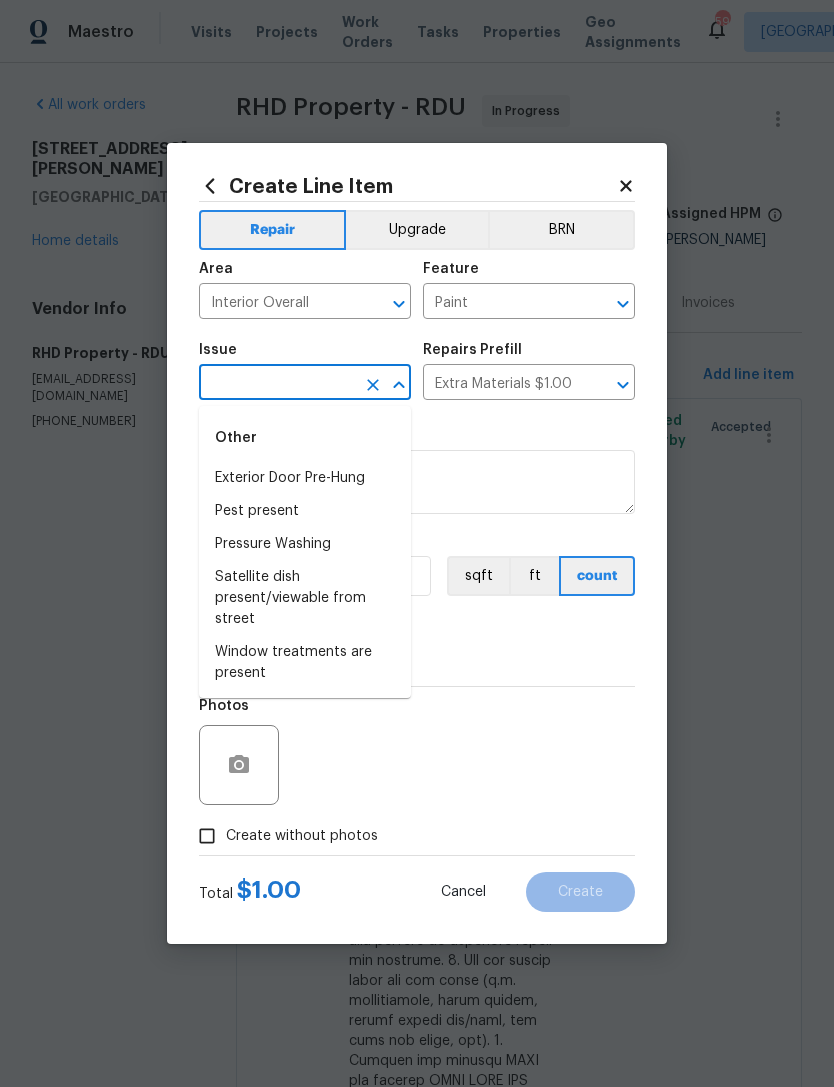 type 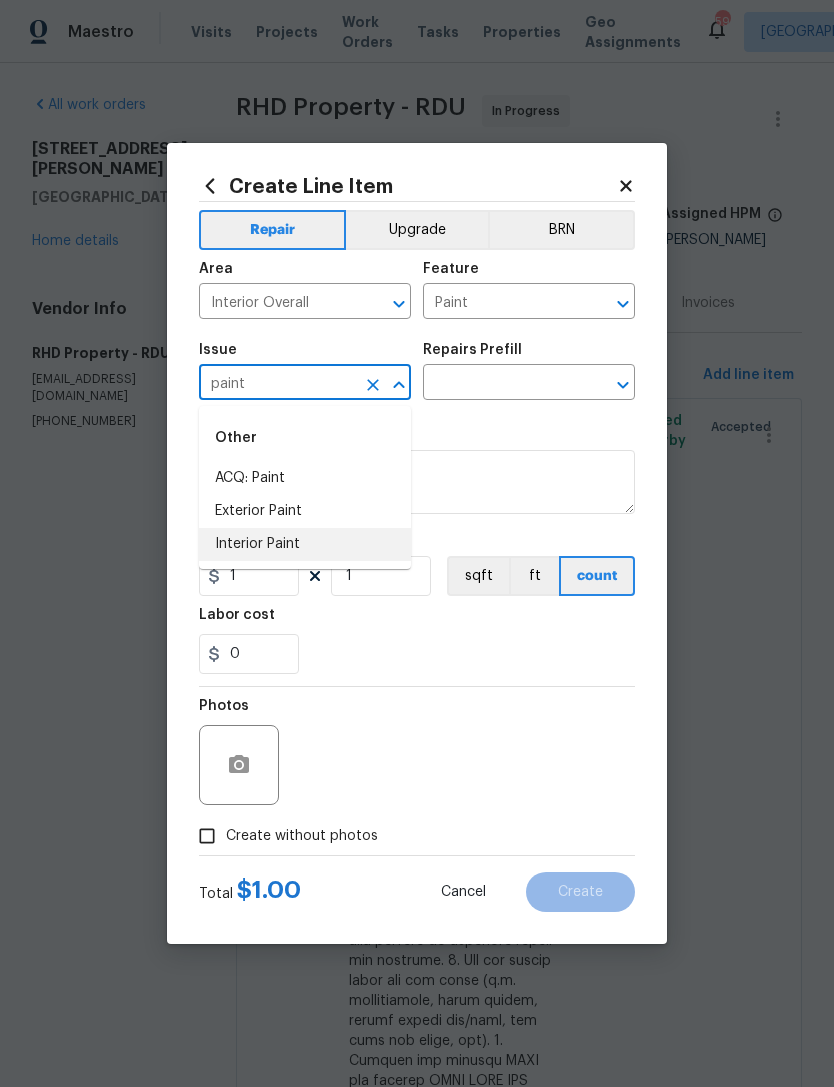click on "Interior Paint" at bounding box center (305, 544) 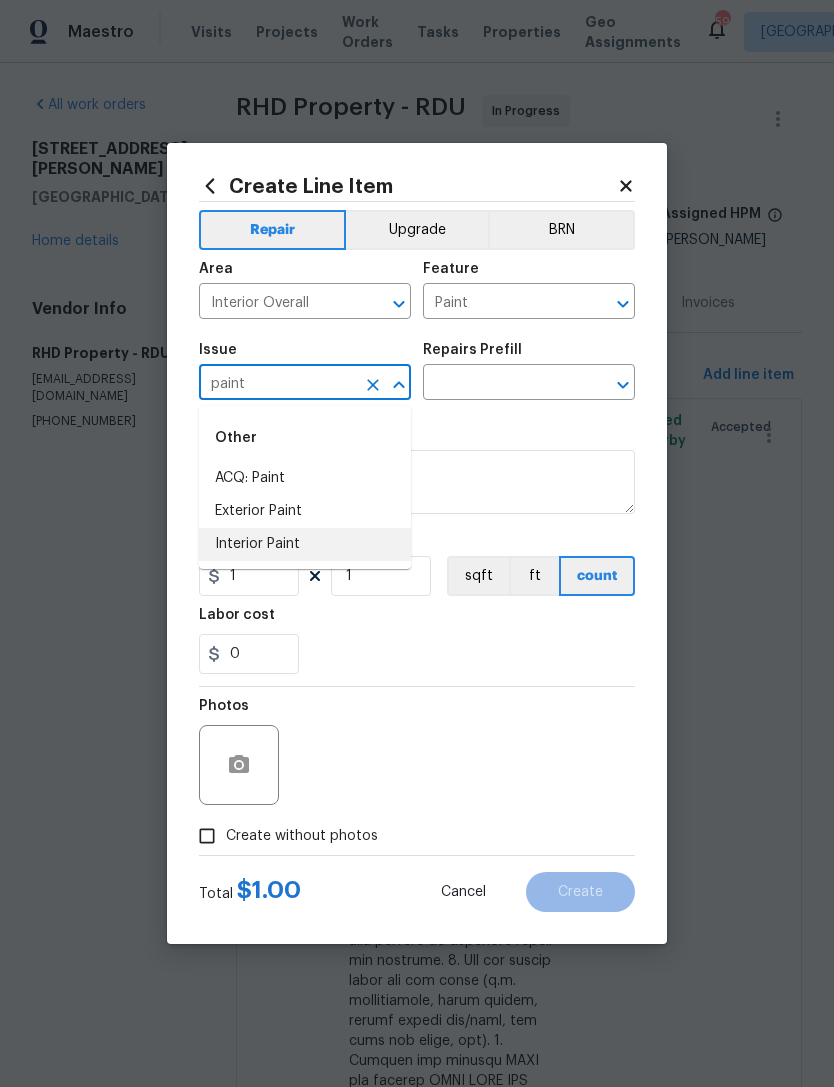 type on "Interior Paint" 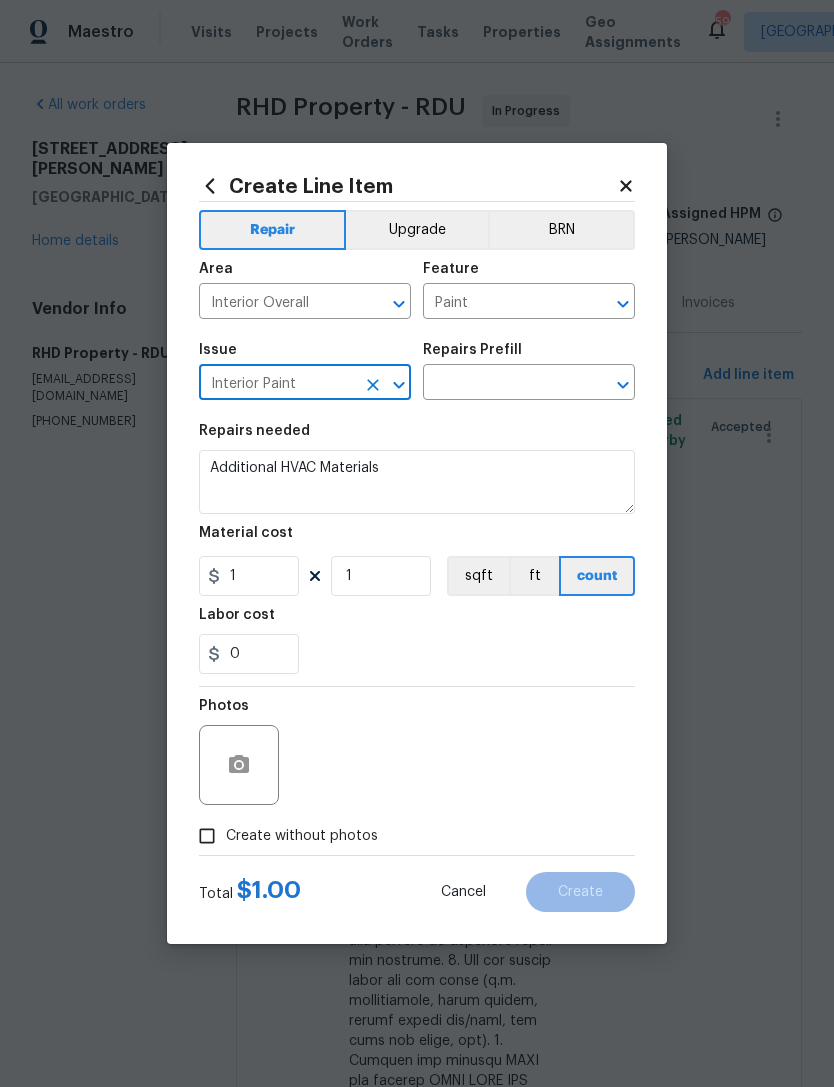 click at bounding box center [501, 384] 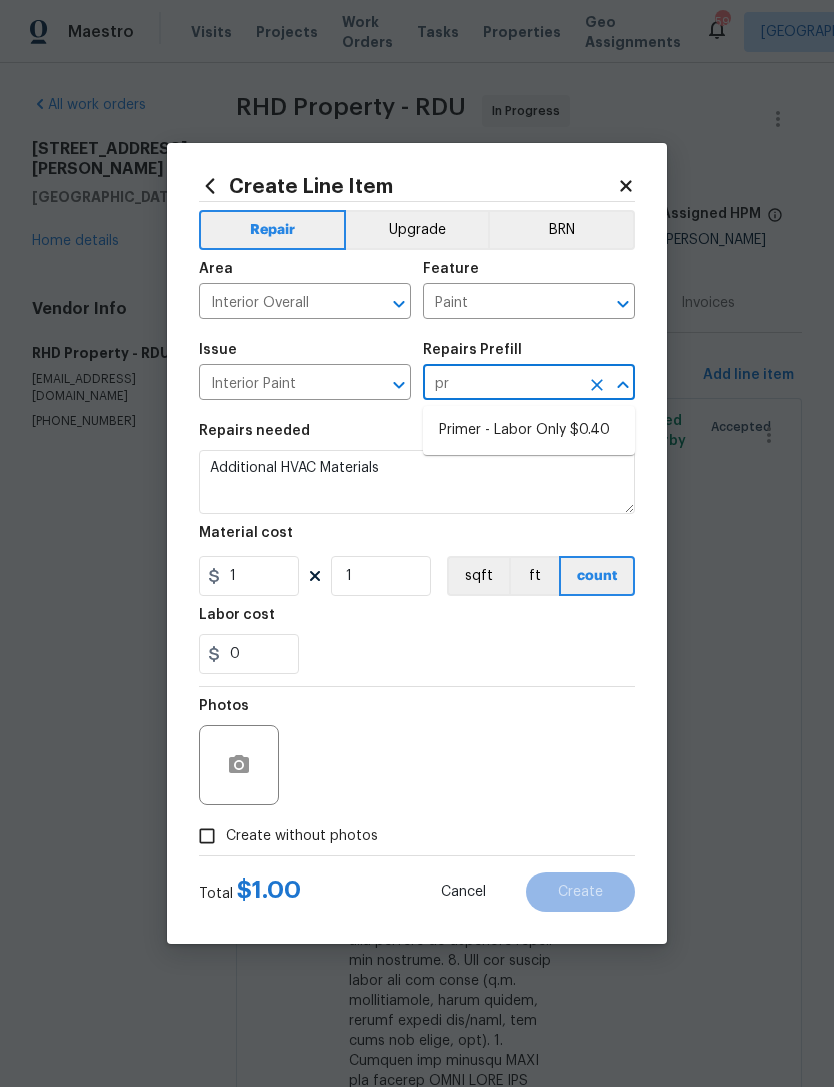 type on "p" 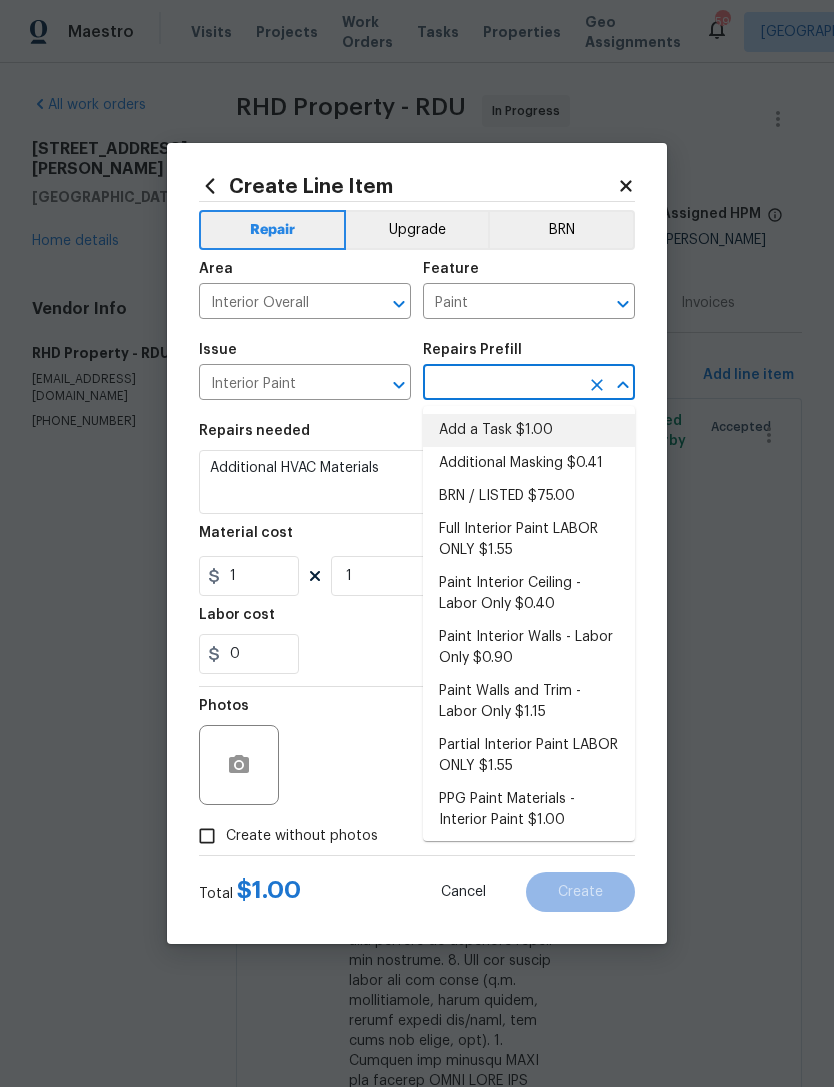 click on "Add a Task $1.00" at bounding box center (529, 430) 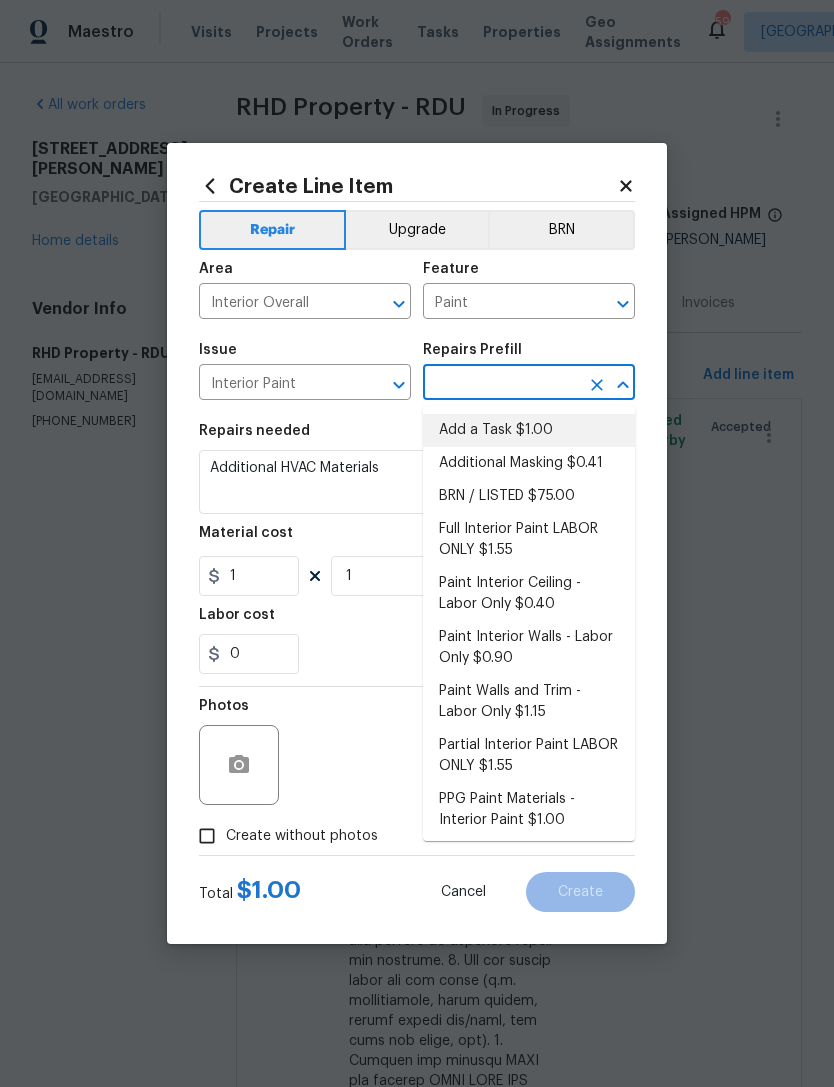 type on "Add a Task $1.00" 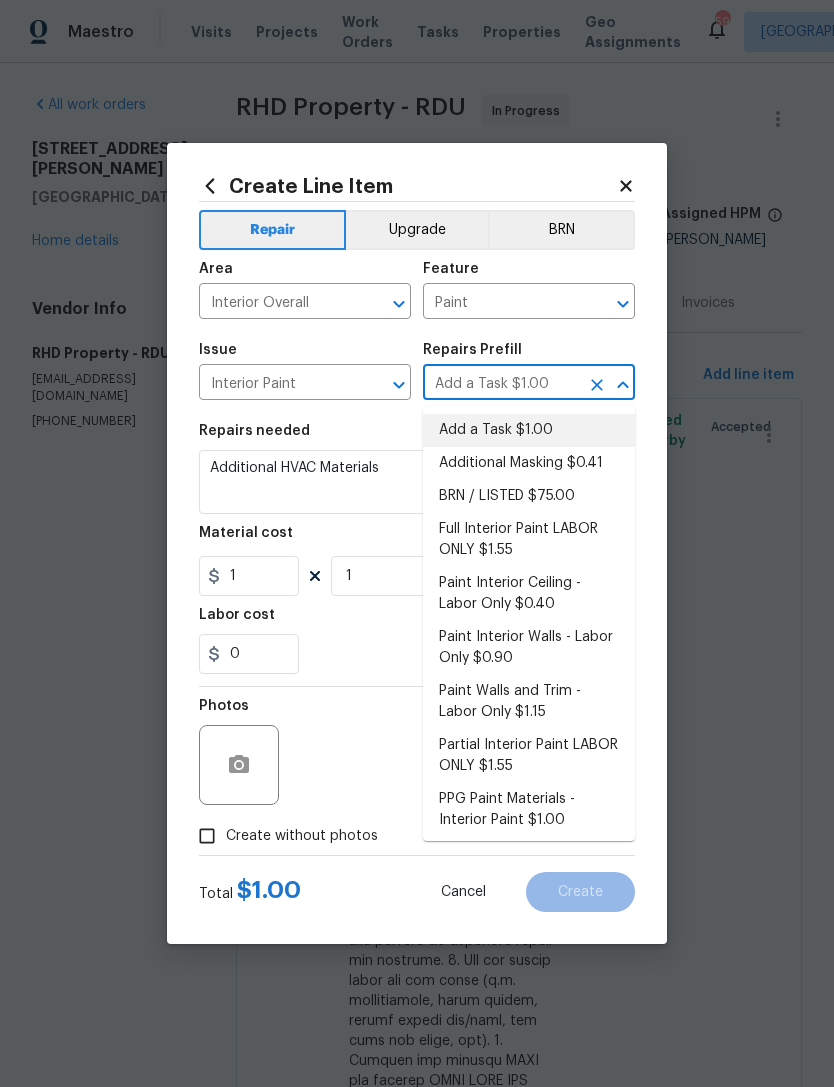 type on "Overall Paint" 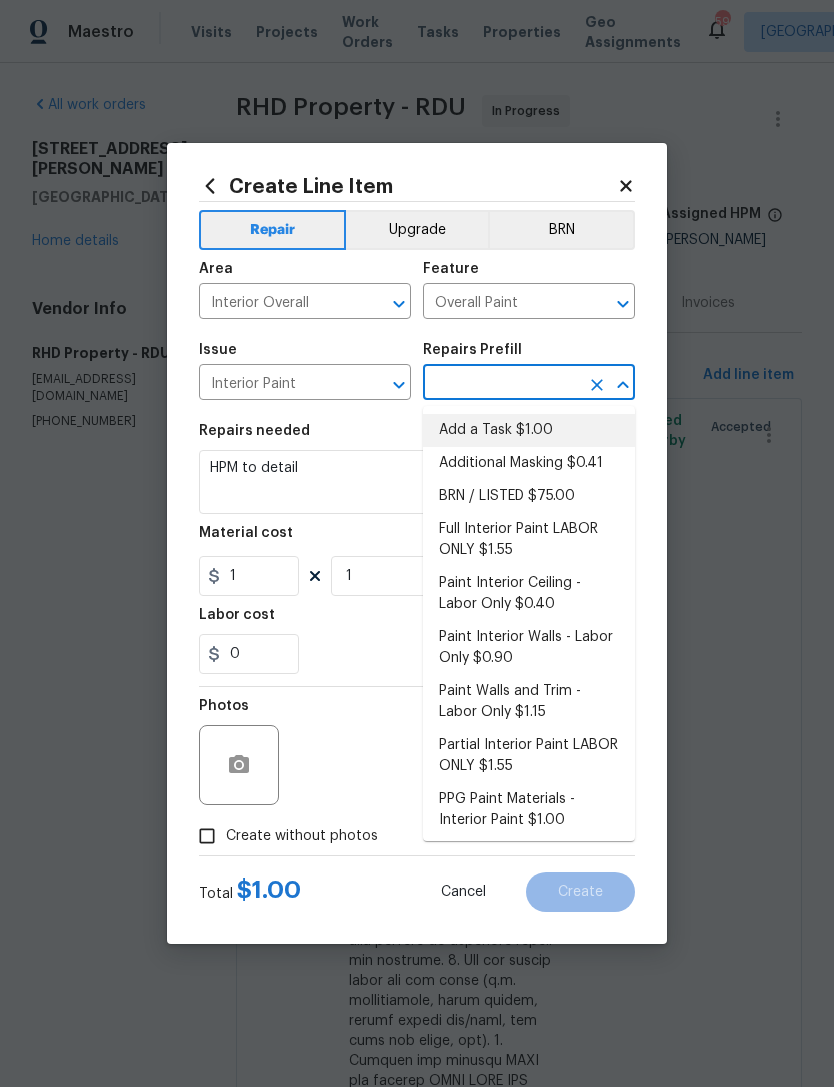 type on "Add a Task $1.00" 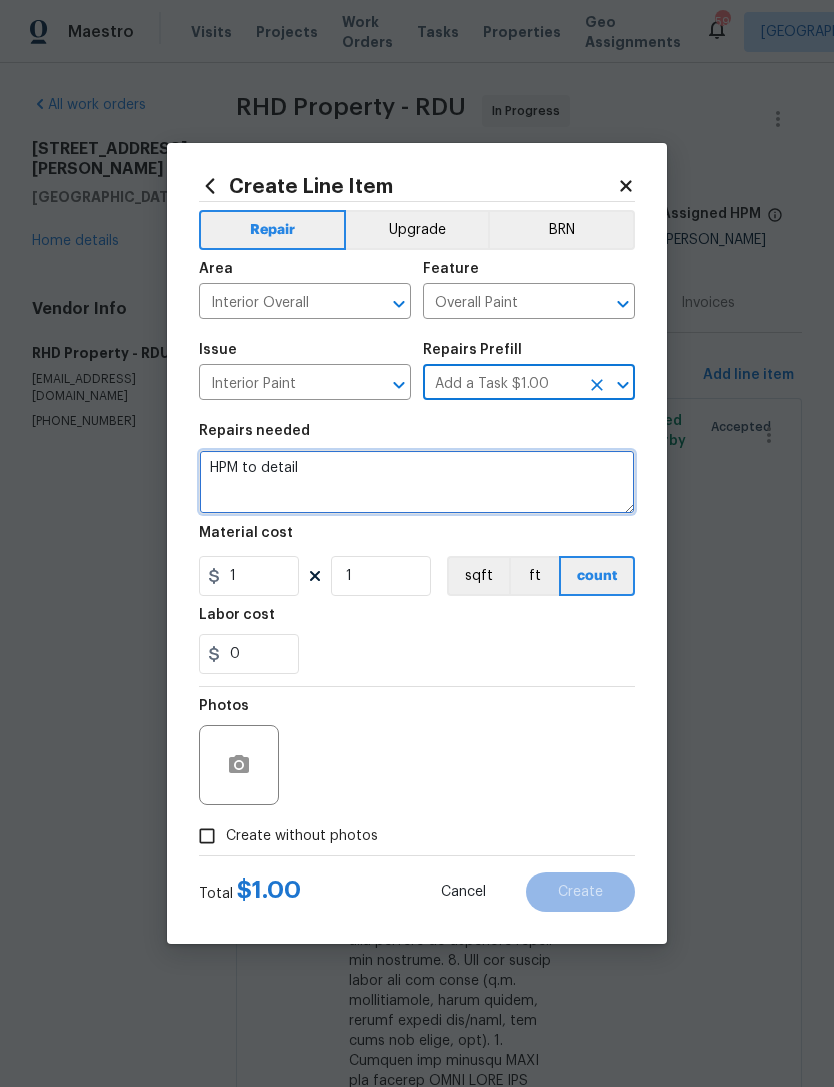 click on "HPM to detail" at bounding box center [417, 482] 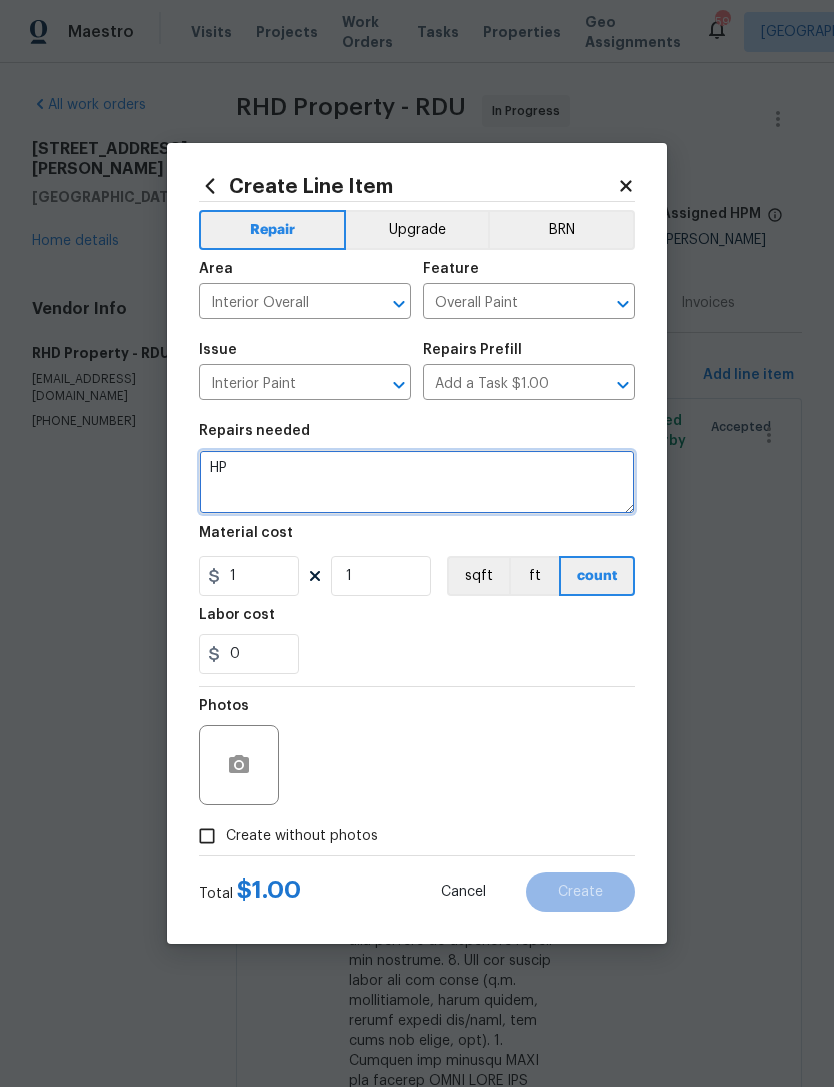 type on "H" 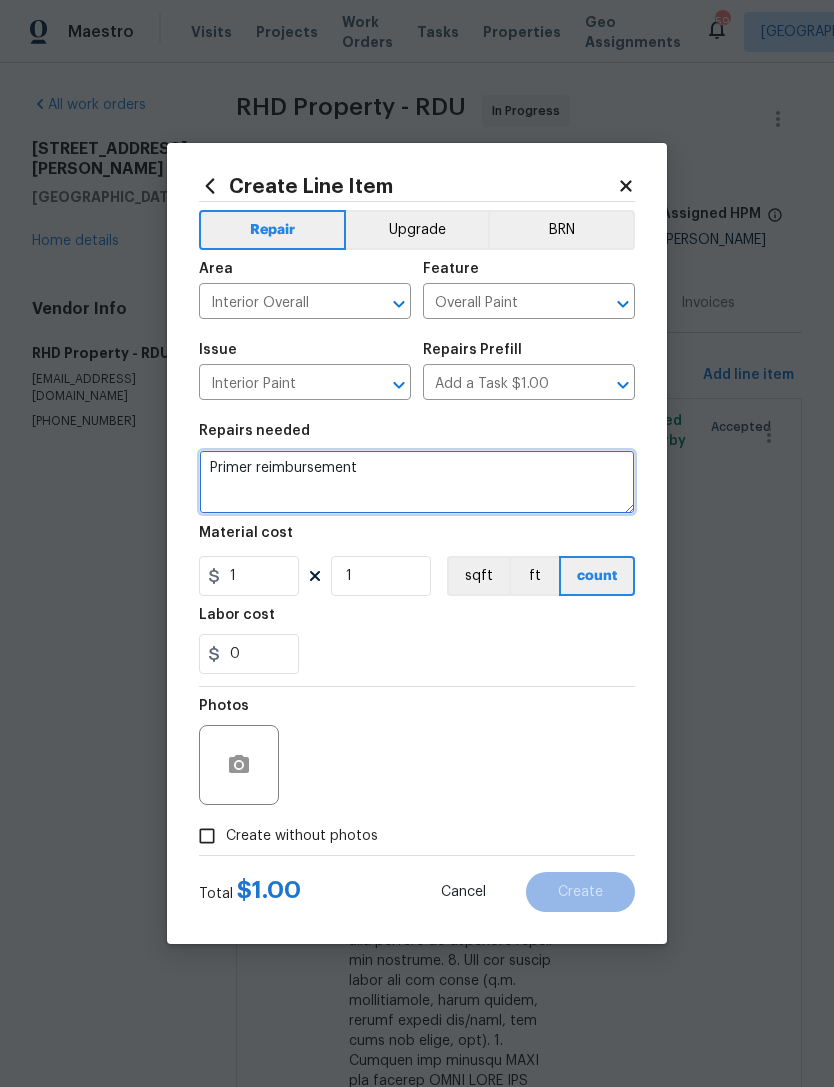 type on "Primer reimbursement" 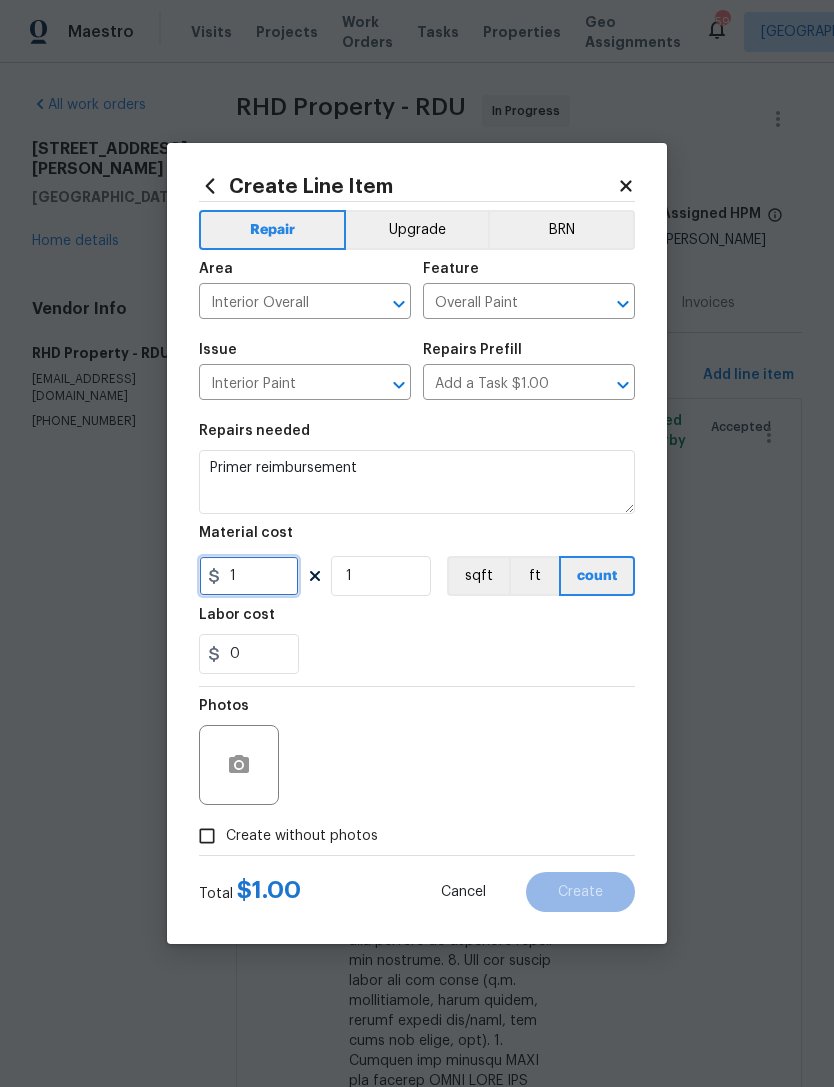 click on "1" at bounding box center (249, 576) 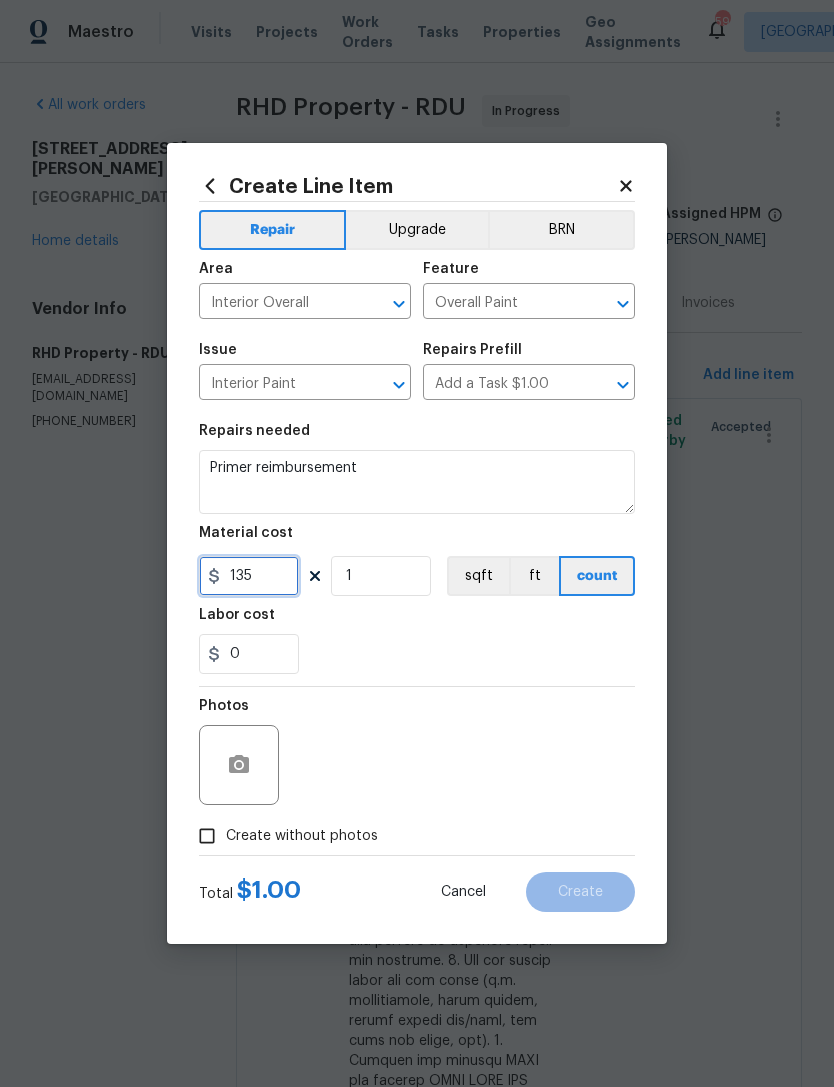 type on "135" 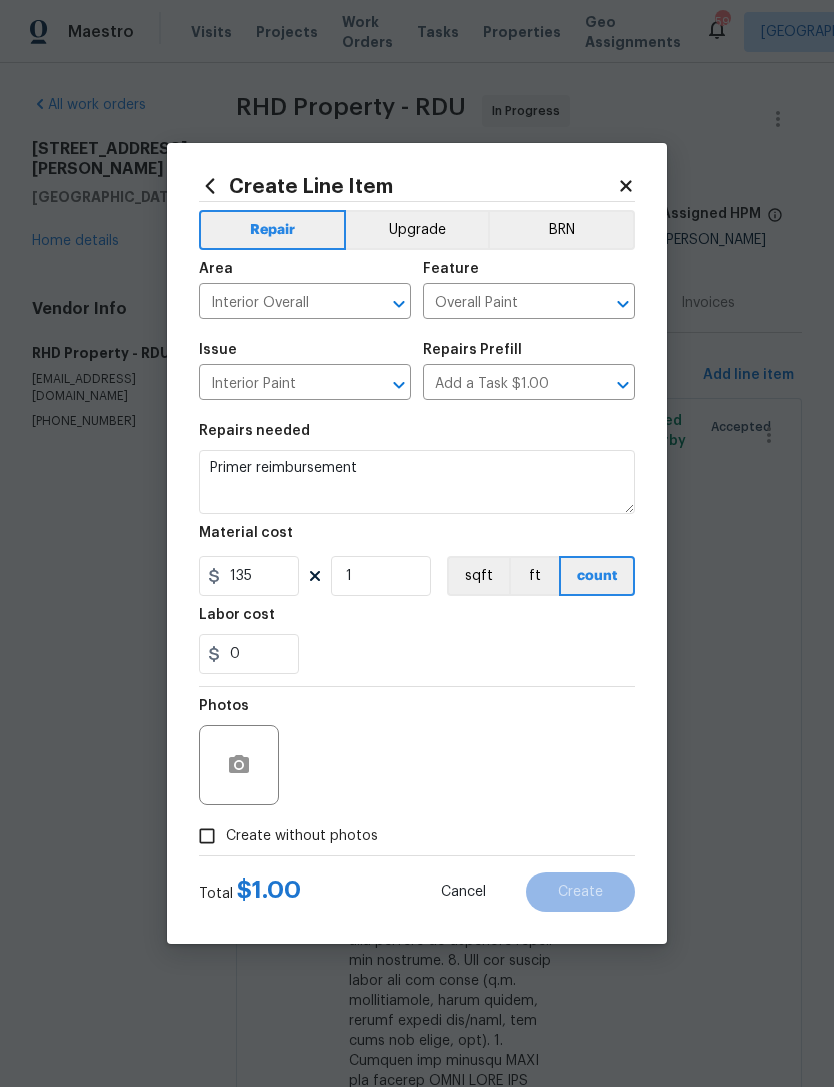 click on "Create without photos" at bounding box center [302, 836] 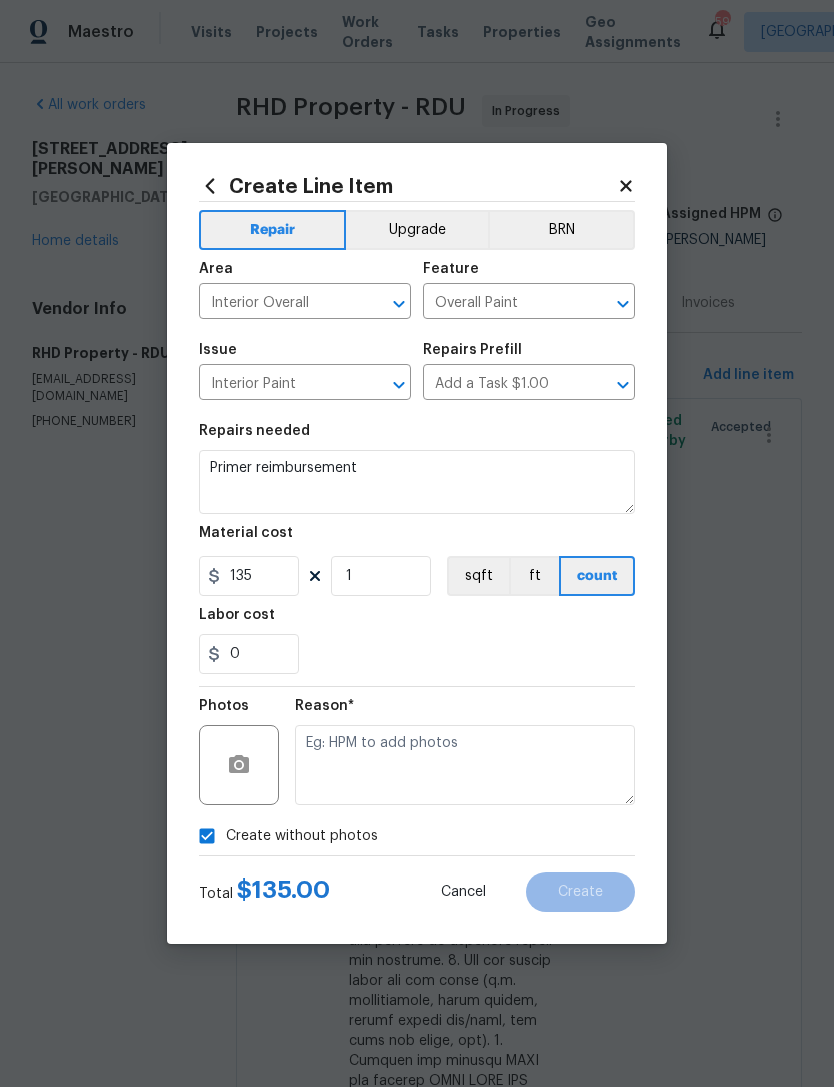 click on "Create without photos" at bounding box center [207, 836] 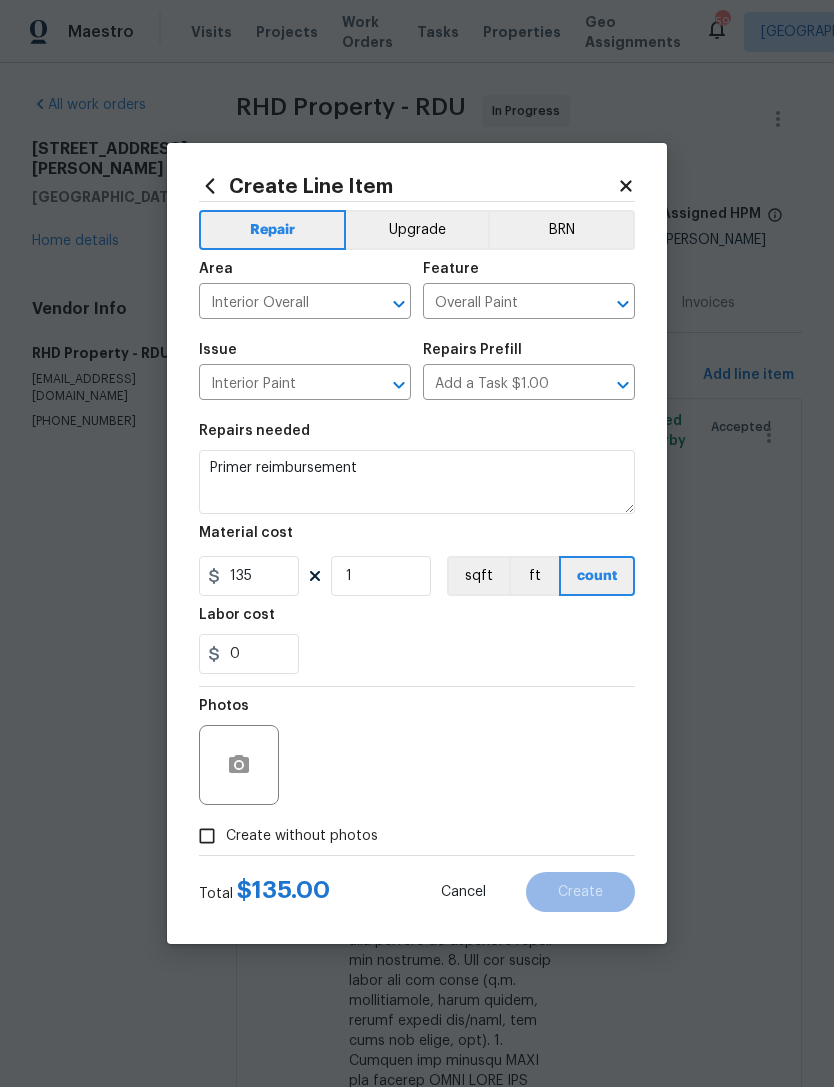 click on "Create without photos" at bounding box center [207, 836] 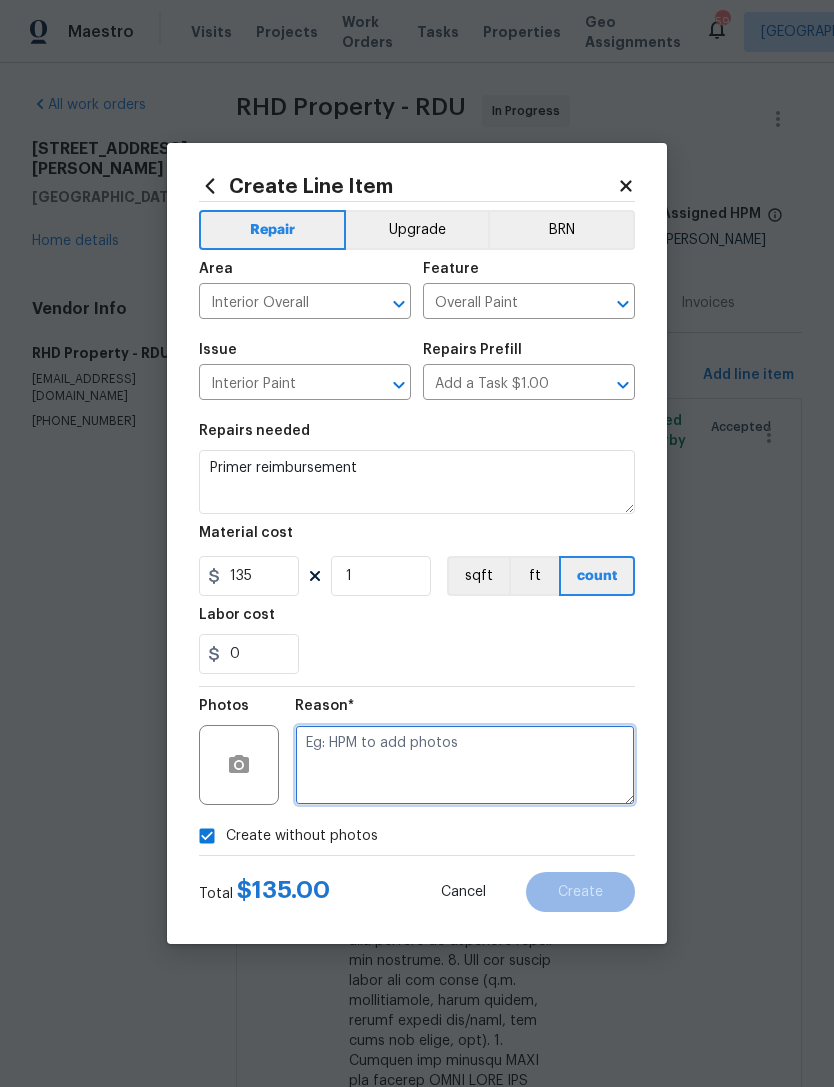 click at bounding box center [465, 765] 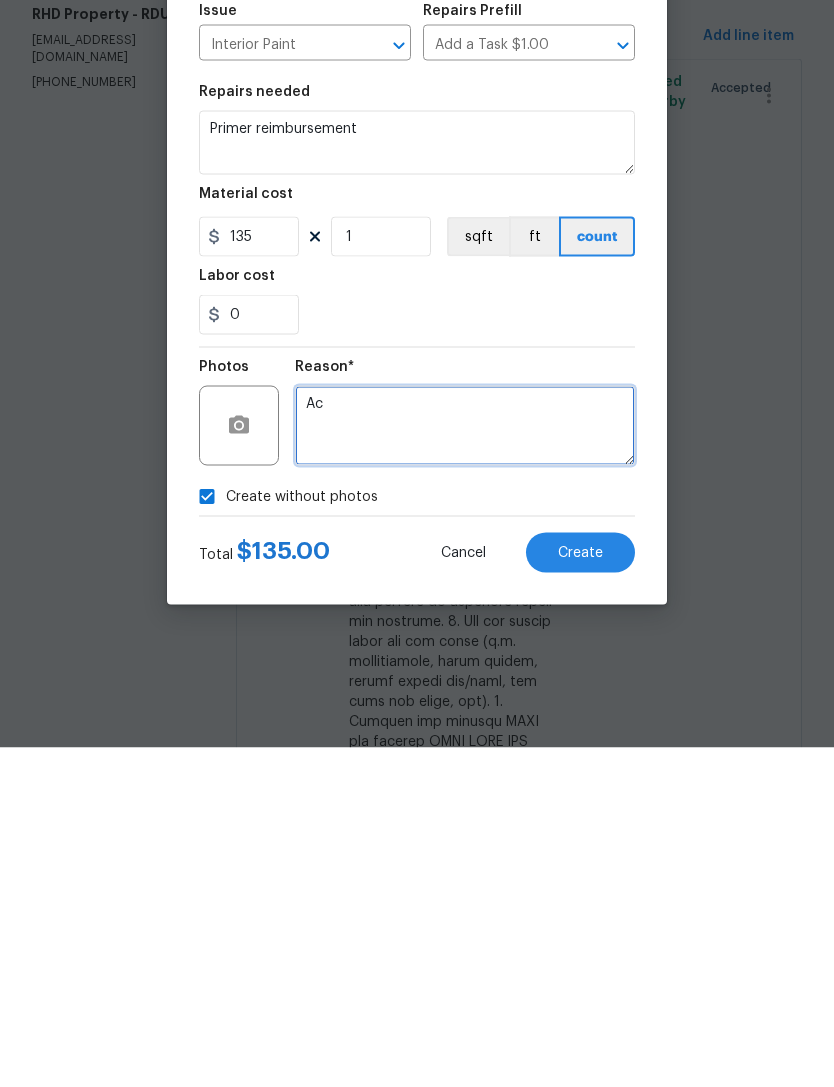 type on "A" 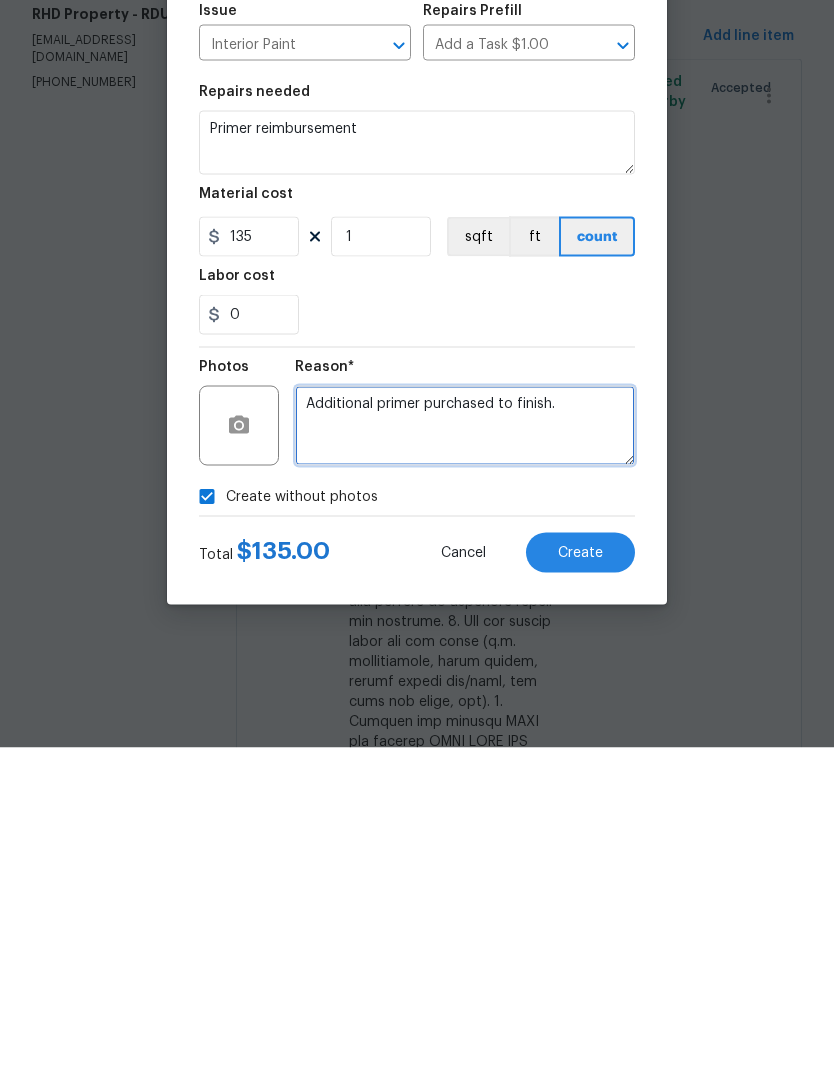 type on "Additional primer purchased to finish." 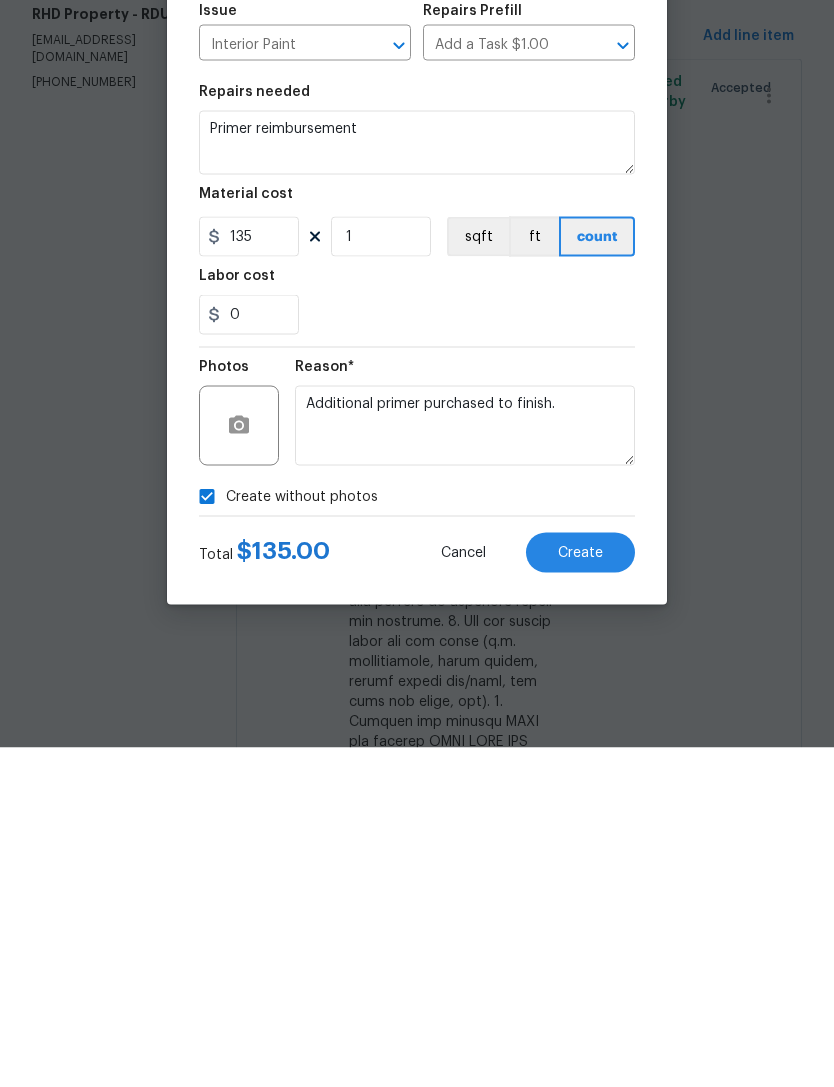 click on "Create" at bounding box center [580, 892] 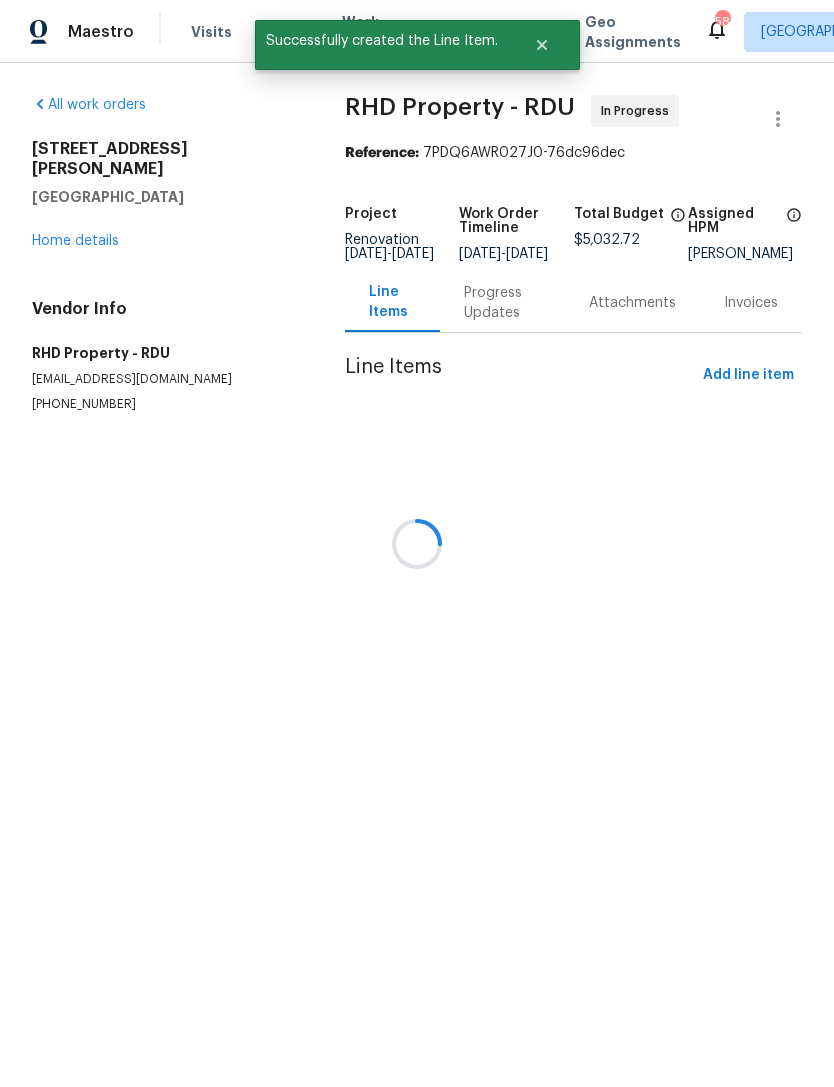 scroll, scrollTop: 0, scrollLeft: 0, axis: both 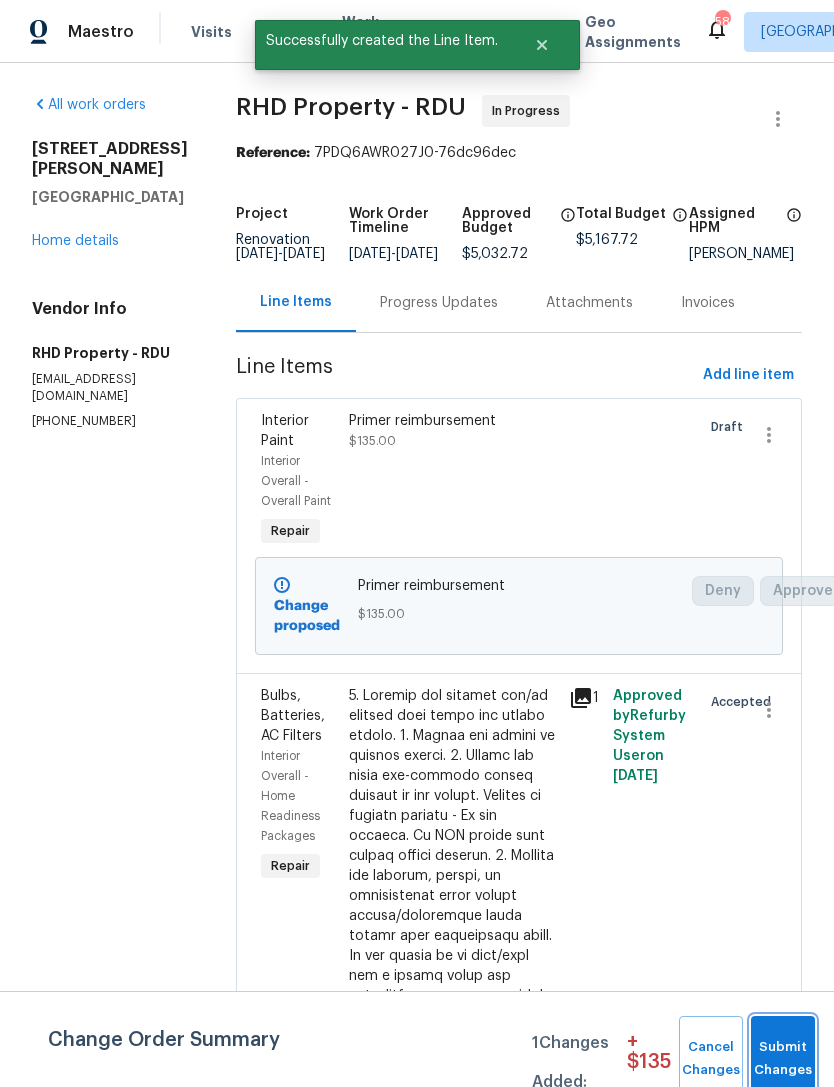 click on "Submit Changes" at bounding box center (783, 1059) 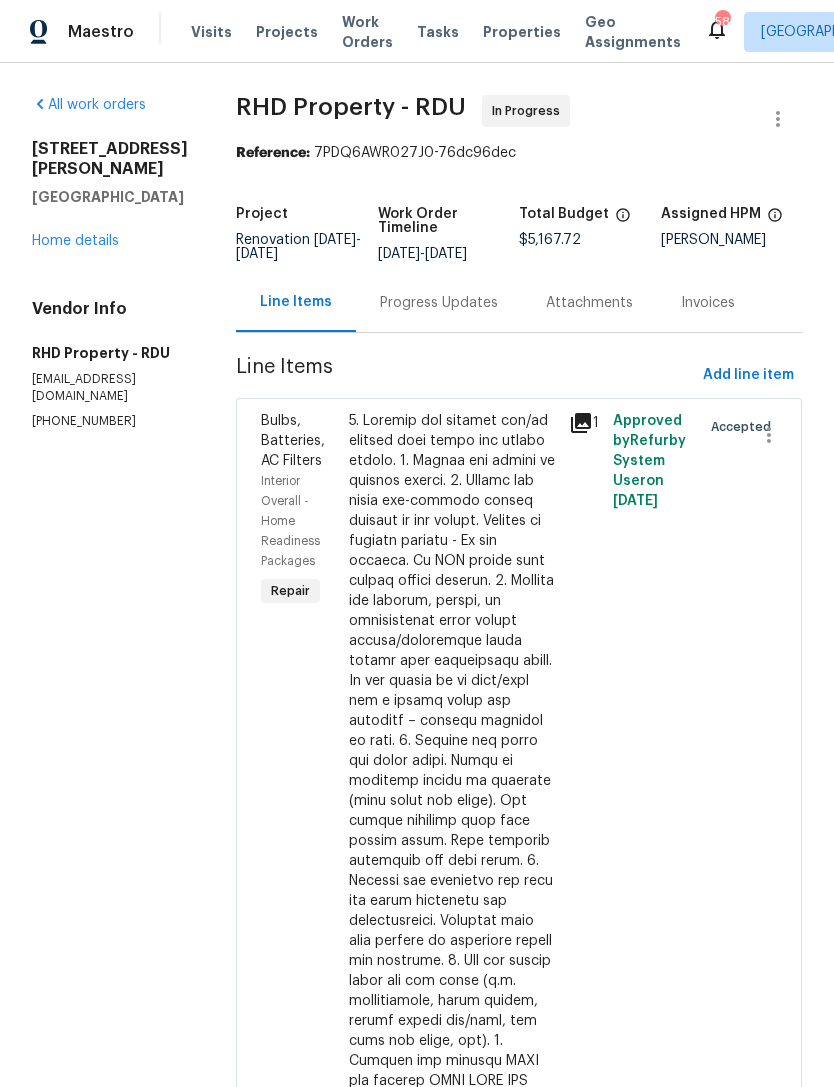 scroll, scrollTop: 0, scrollLeft: 0, axis: both 